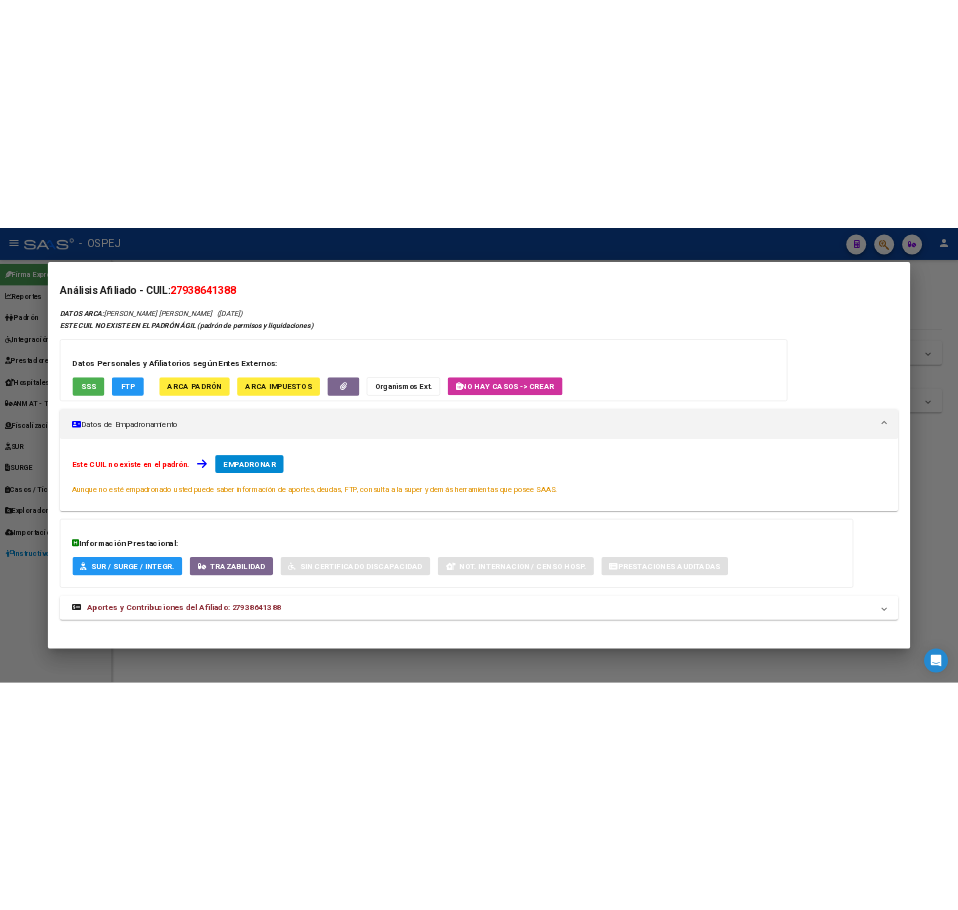 scroll, scrollTop: 0, scrollLeft: 0, axis: both 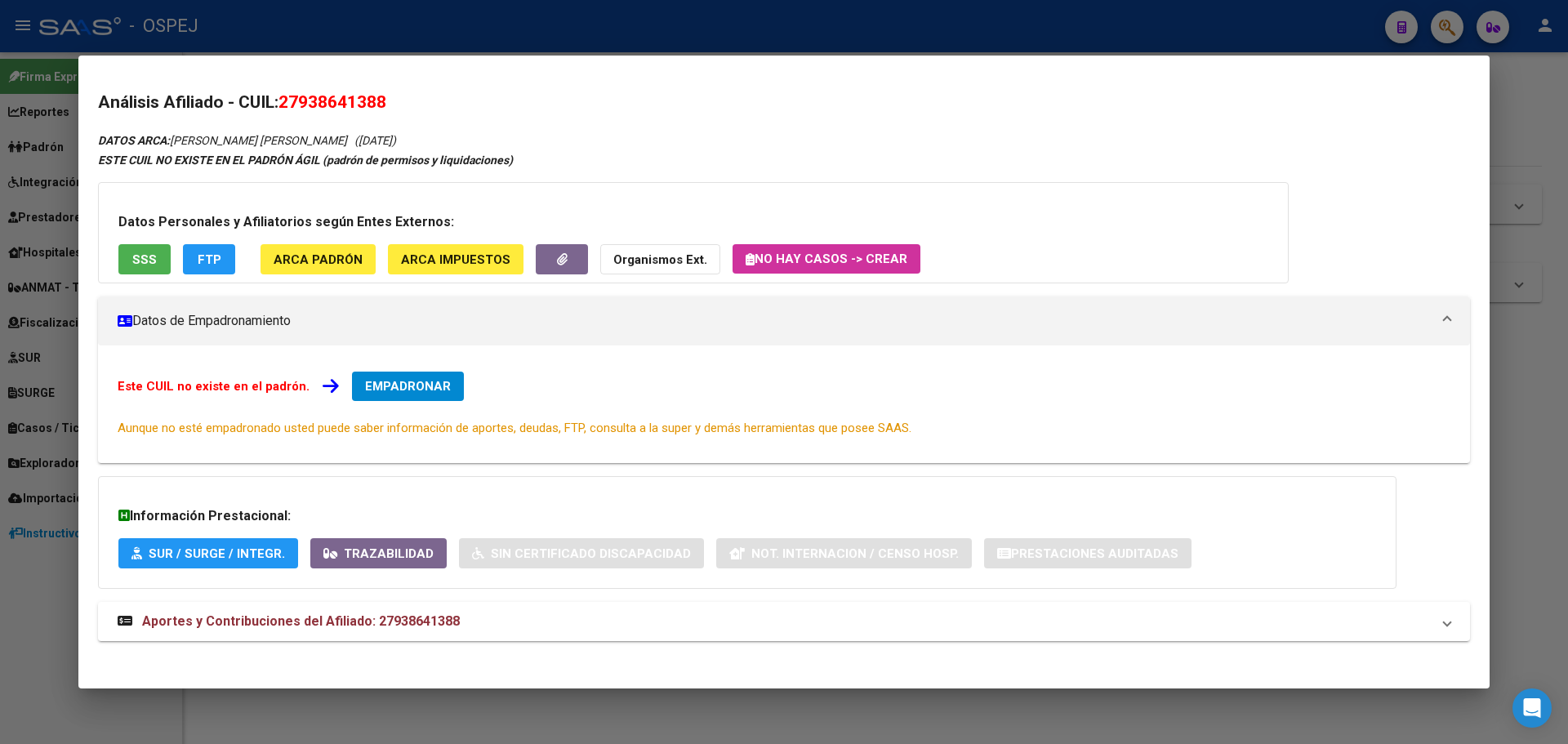 click at bounding box center (784, 372) 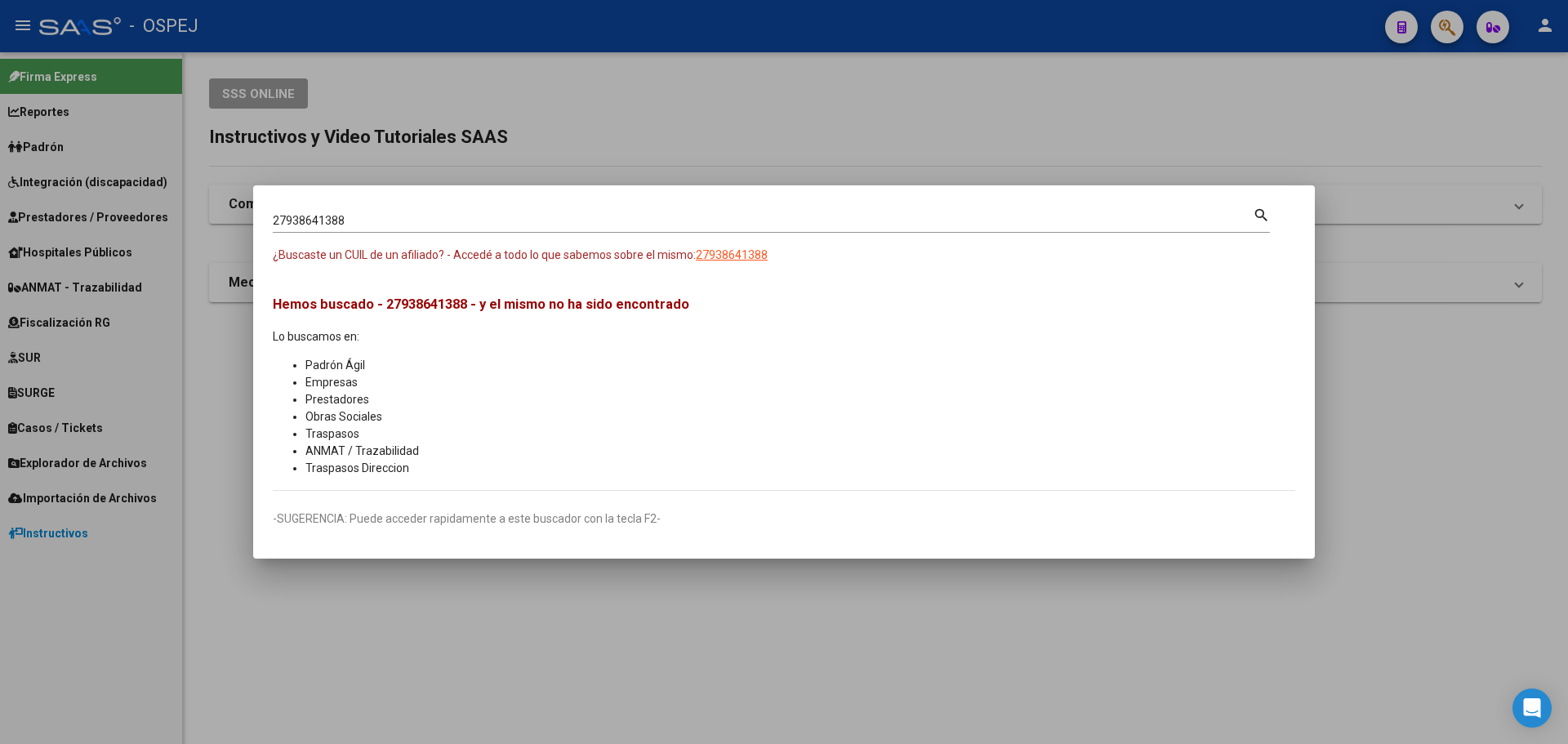 click on "27938641388" at bounding box center [763, 221] 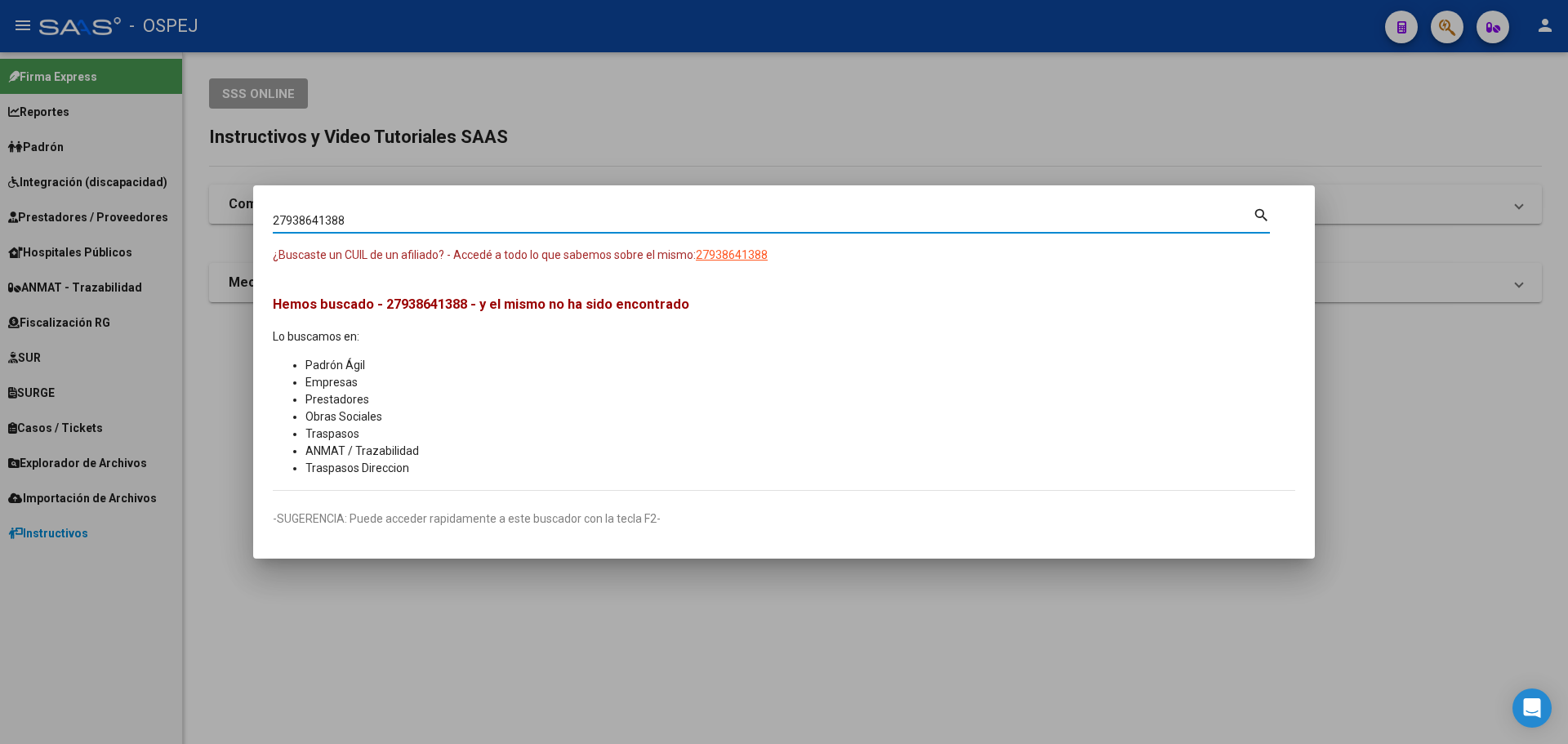 click on "27938641388" at bounding box center [763, 221] 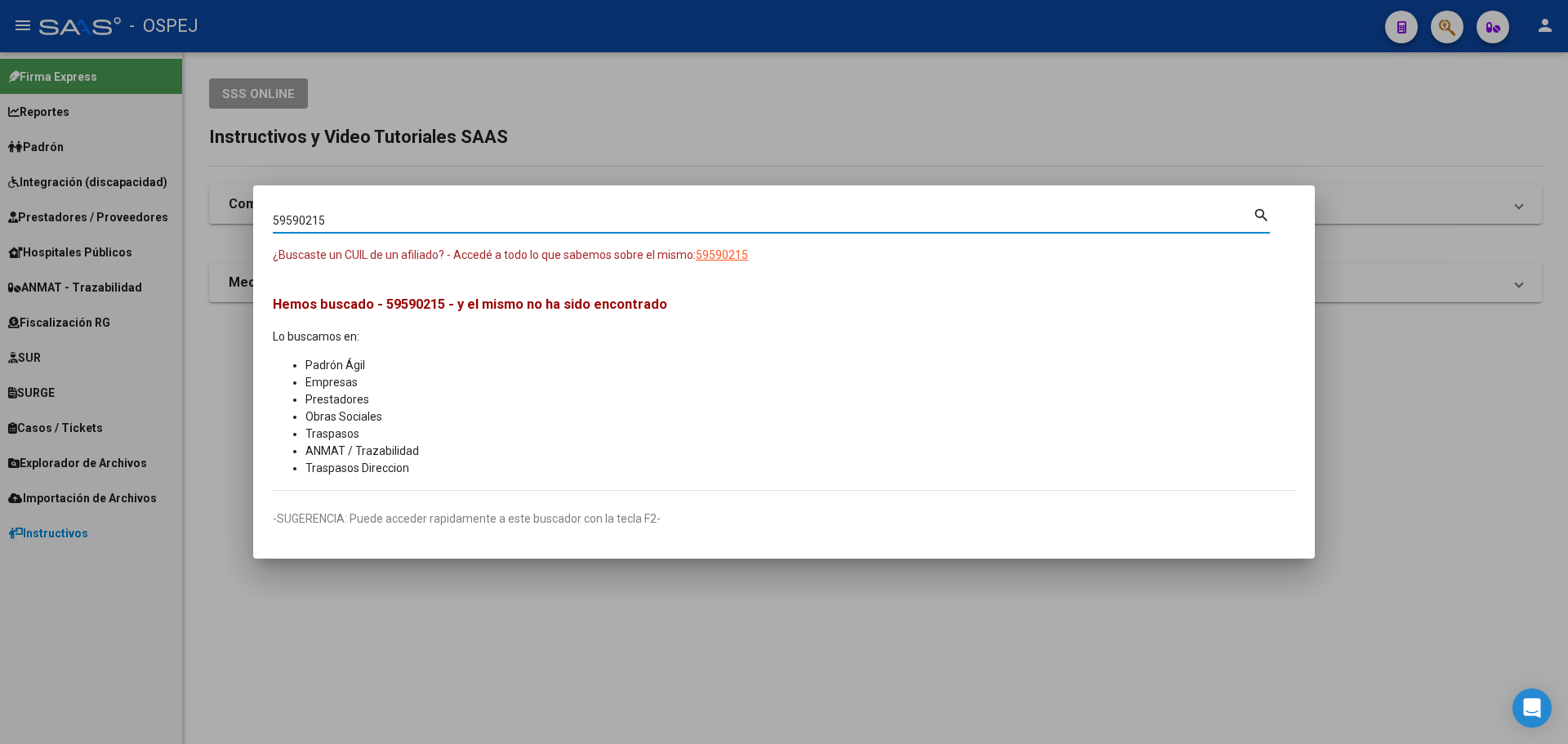 type on "59590215" 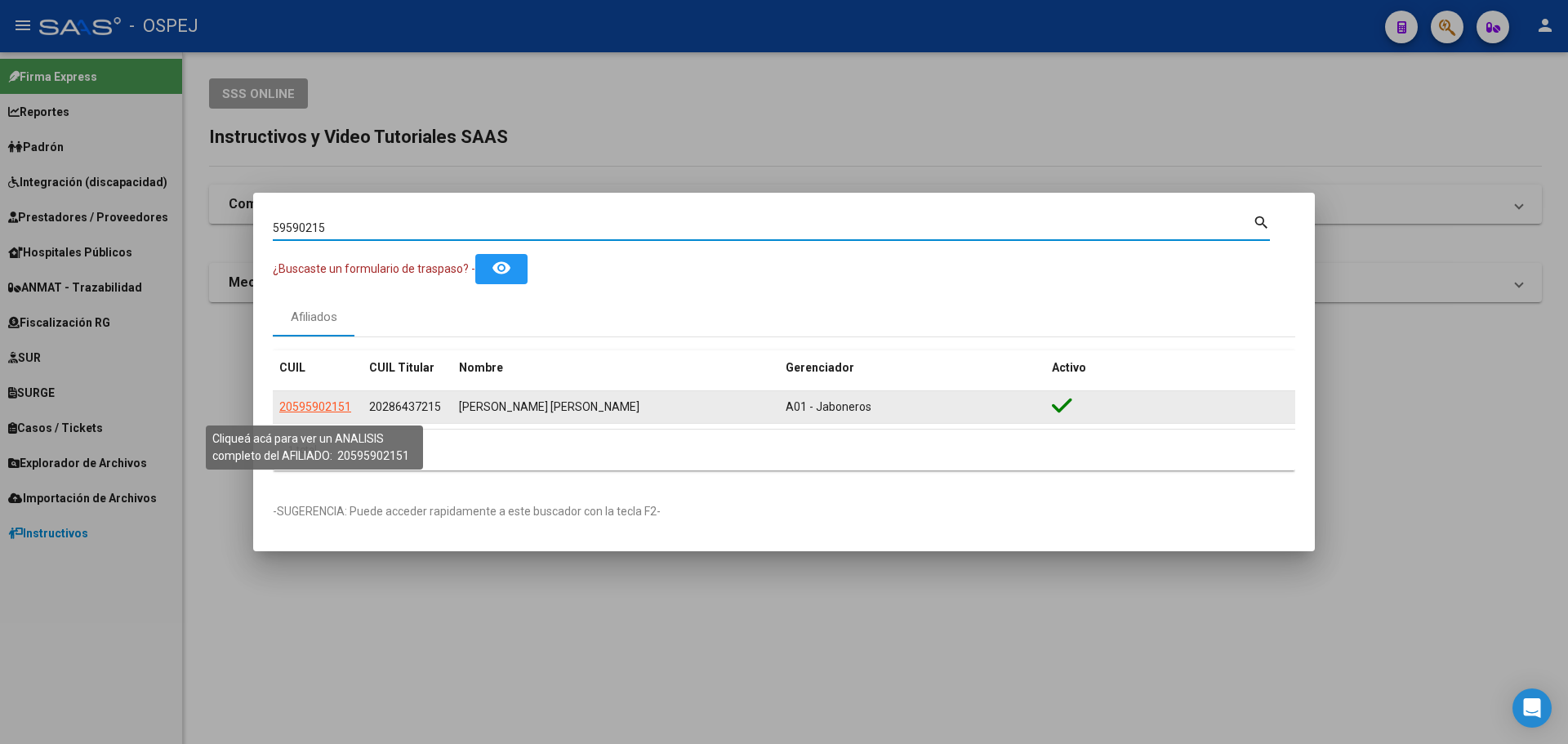 click on "20595902151" 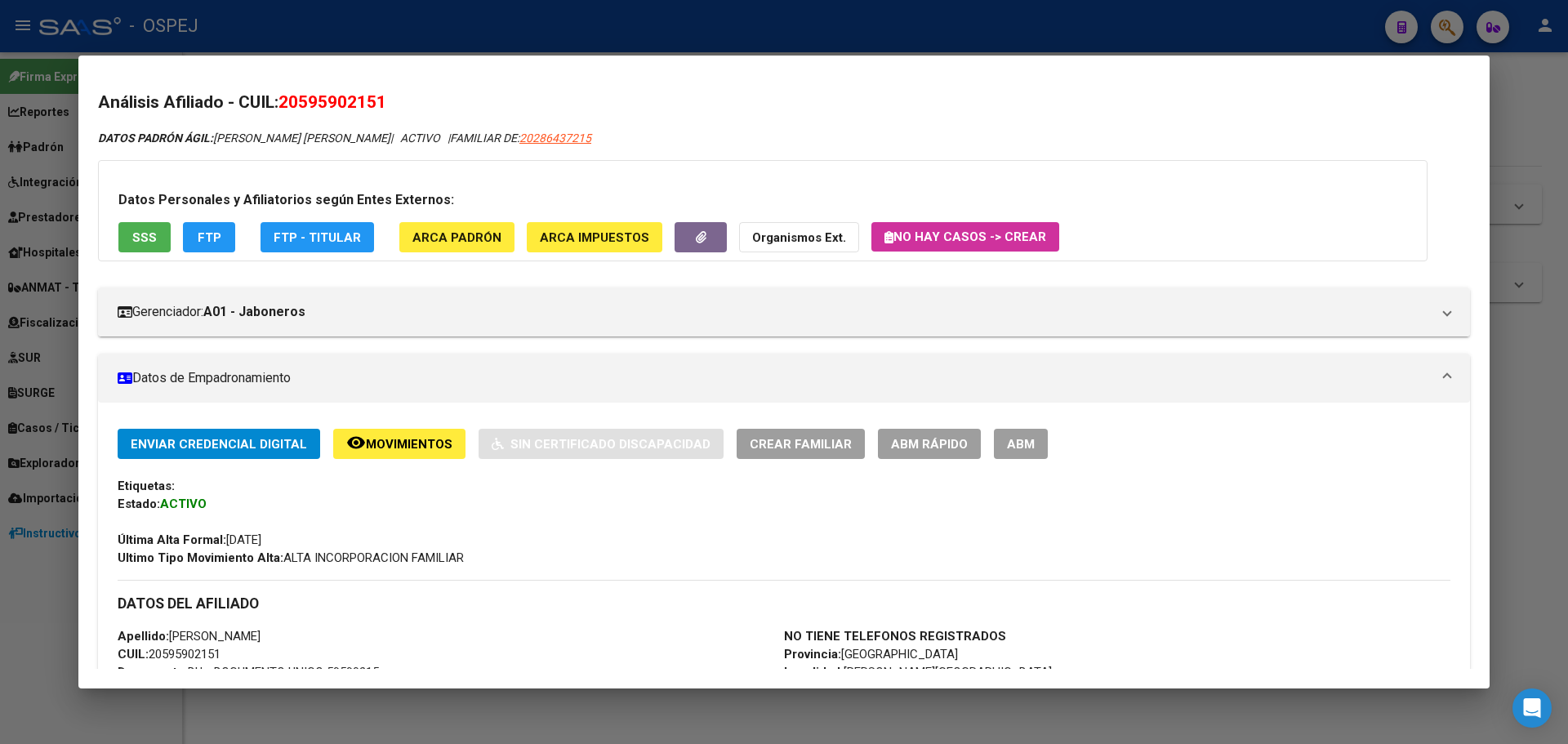 drag, startPoint x: 652, startPoint y: 240, endPoint x: 663, endPoint y: 240, distance: 11 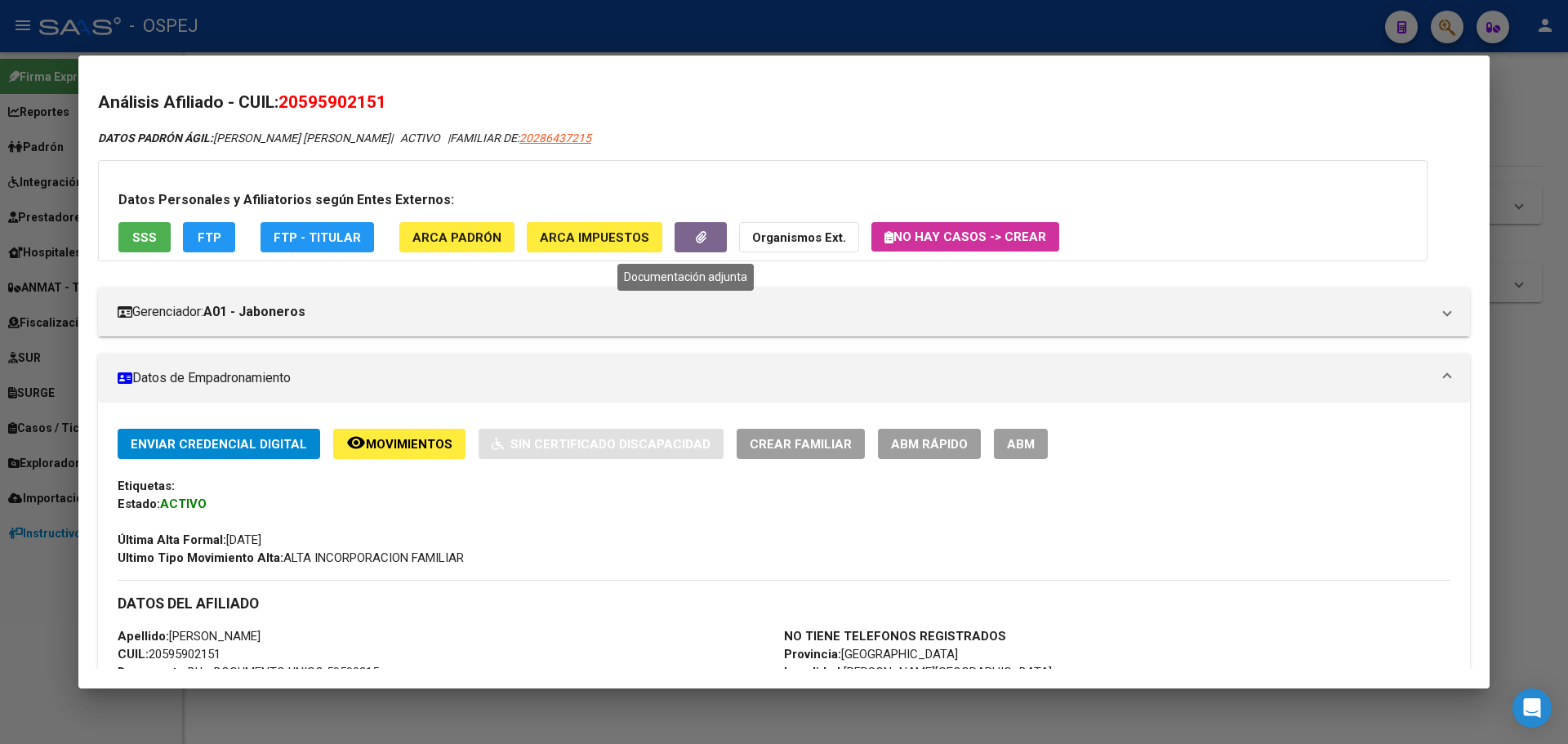 click 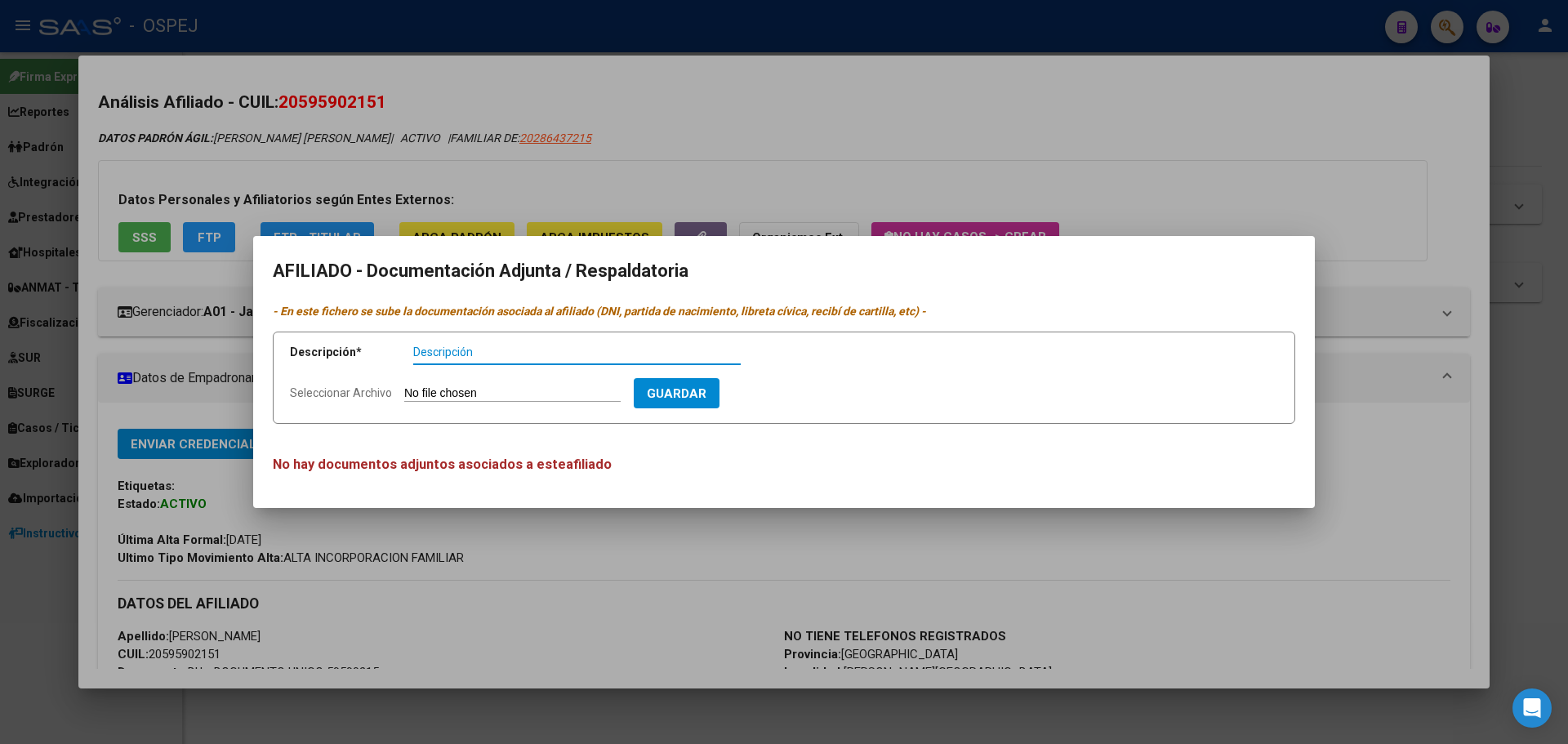 click at bounding box center (784, 372) 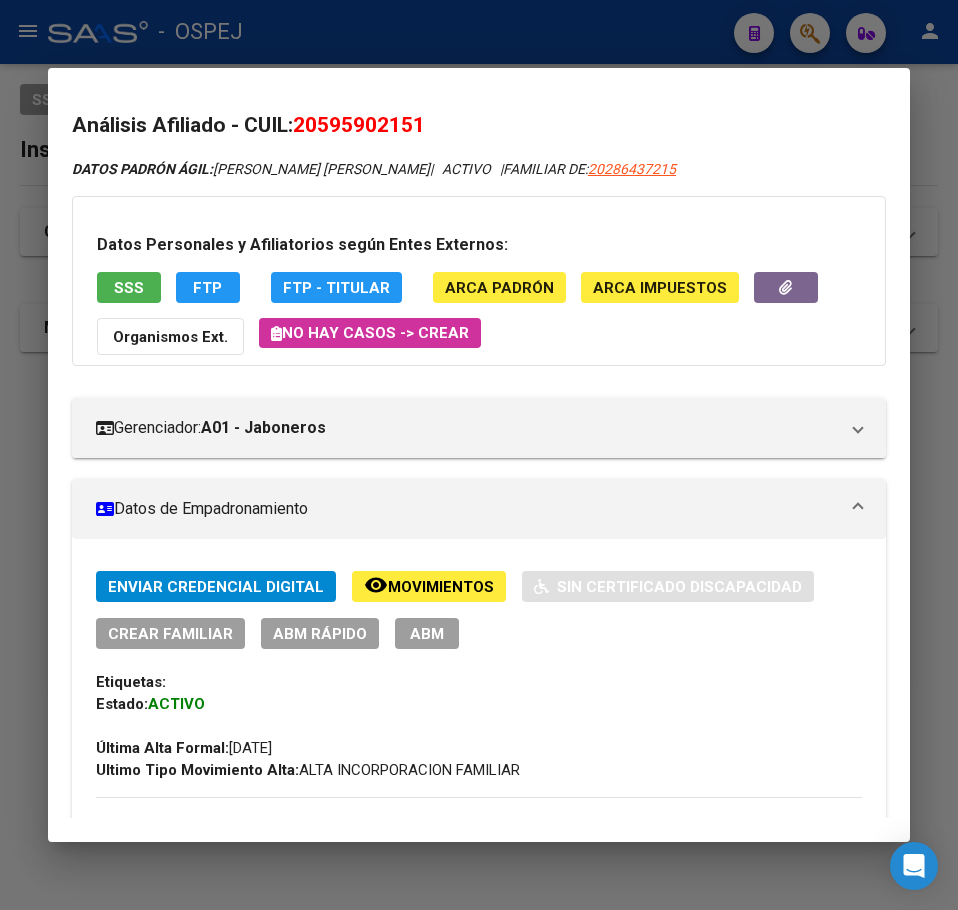 type 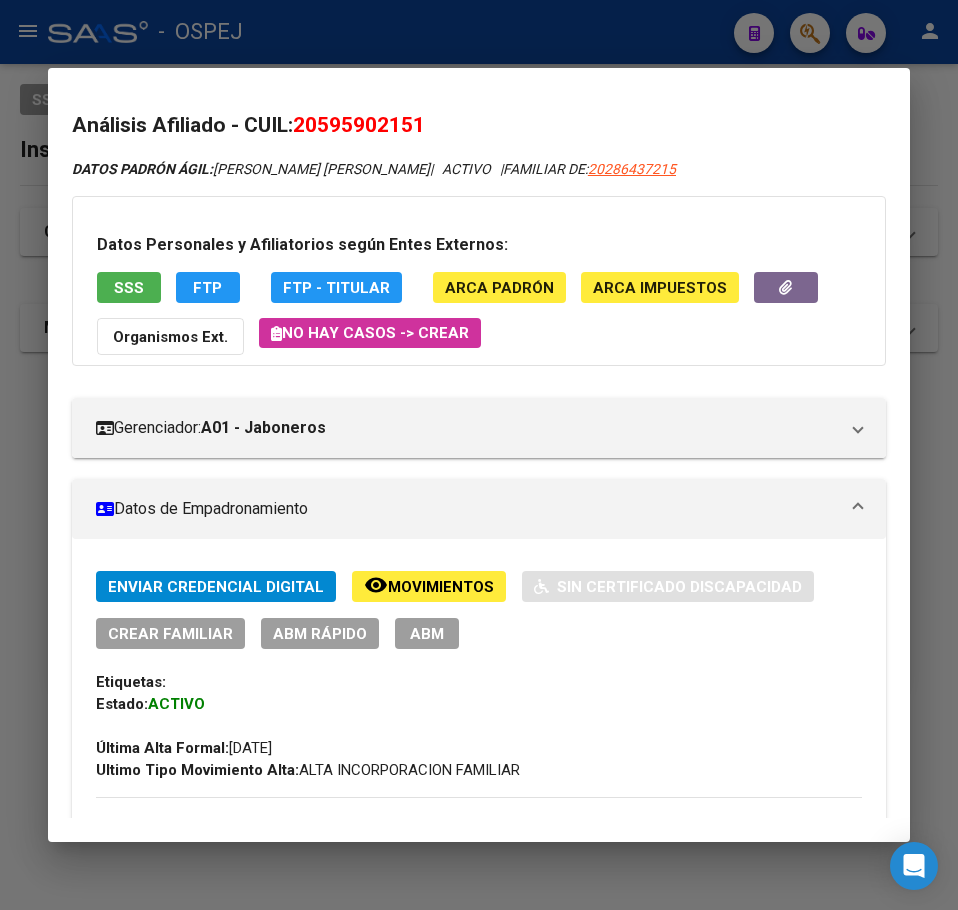 click at bounding box center [479, 455] 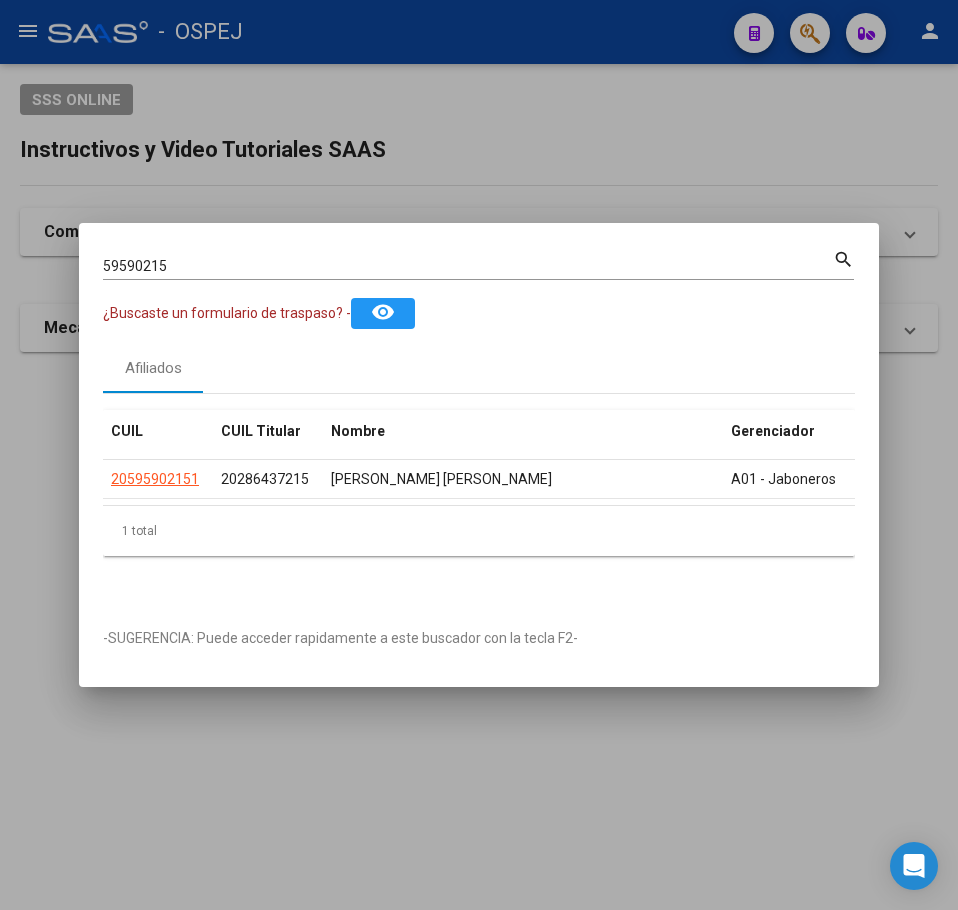 click on "59590215 Buscar (apellido, dni, [PERSON_NAME], nro traspaso, cuit, obra social) search" at bounding box center (478, 272) 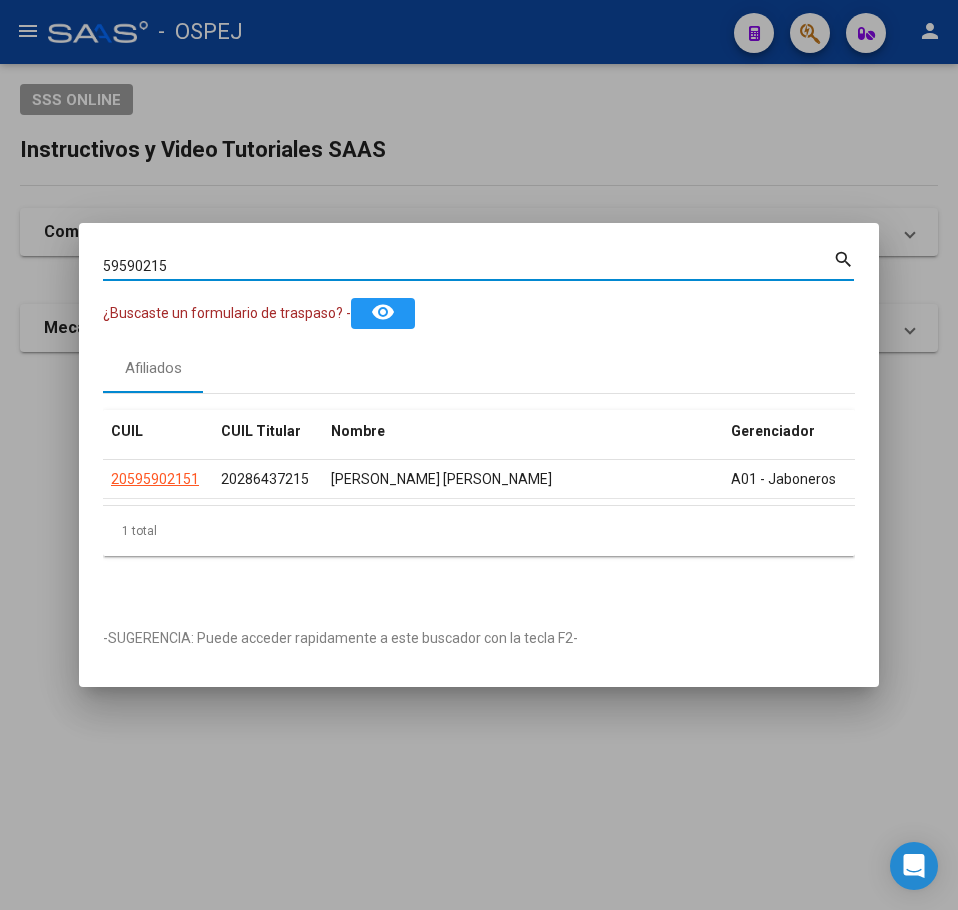 click on "59590215" at bounding box center (468, 266) 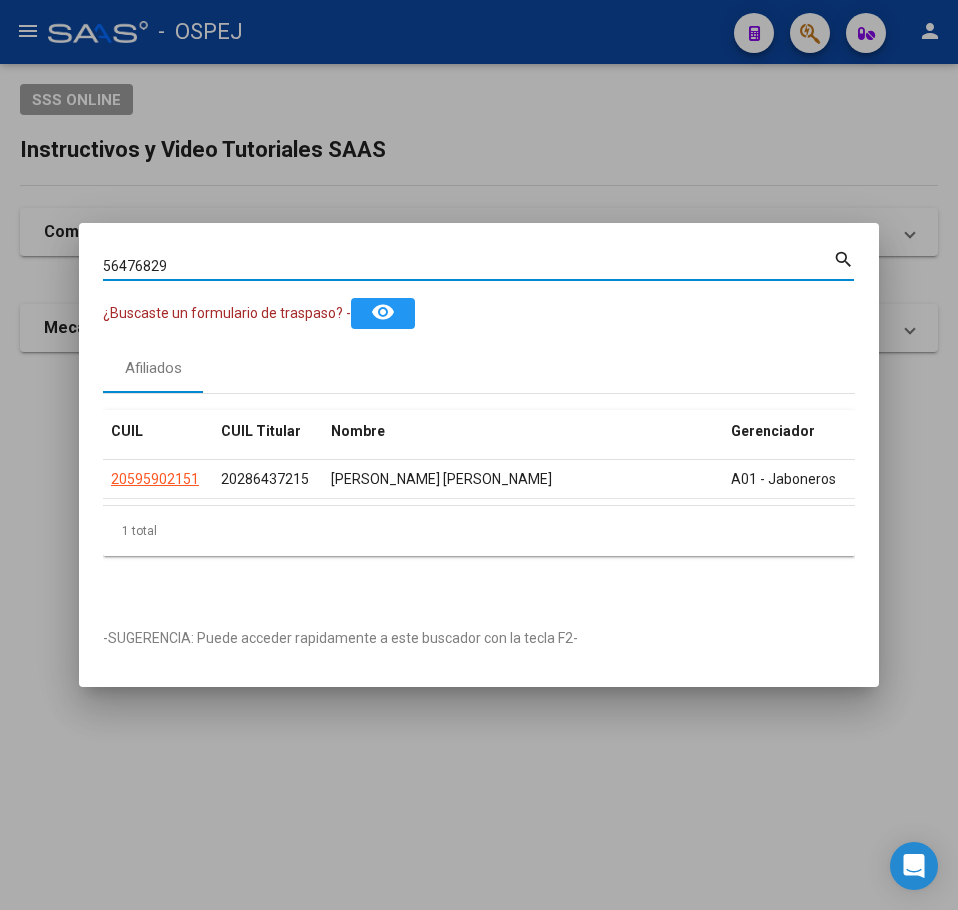 type on "56476829" 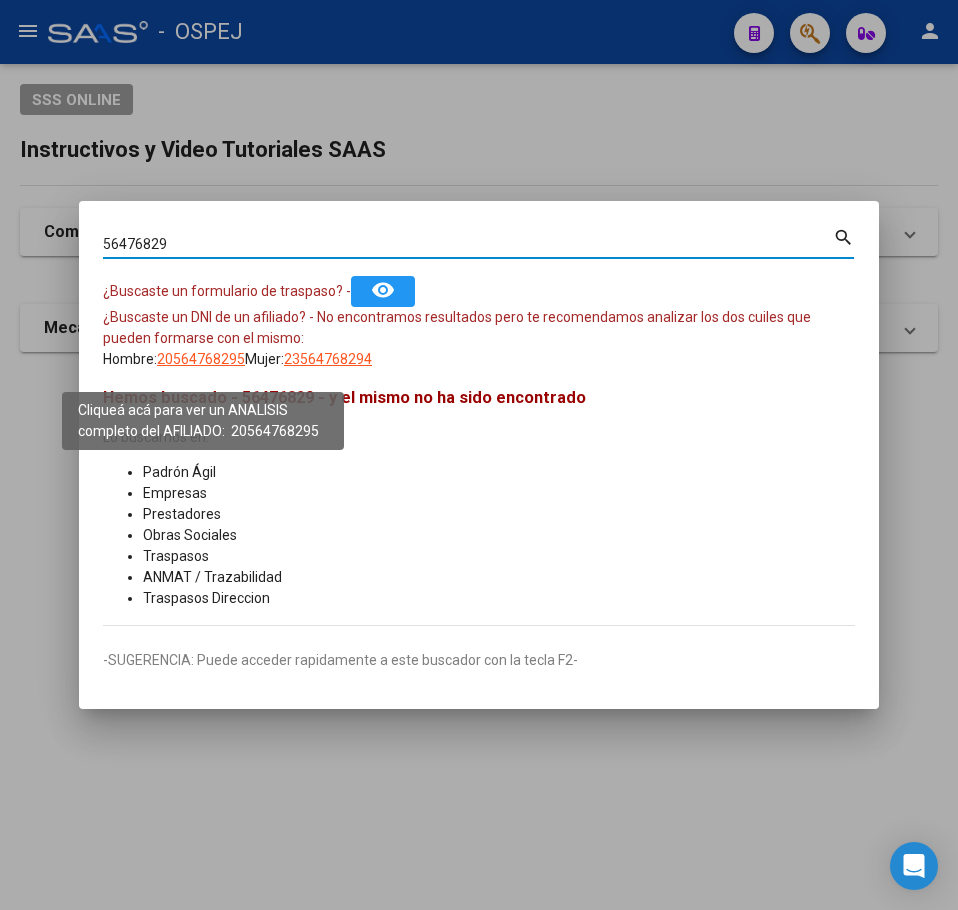 click on "20564768295" at bounding box center (201, 359) 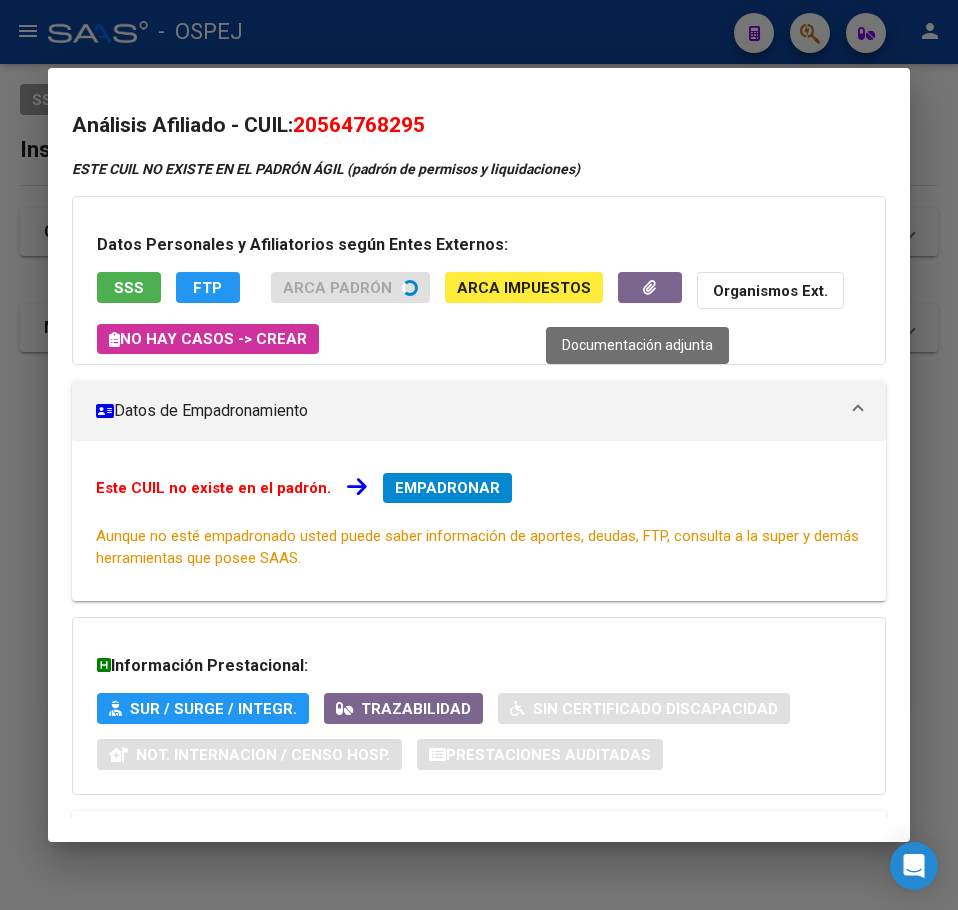 click 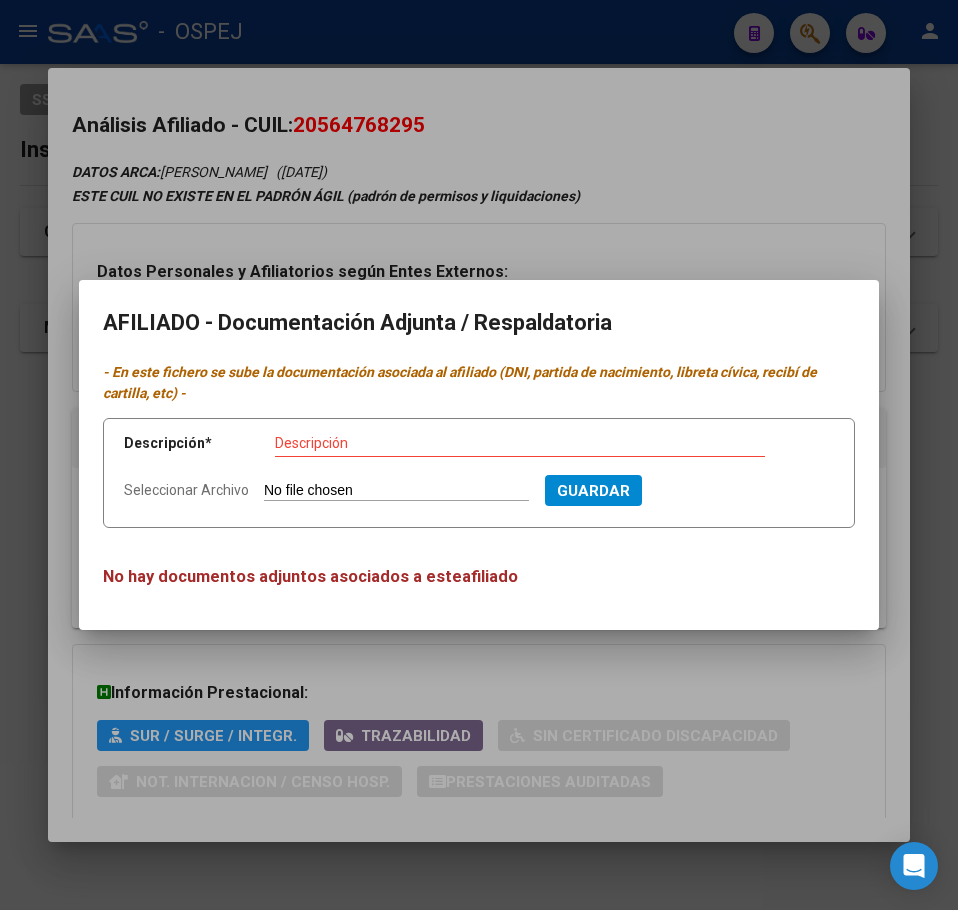 click at bounding box center [479, 455] 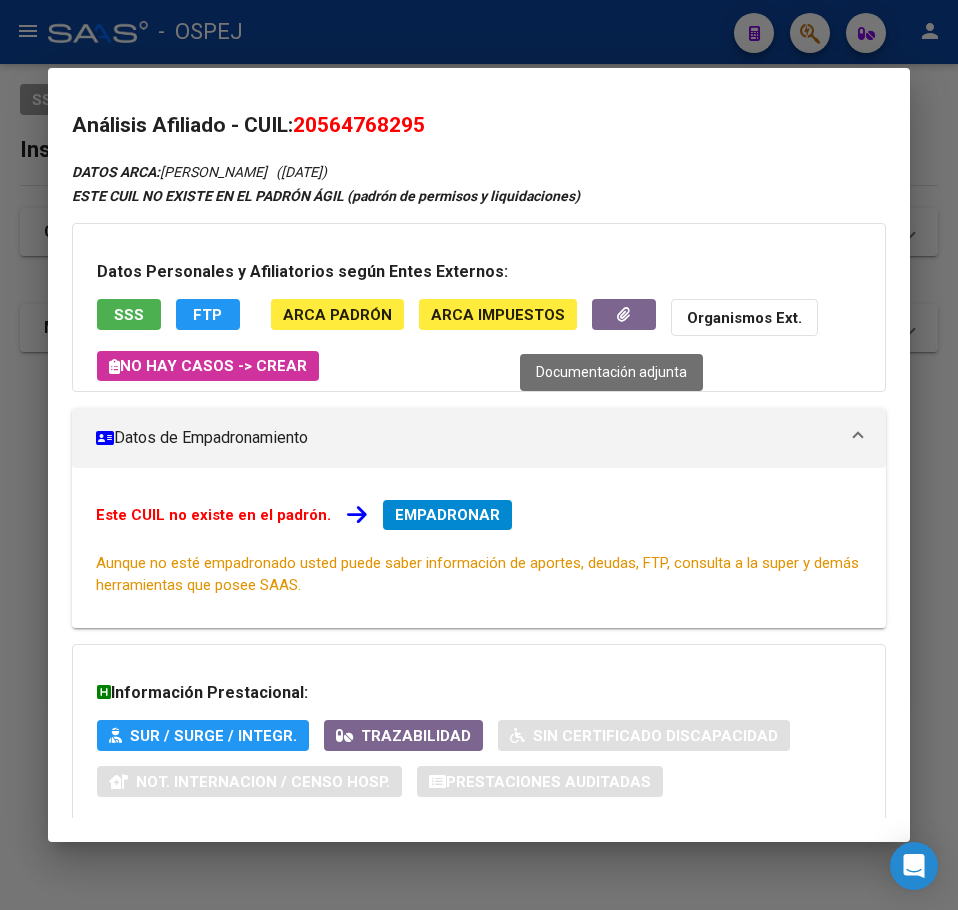 click 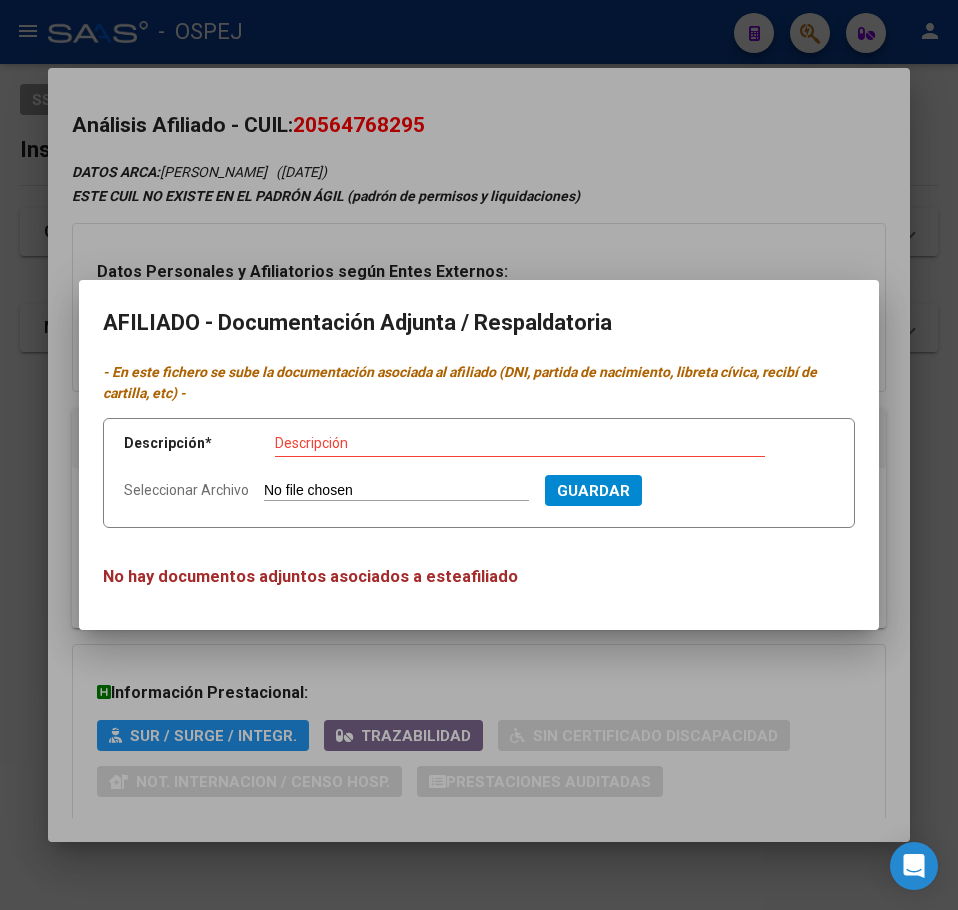 click at bounding box center [479, 455] 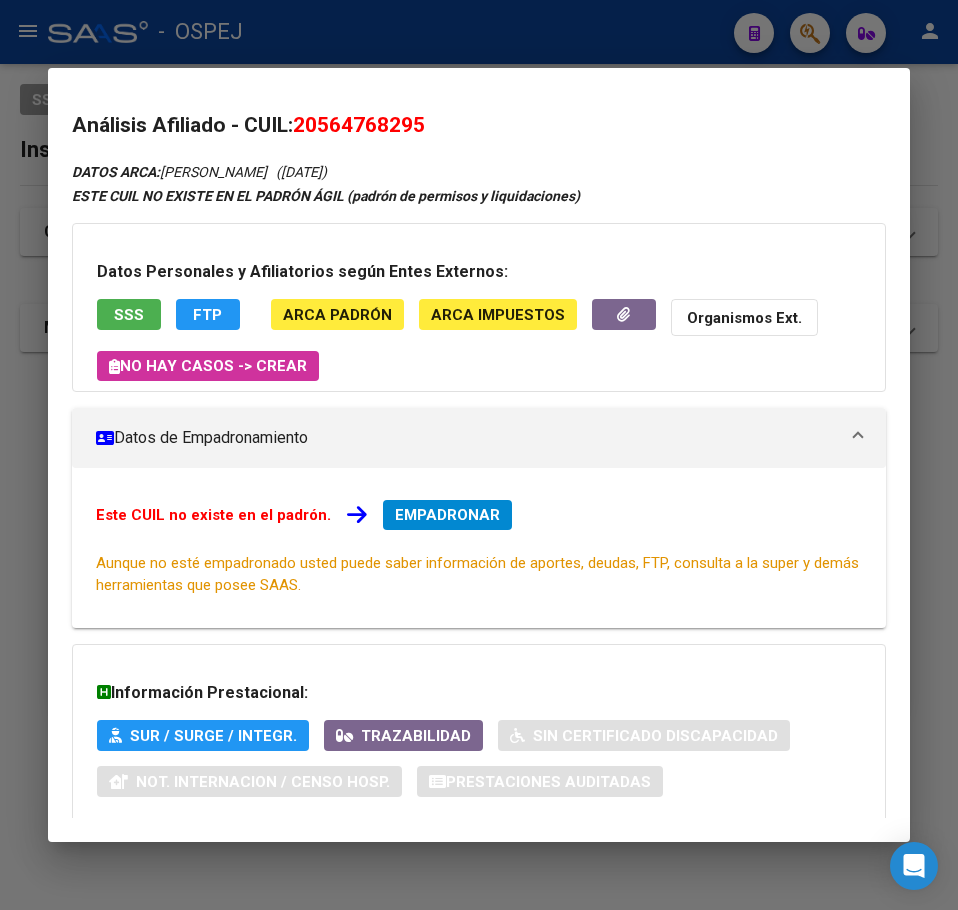 click on "EMPADRONAR" at bounding box center [447, 515] 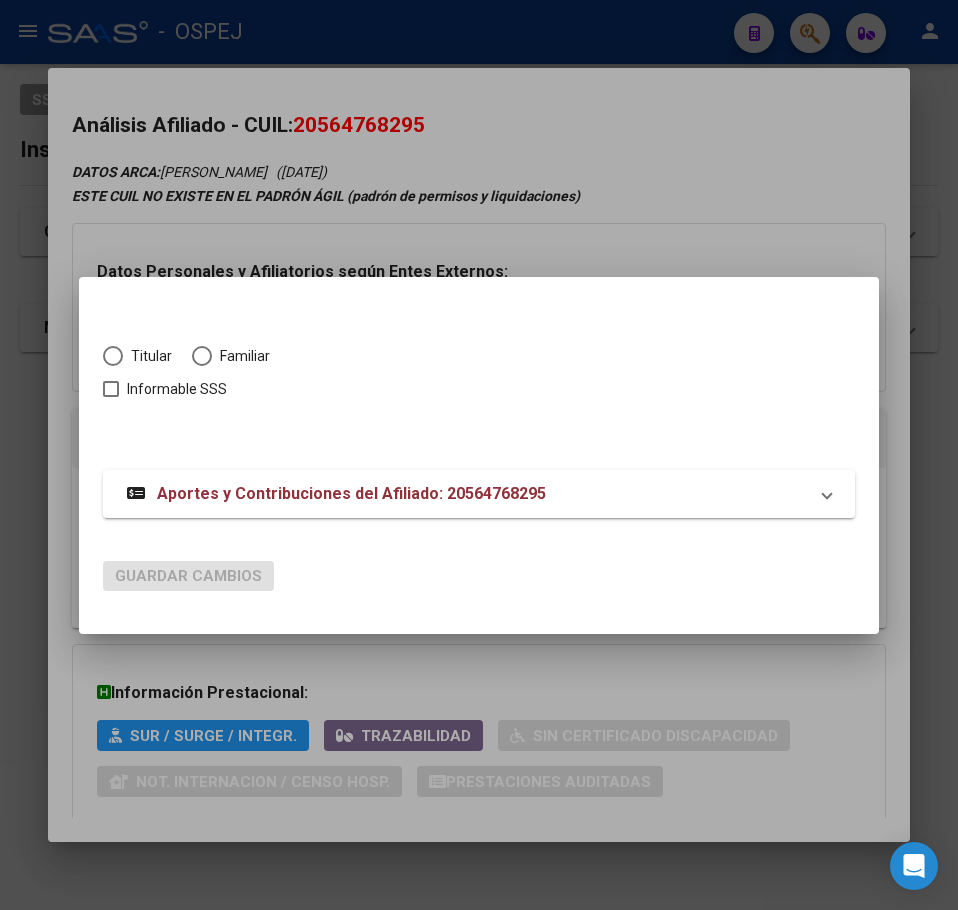 click on "Familiar" at bounding box center [241, 356] 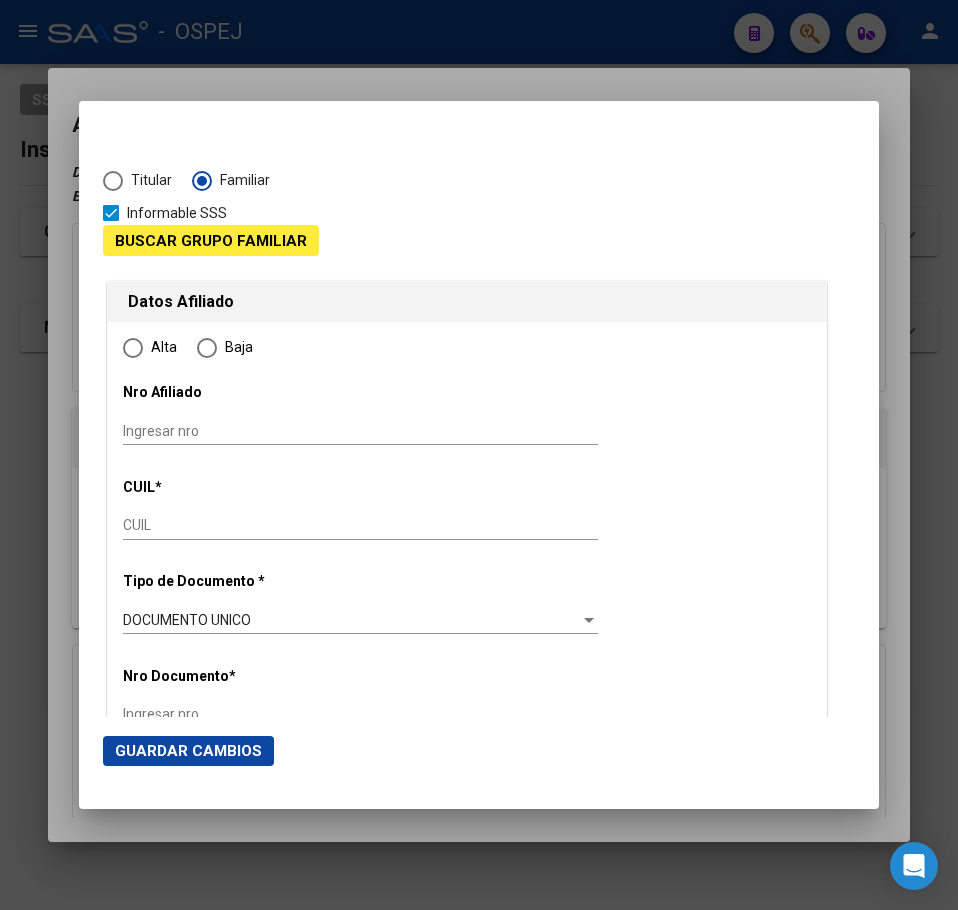 type on "20-56476829-5" 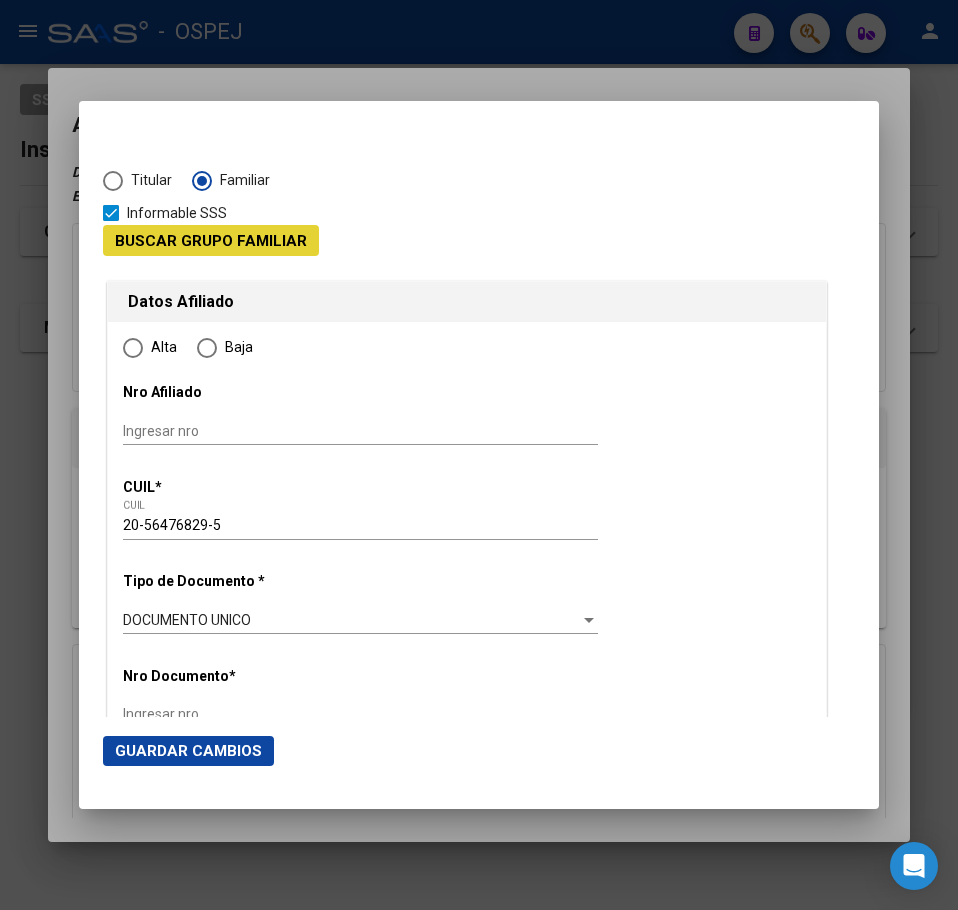 click on "Buscar Grupo Familiar" at bounding box center [211, 241] 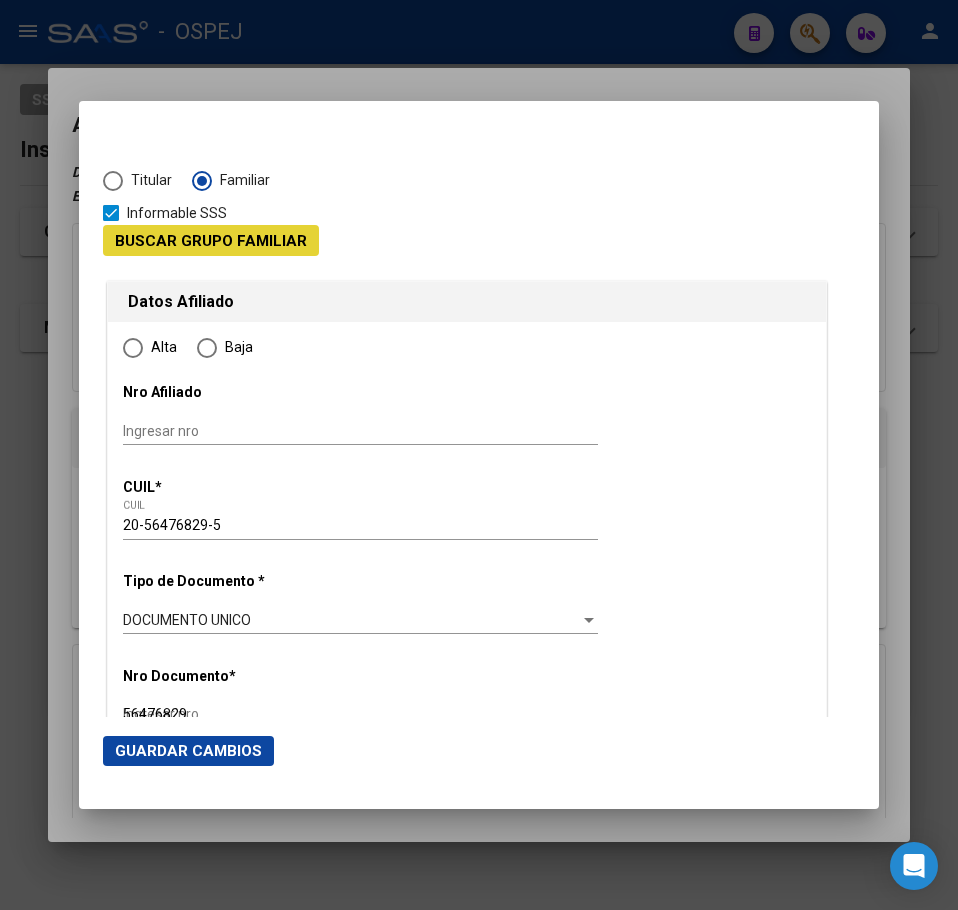 radio on "true" 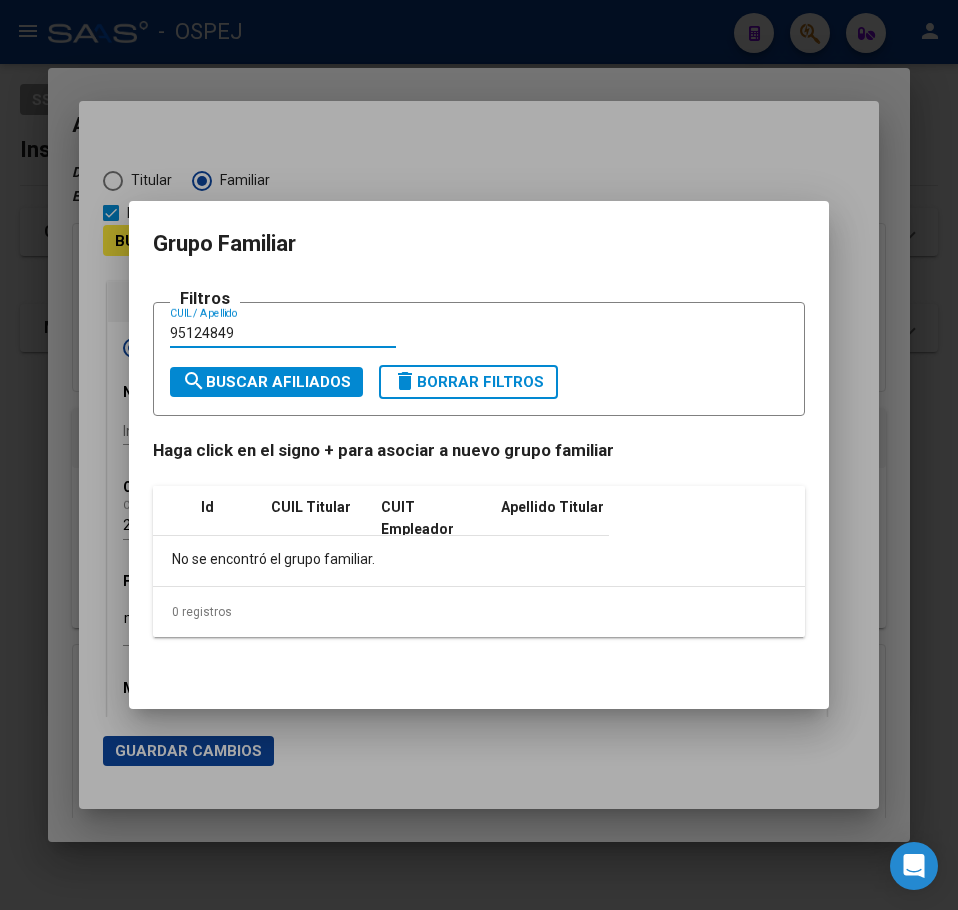 type on "95124849" 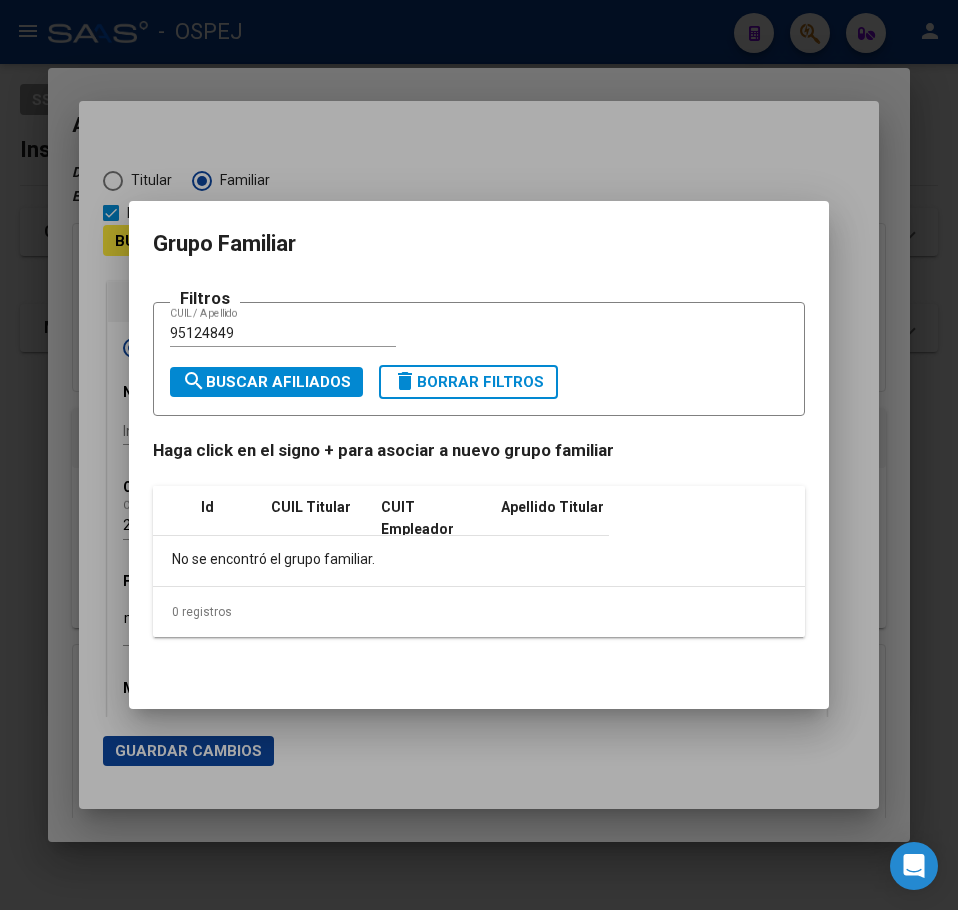 click on "search  Buscar Afiliados" at bounding box center (266, 382) 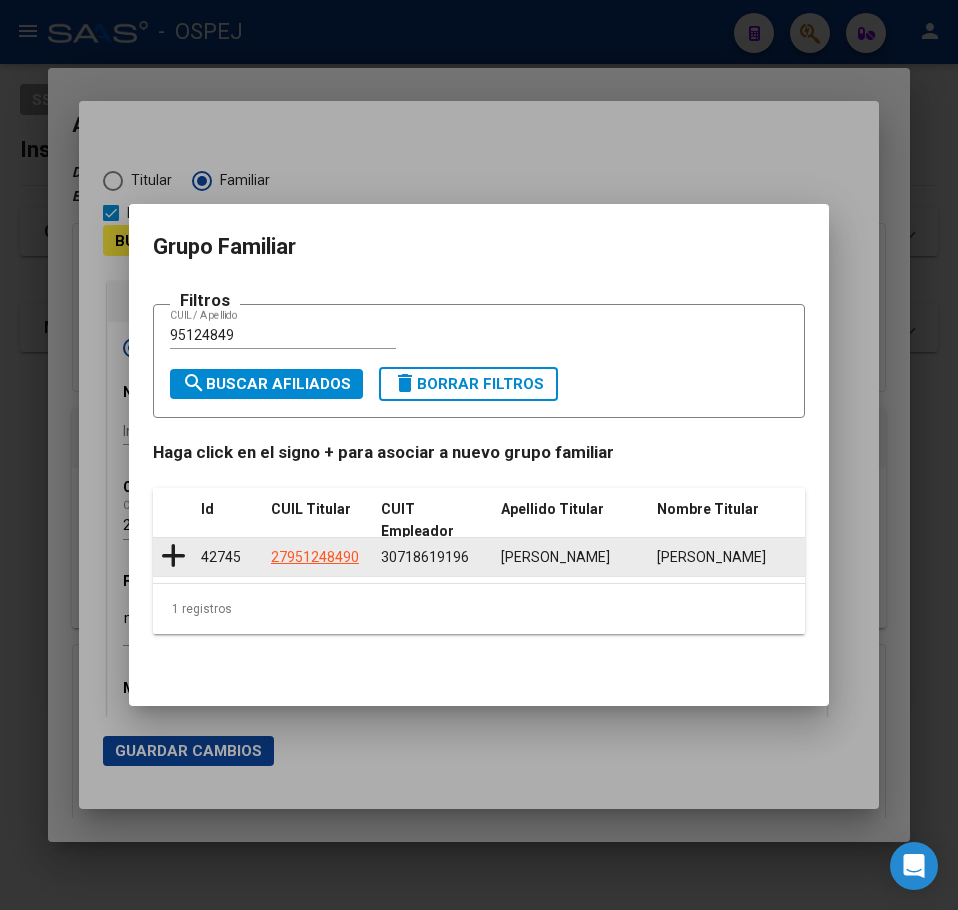 click 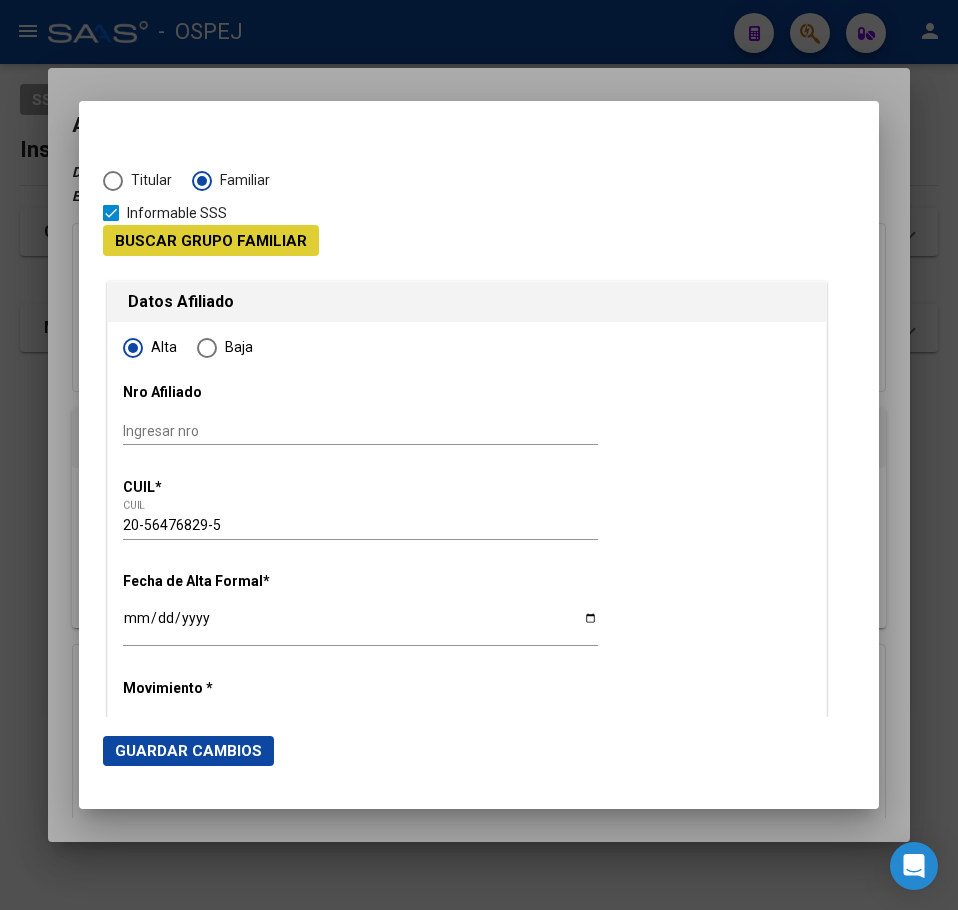 type on "30-71861919-6" 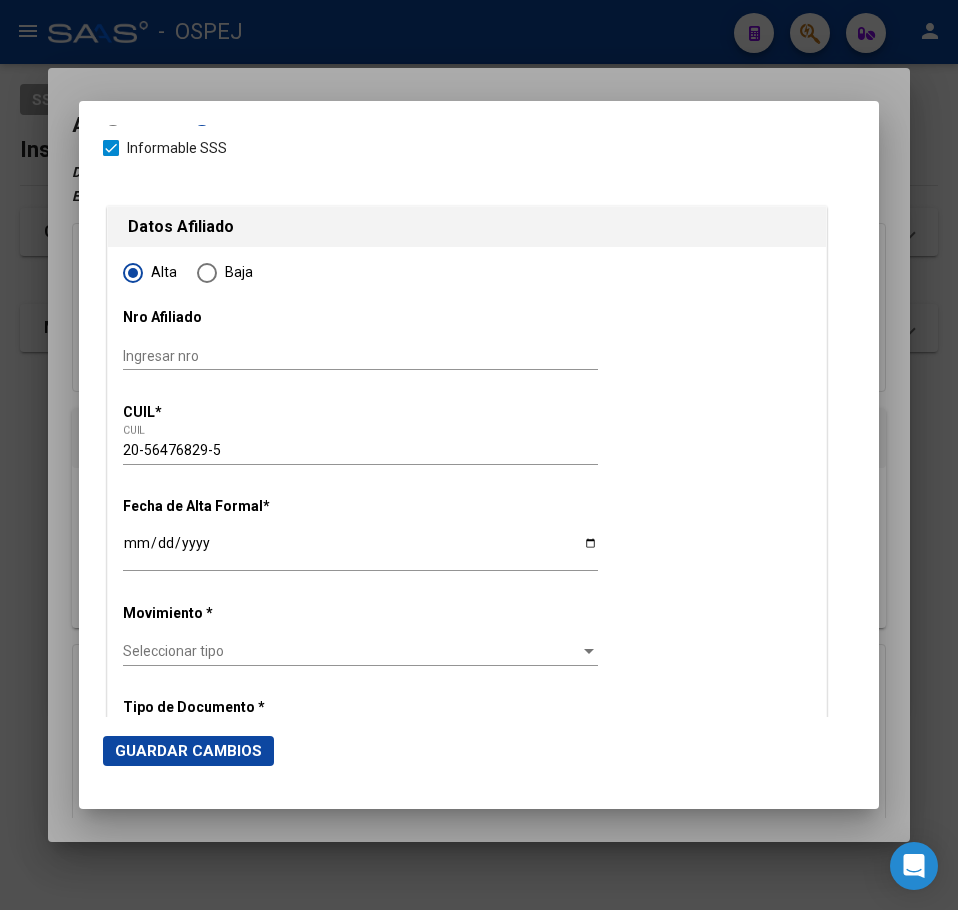 scroll, scrollTop: 100, scrollLeft: 0, axis: vertical 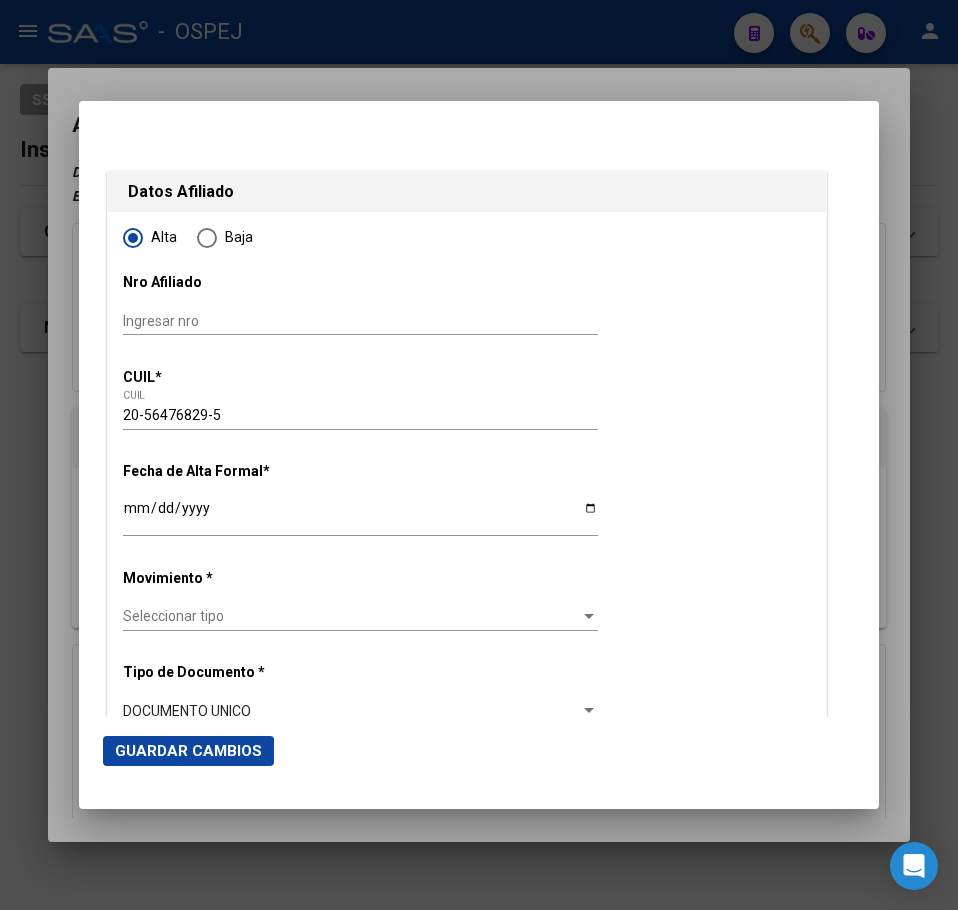 click on "Ingresar fecha" at bounding box center (360, 515) 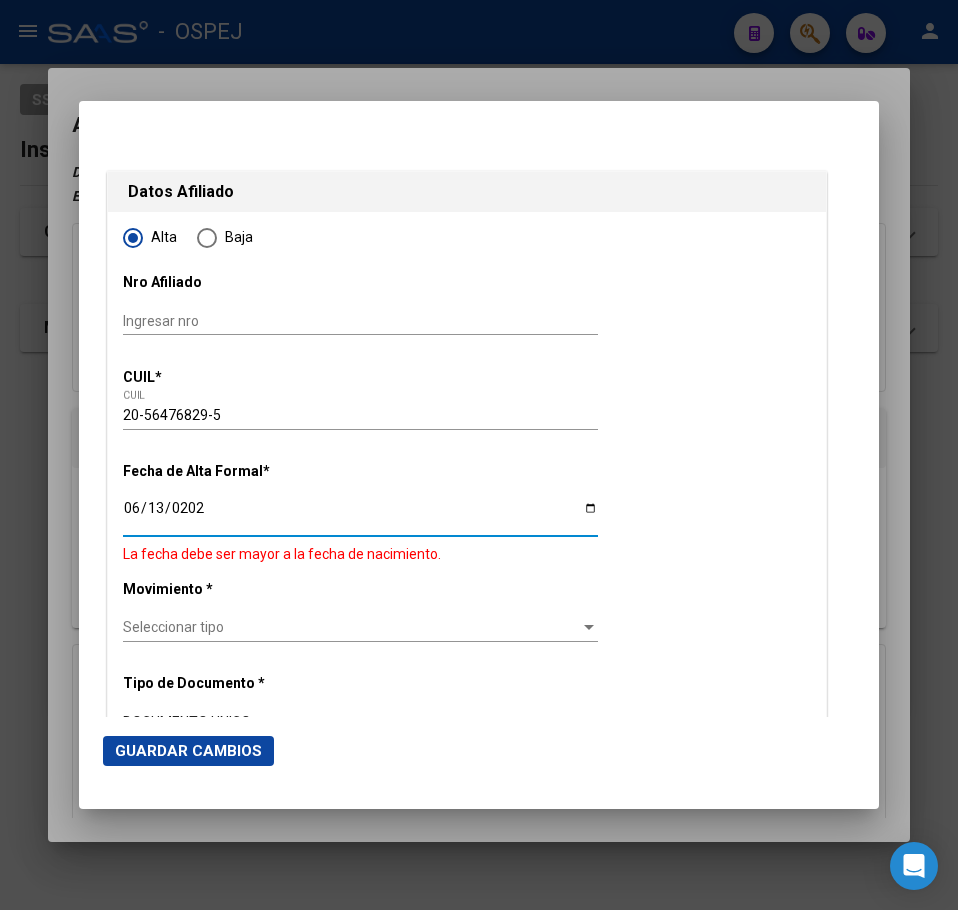 type on "[DATE]" 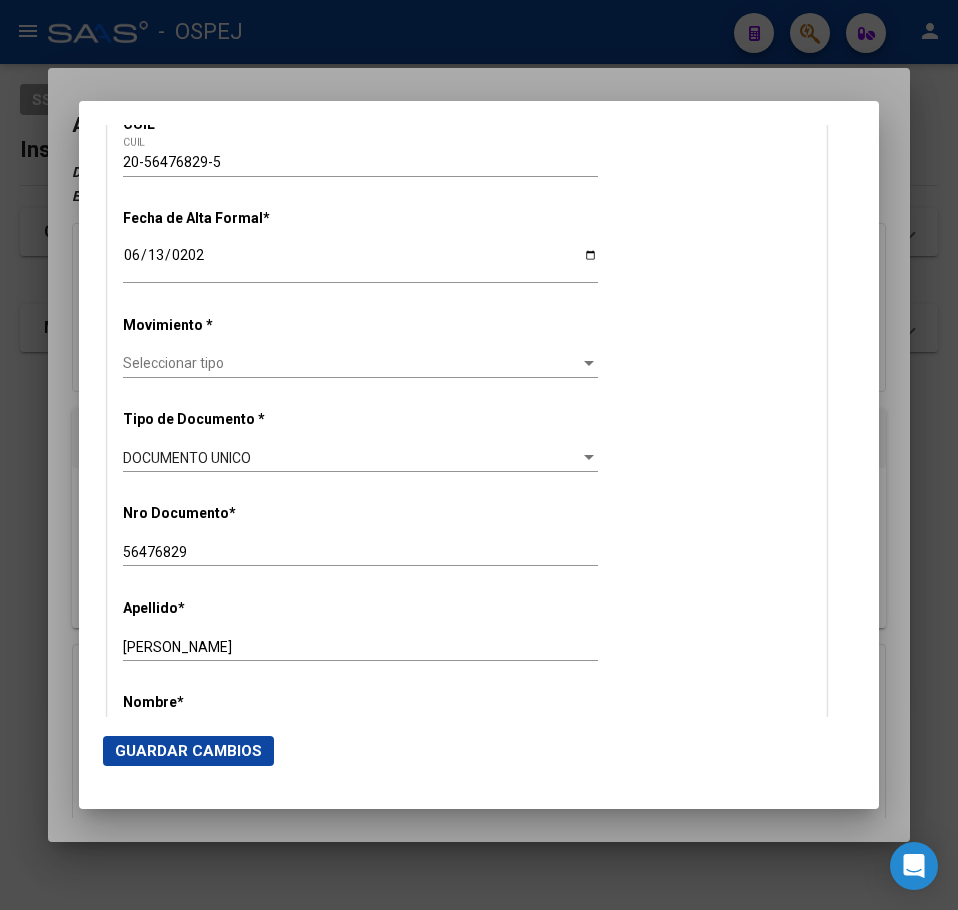 scroll, scrollTop: 400, scrollLeft: 0, axis: vertical 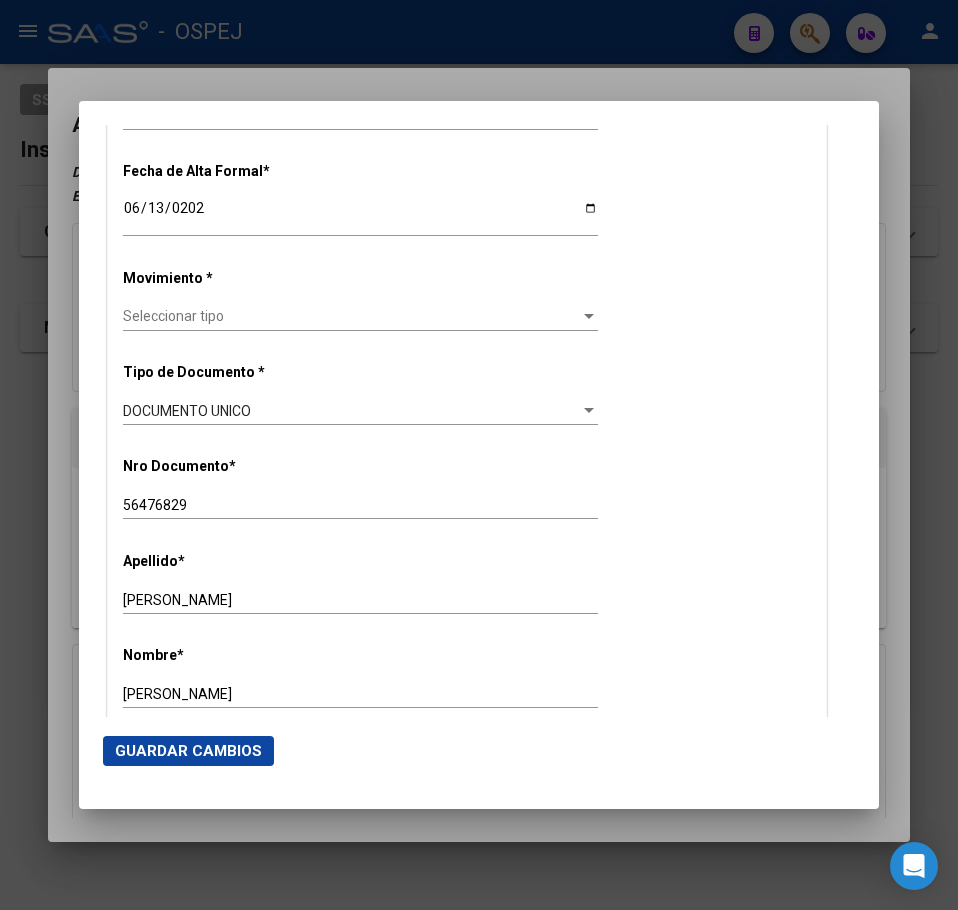 click on "Seleccionar tipo" at bounding box center (351, 316) 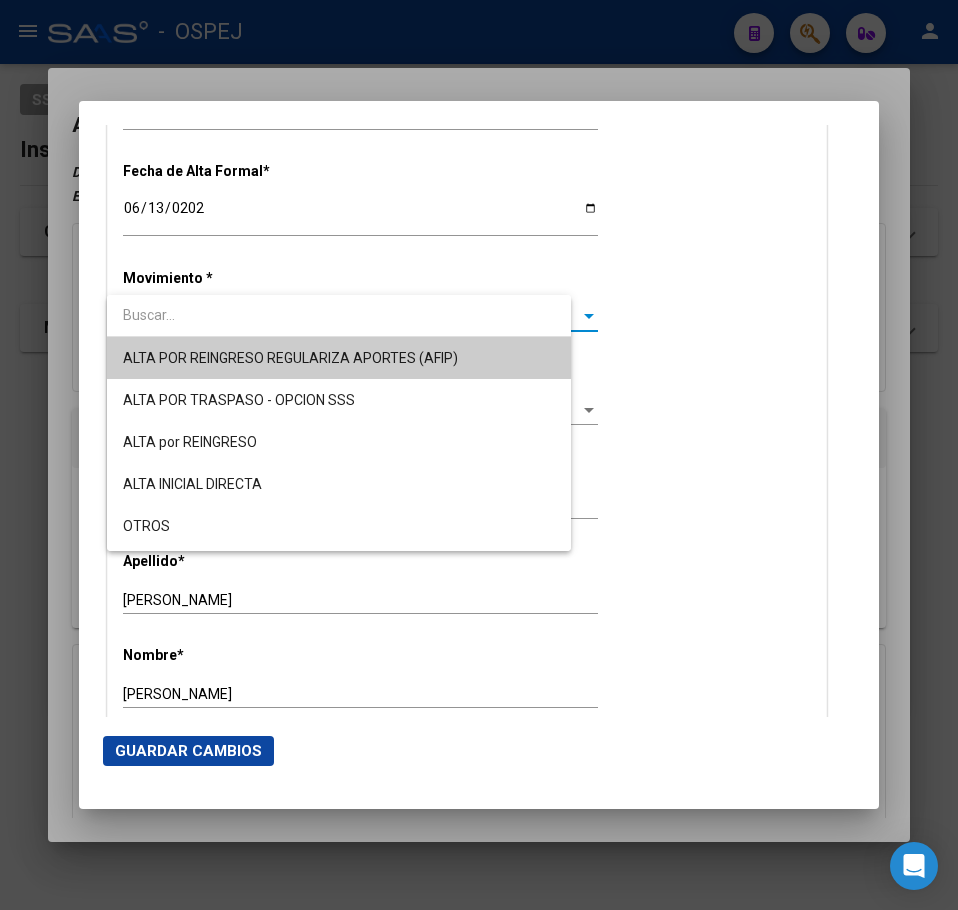click on "ALTA POR REINGRESO REGULARIZA APORTES (AFIP)" at bounding box center (290, 358) 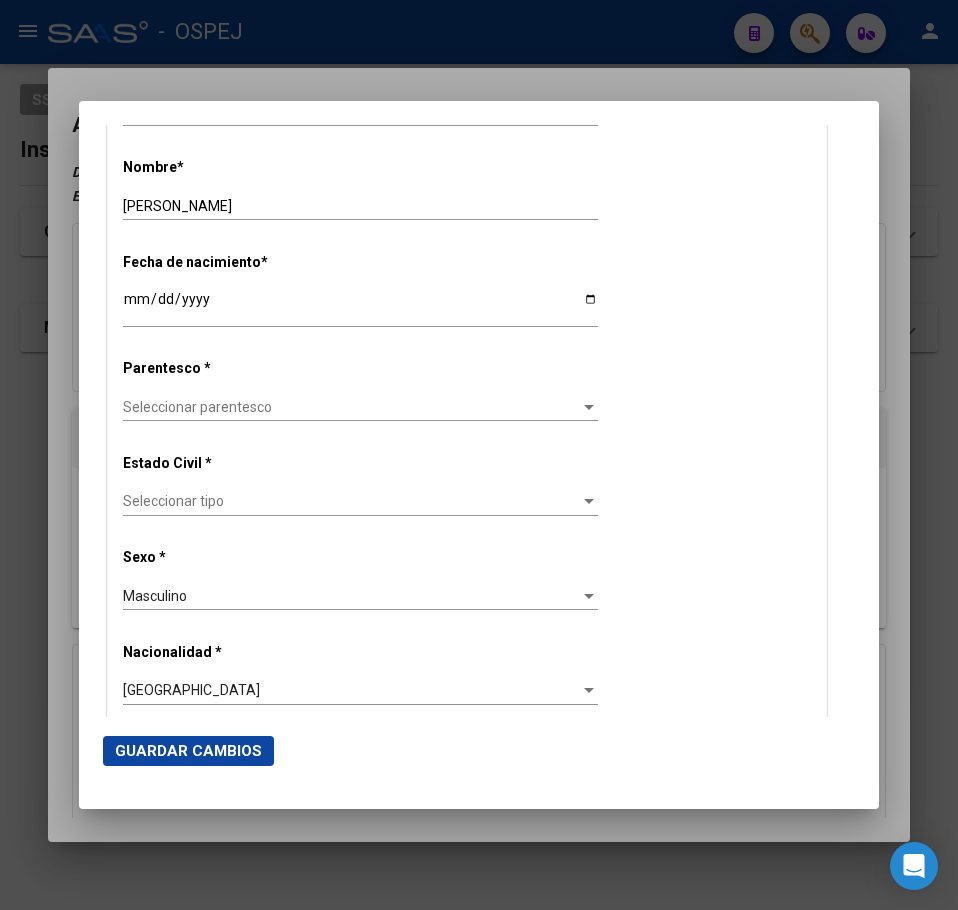 scroll, scrollTop: 900, scrollLeft: 0, axis: vertical 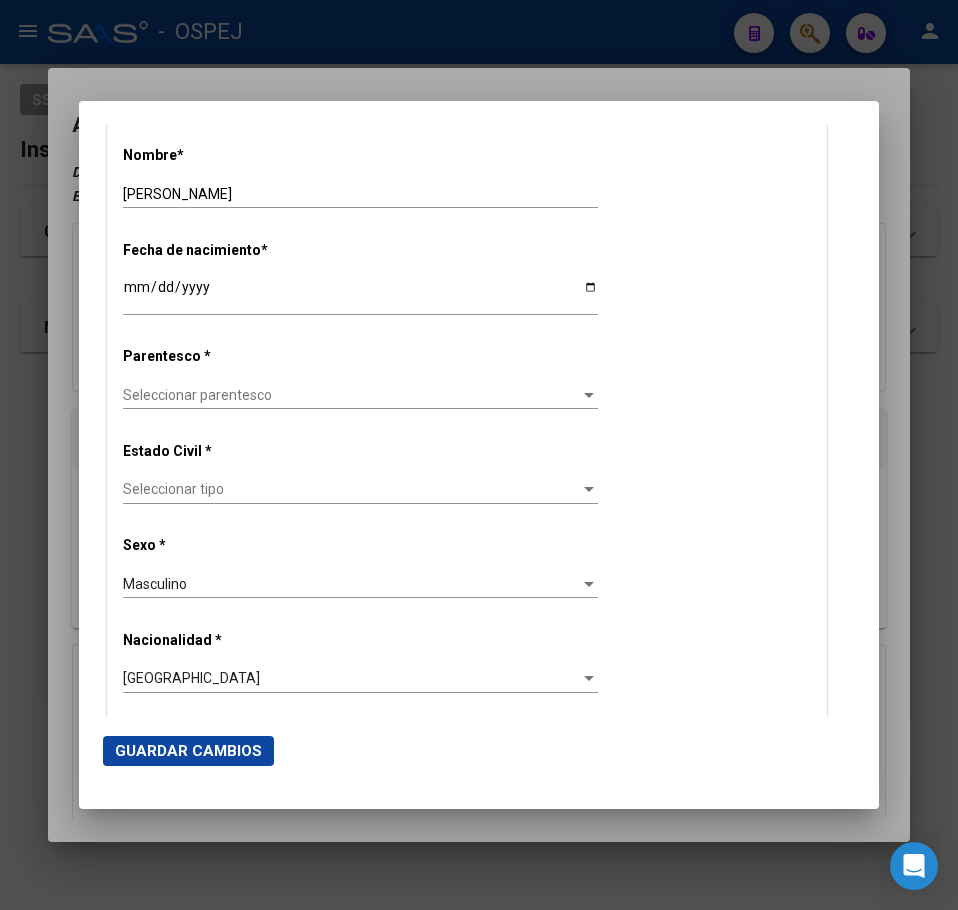 click on "Seleccionar parentesco" at bounding box center (351, 395) 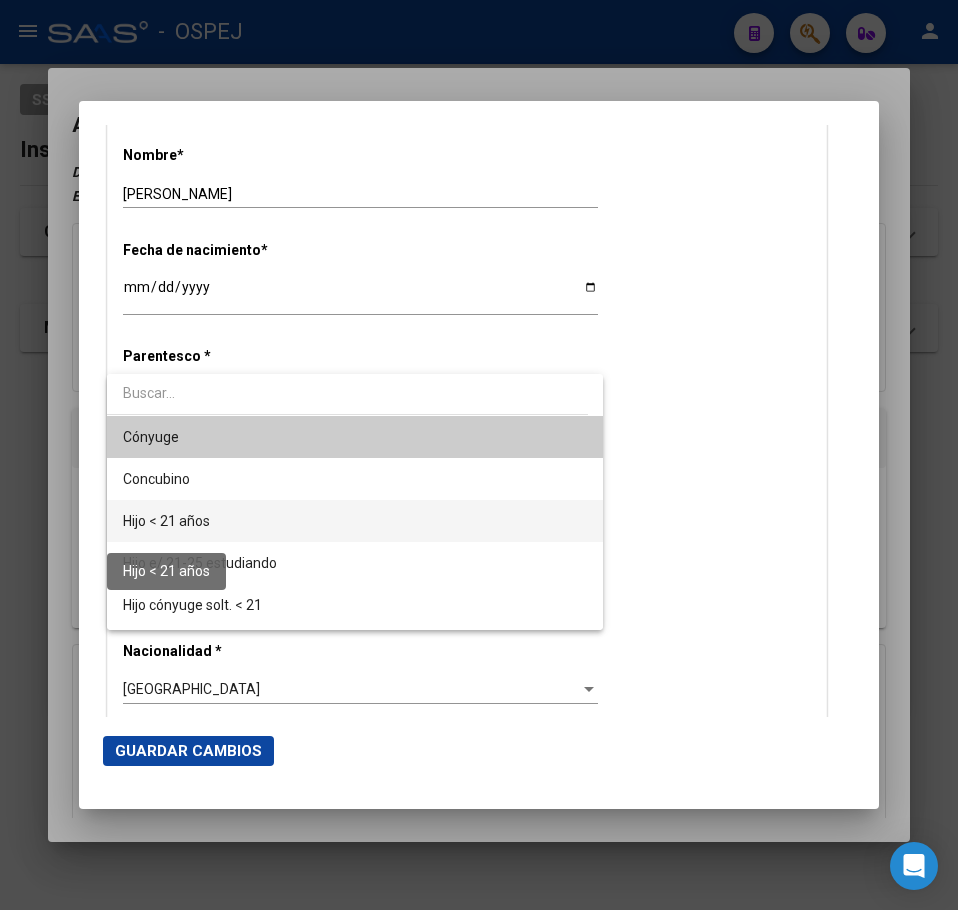 click on "Hijo < 21 años" at bounding box center (166, 521) 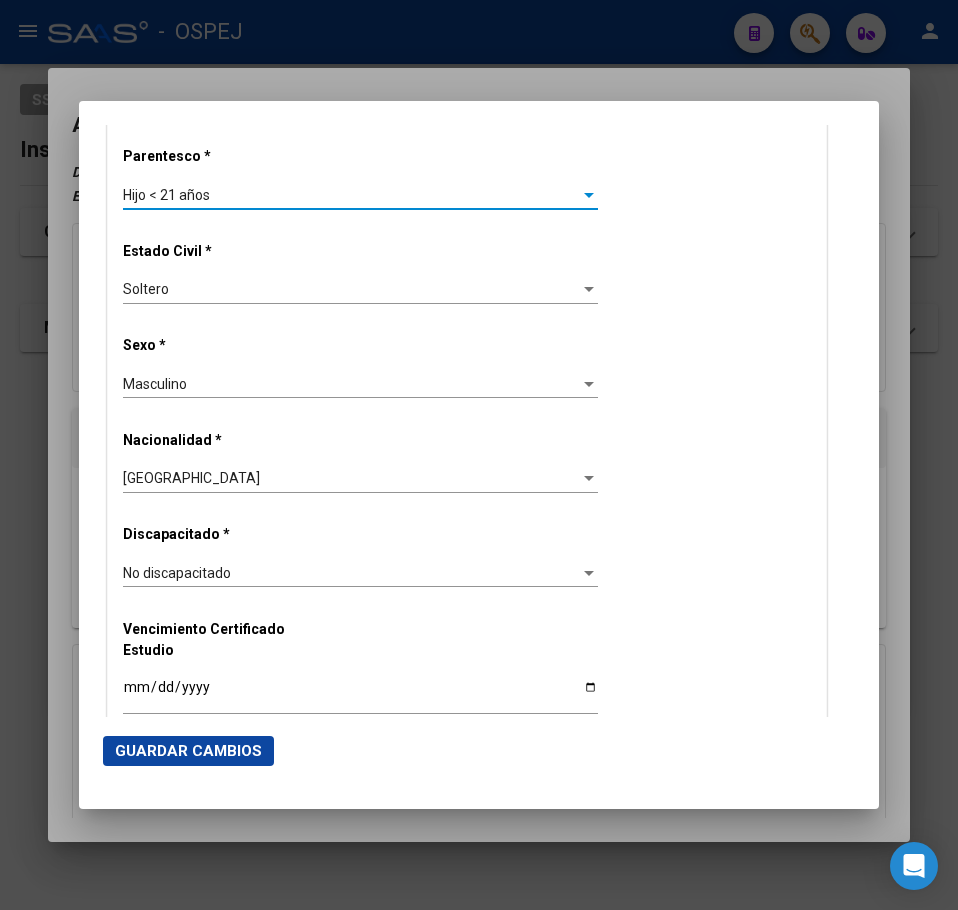 click on "Guardar Cambios" 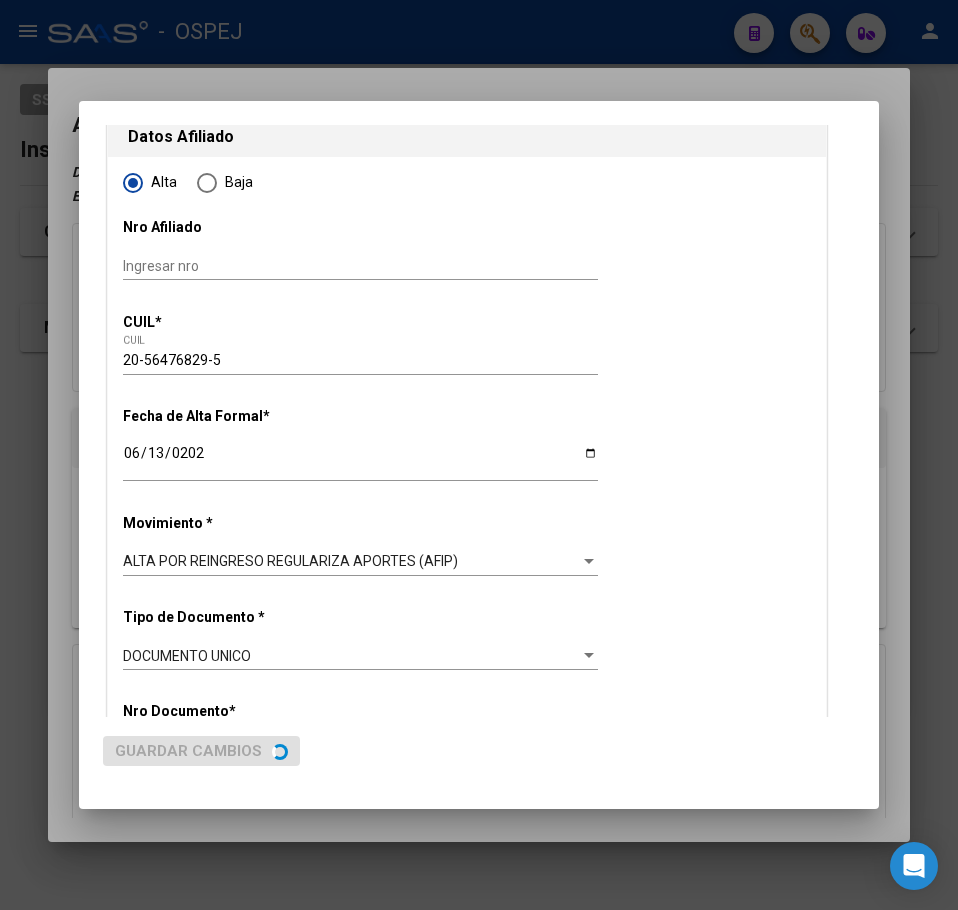scroll, scrollTop: 0, scrollLeft: 0, axis: both 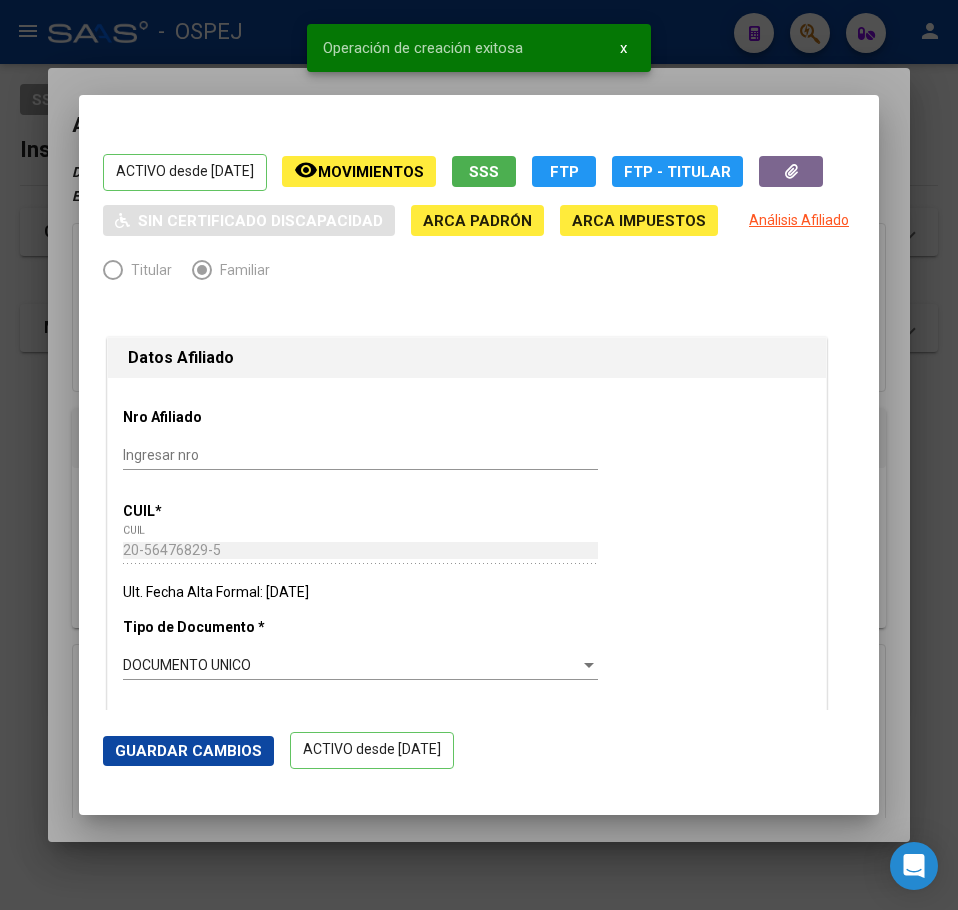 click at bounding box center [479, 455] 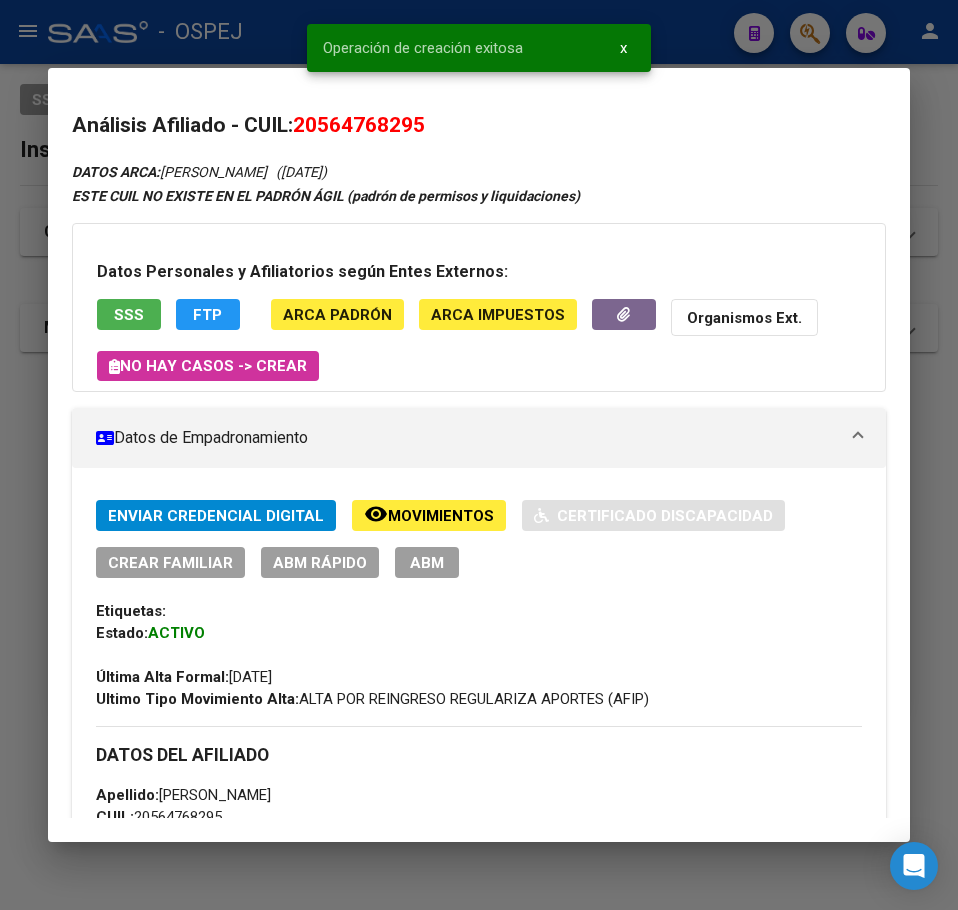 click on "20564768295" at bounding box center [359, 125] 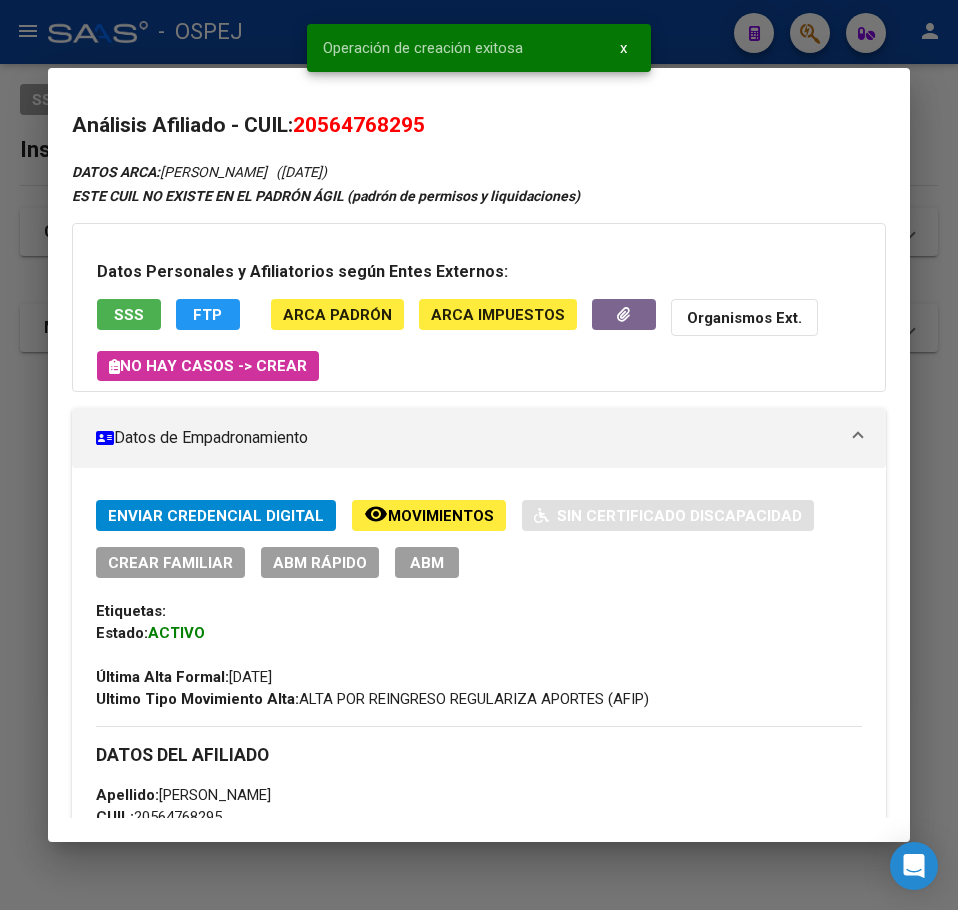 click on "20564768295" at bounding box center [359, 125] 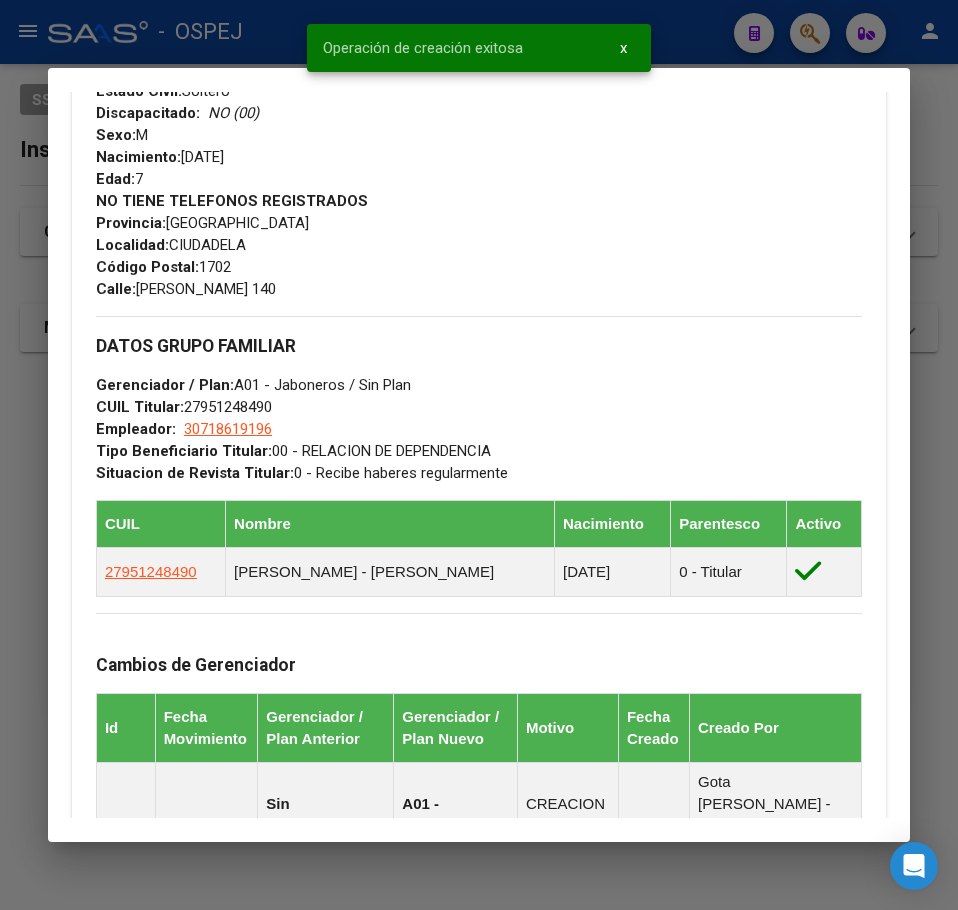 scroll, scrollTop: 1100, scrollLeft: 0, axis: vertical 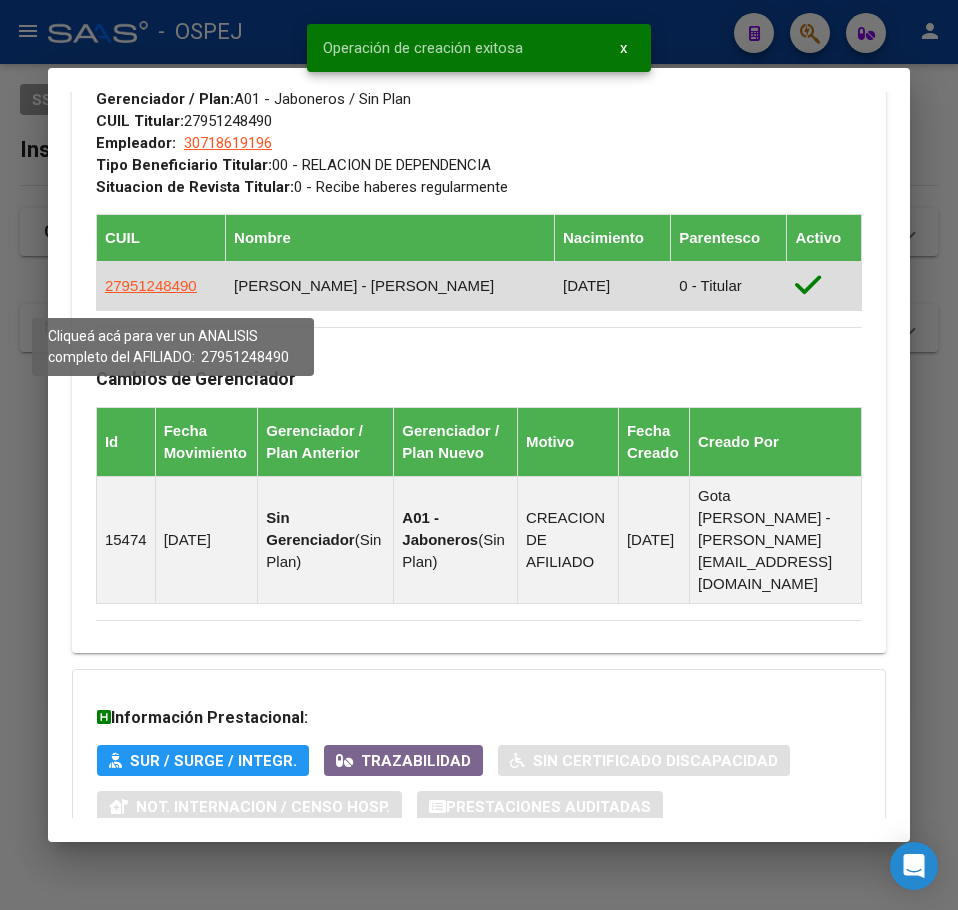 click on "27951248490" at bounding box center [151, 285] 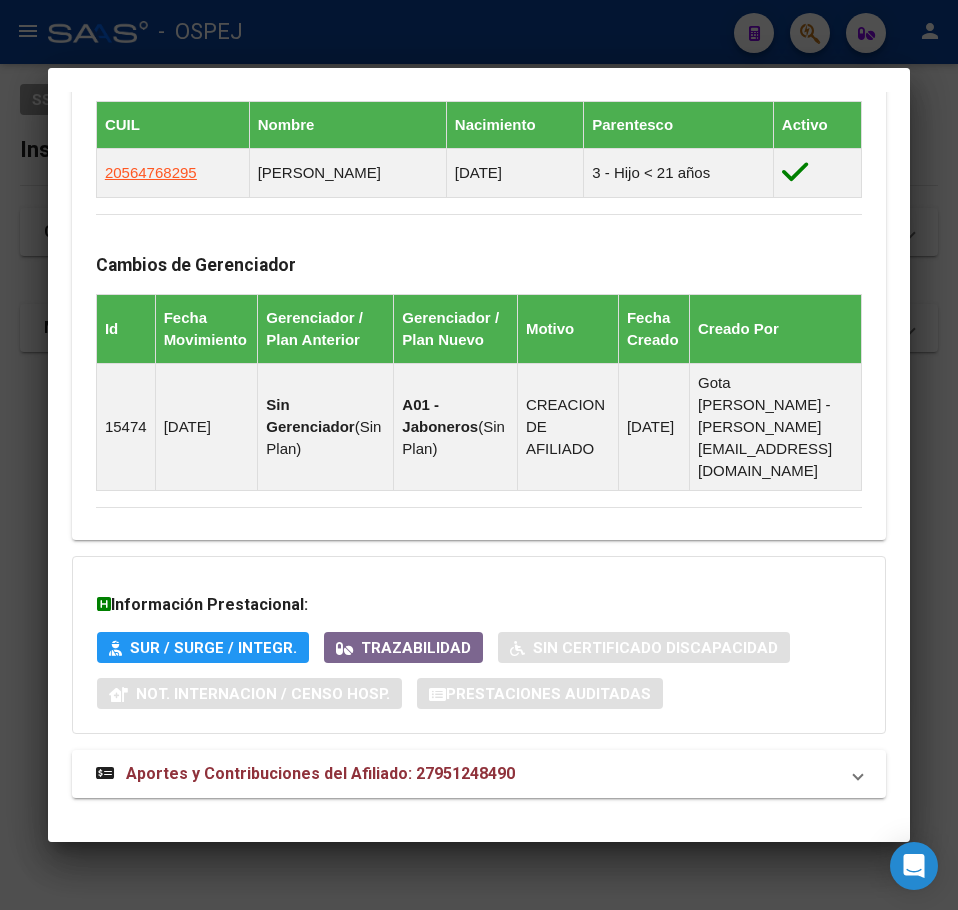 drag, startPoint x: 280, startPoint y: 754, endPoint x: 247, endPoint y: 652, distance: 107.205414 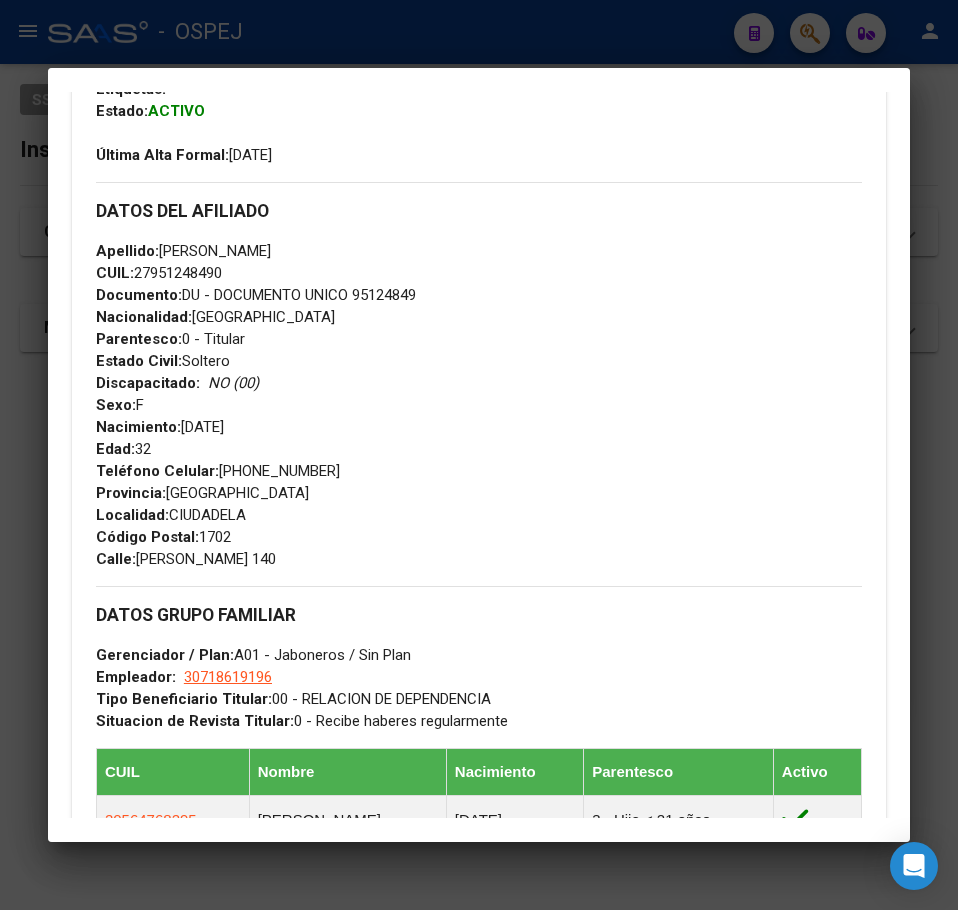 scroll, scrollTop: 0, scrollLeft: 0, axis: both 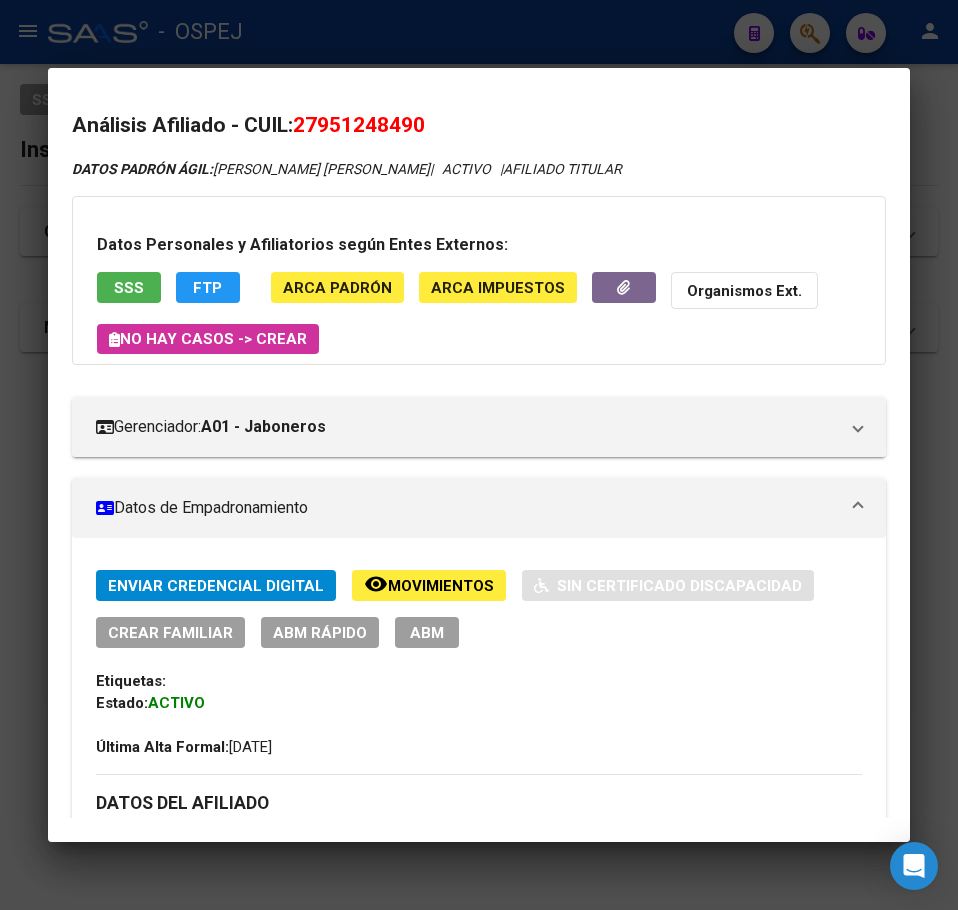 click at bounding box center (479, 455) 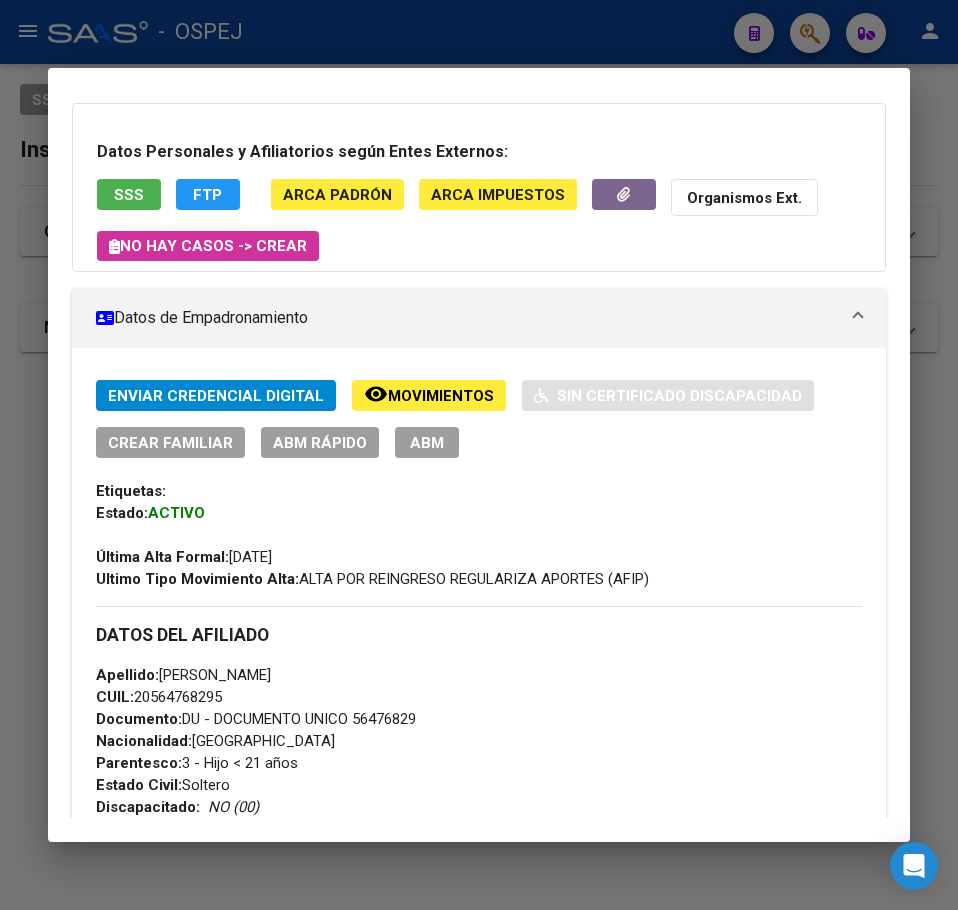 scroll, scrollTop: 0, scrollLeft: 0, axis: both 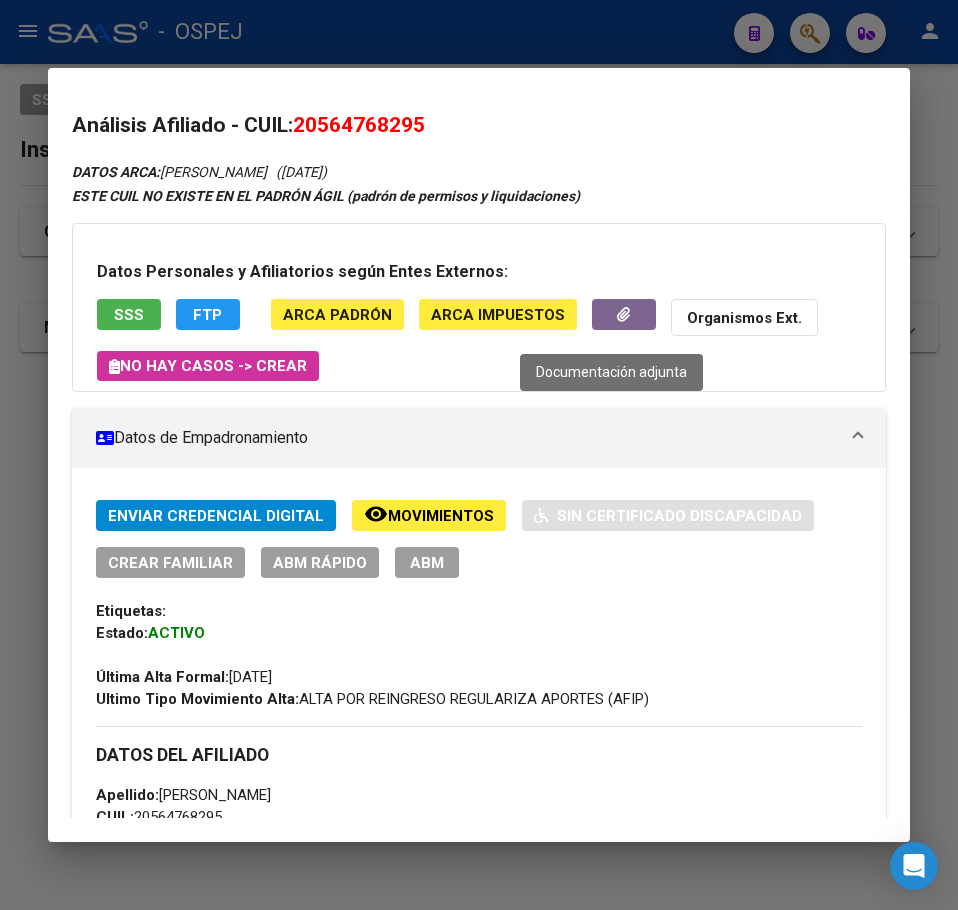 click 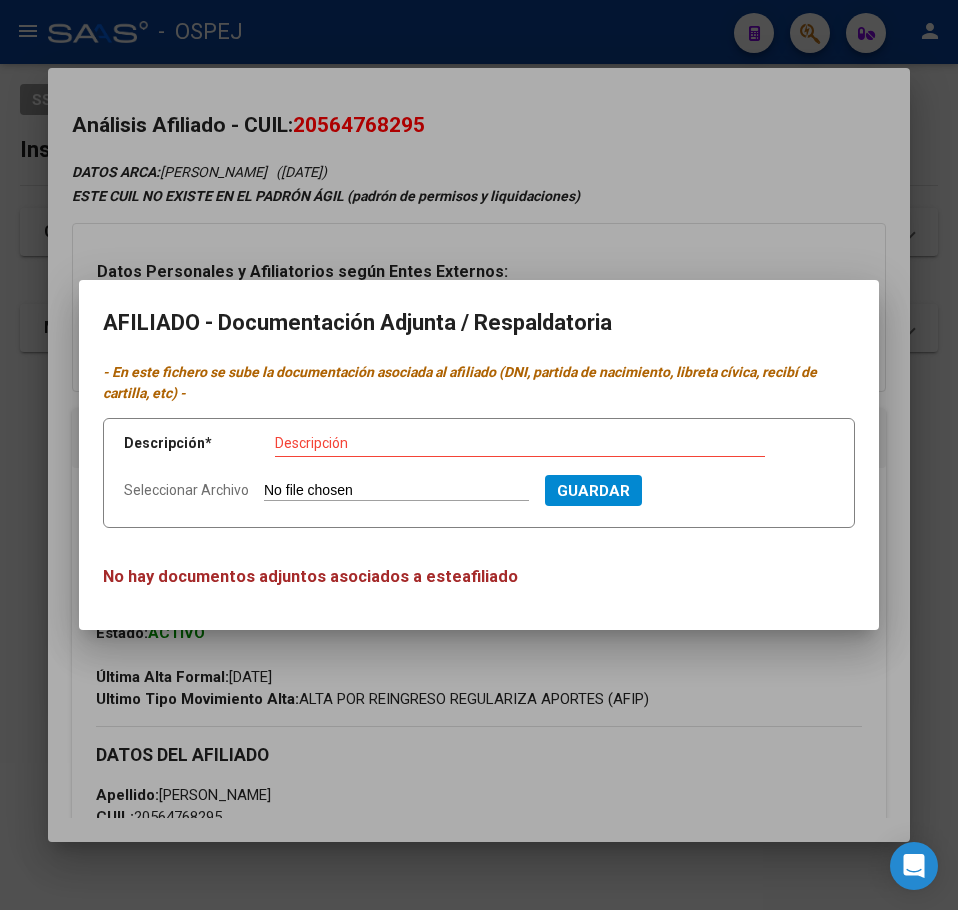 type on "C:\fakepath\WhatsApp Image [DATE] 14.29.53.jpeg" 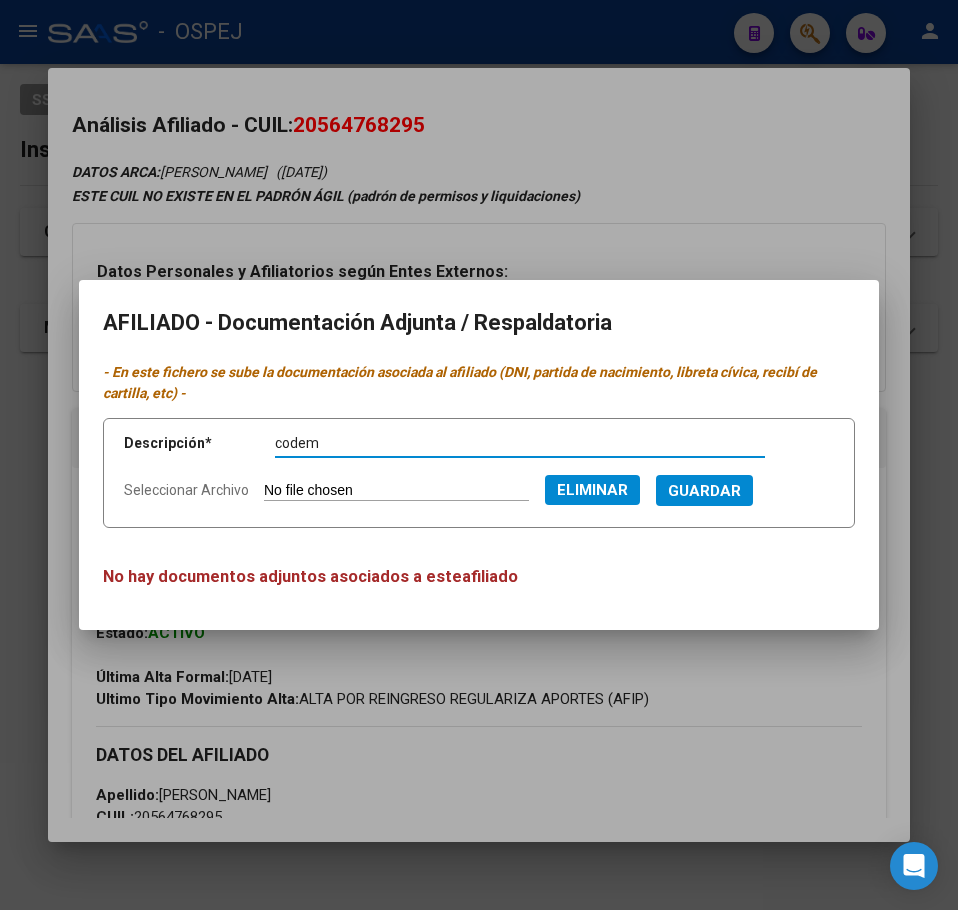 type on "codem" 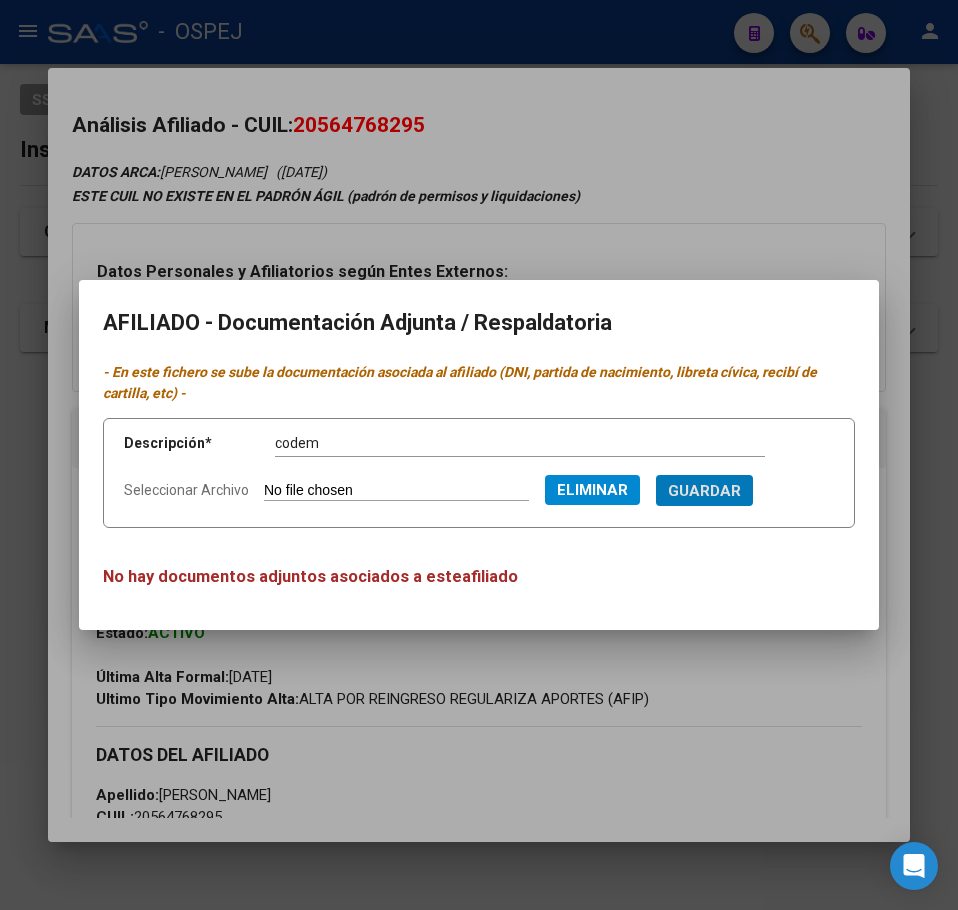 type 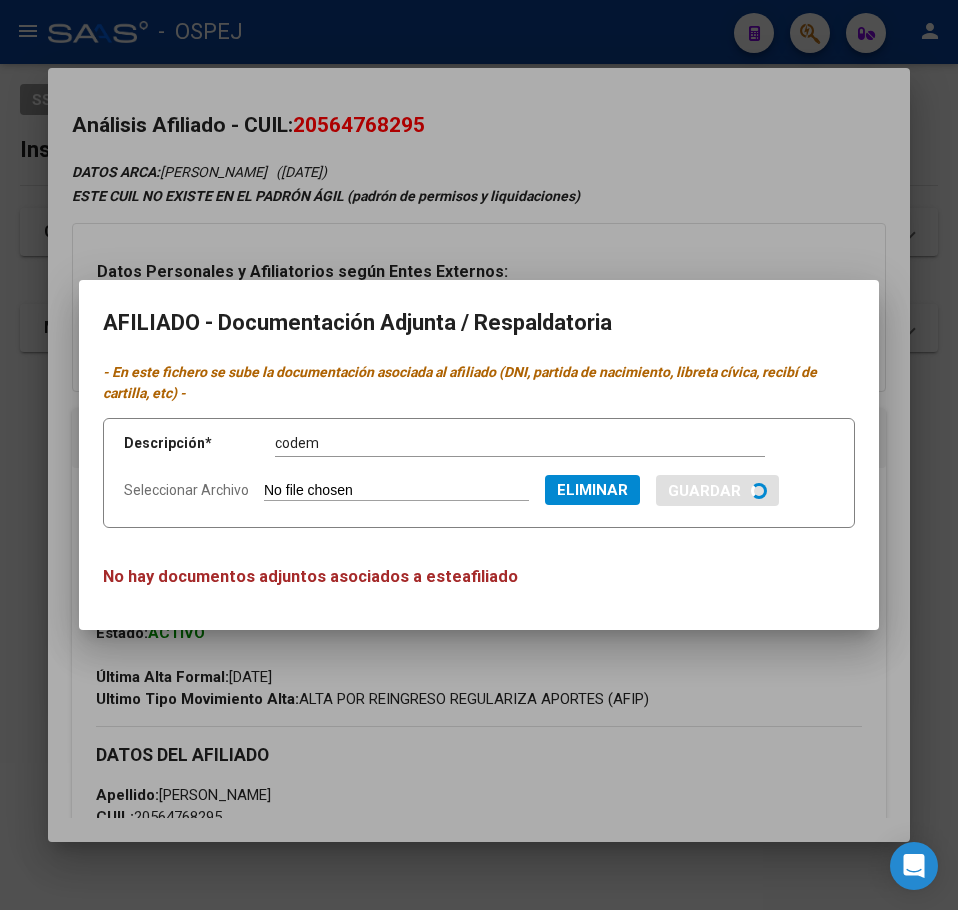 type 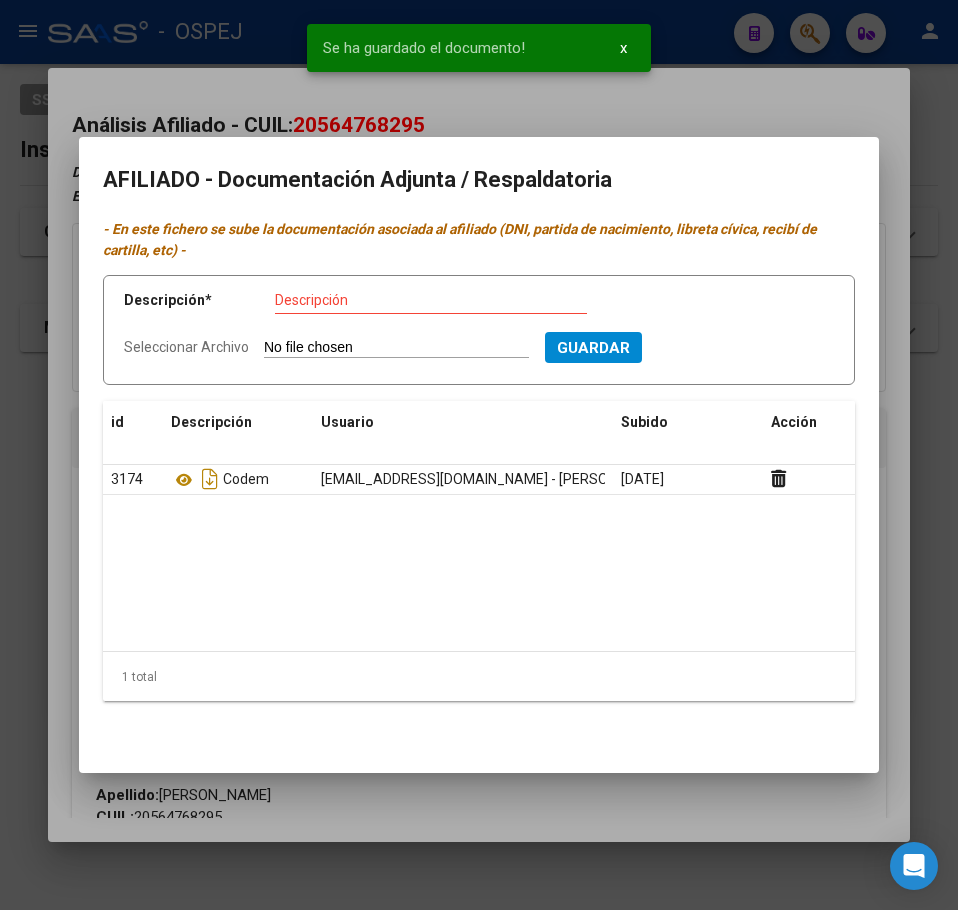 type on "C:\fakepath\WhatsApp Image [DATE] 14.31.53.jpeg" 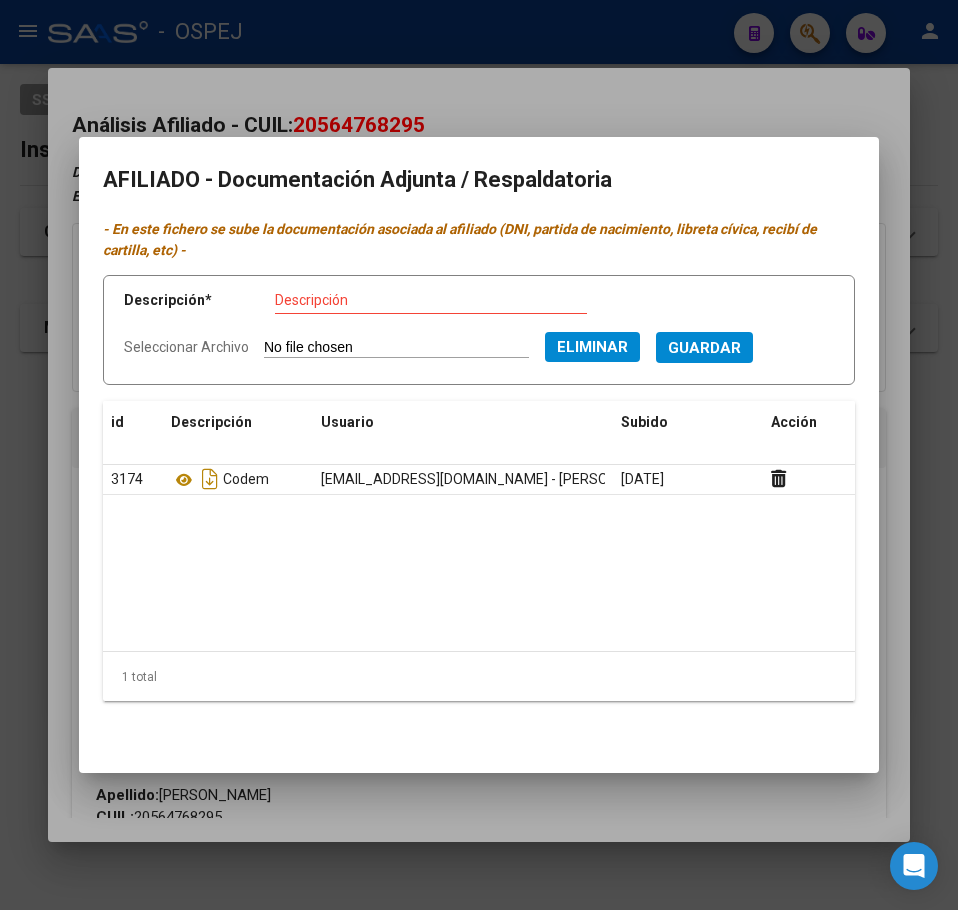 click on "Descripción  *   Descripción" at bounding box center [479, 304] 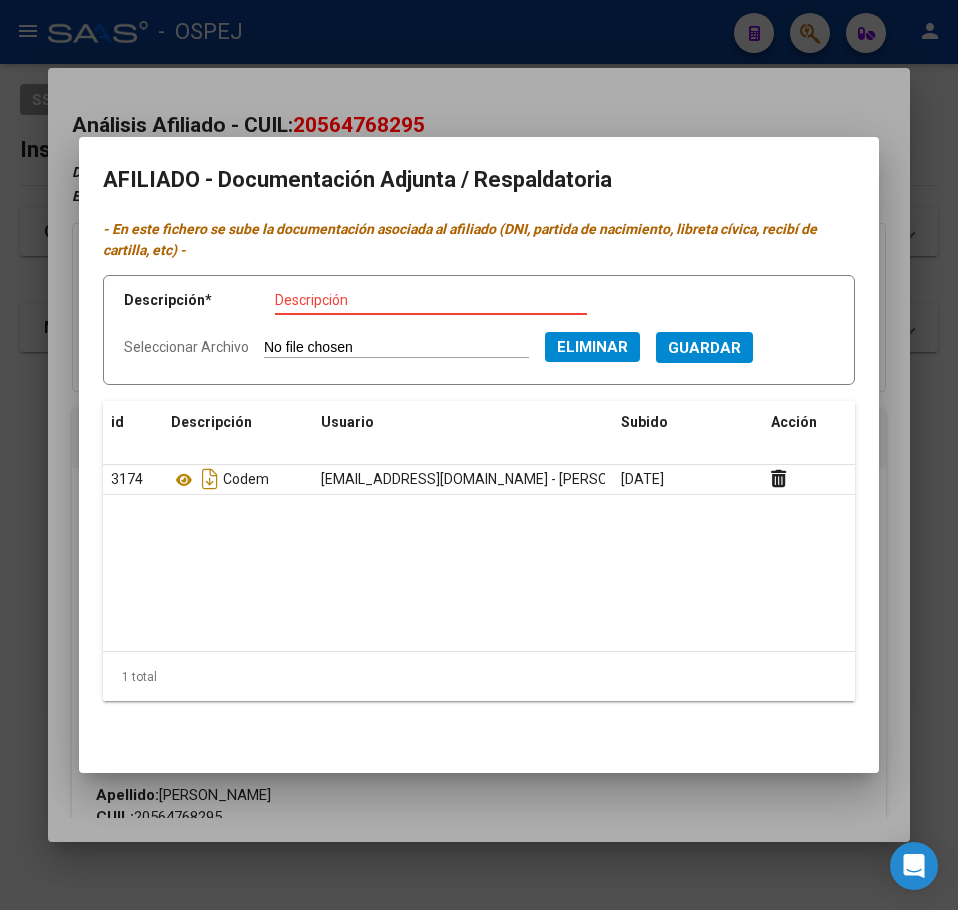 click on "Descripción" at bounding box center [431, 300] 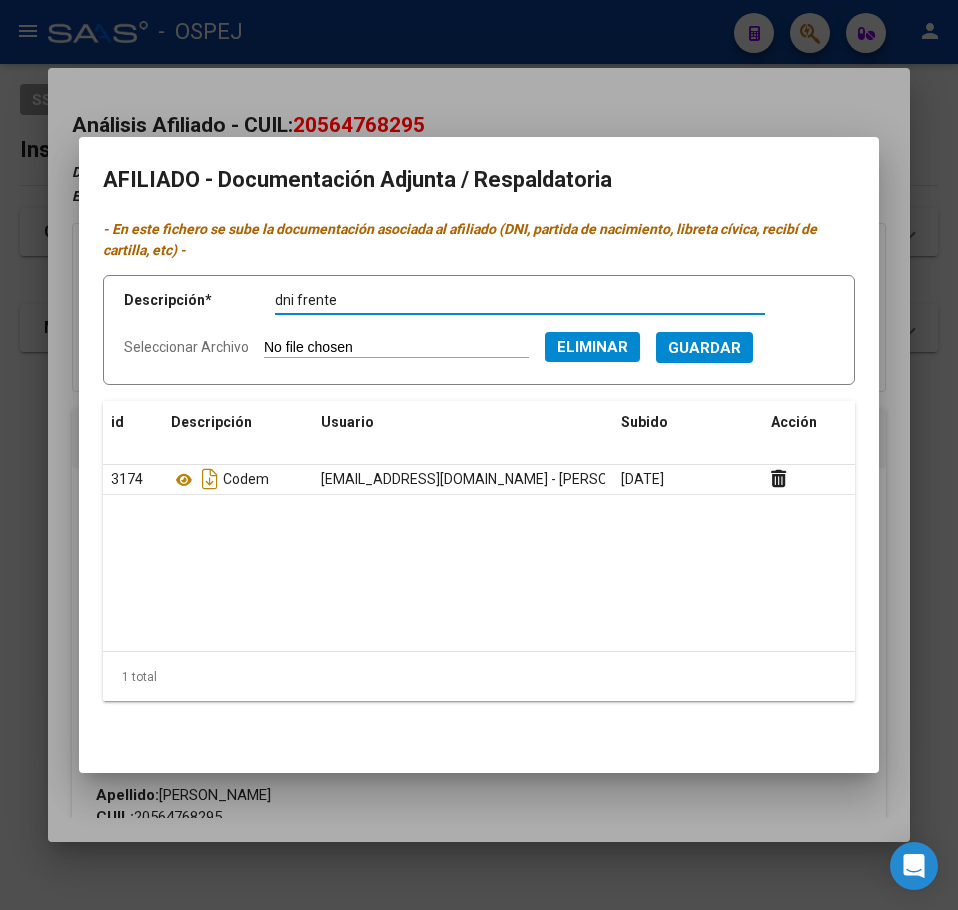 type on "dni frente" 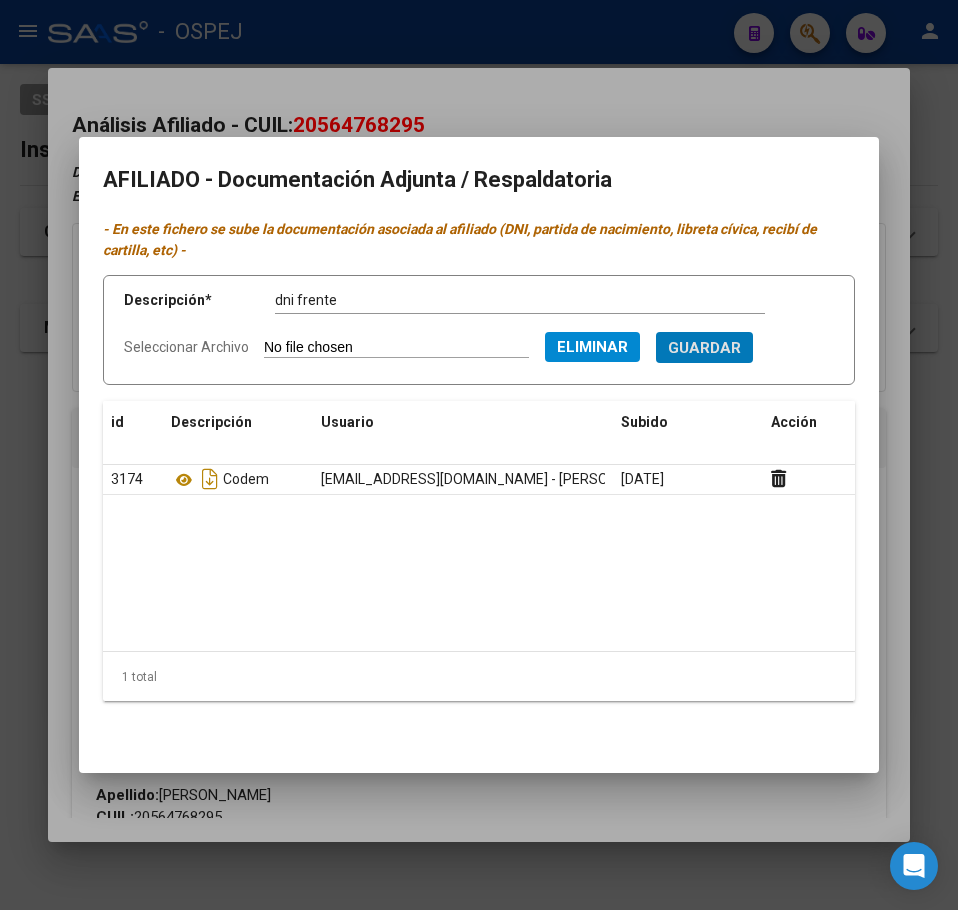 click on "Guardar" at bounding box center (704, 347) 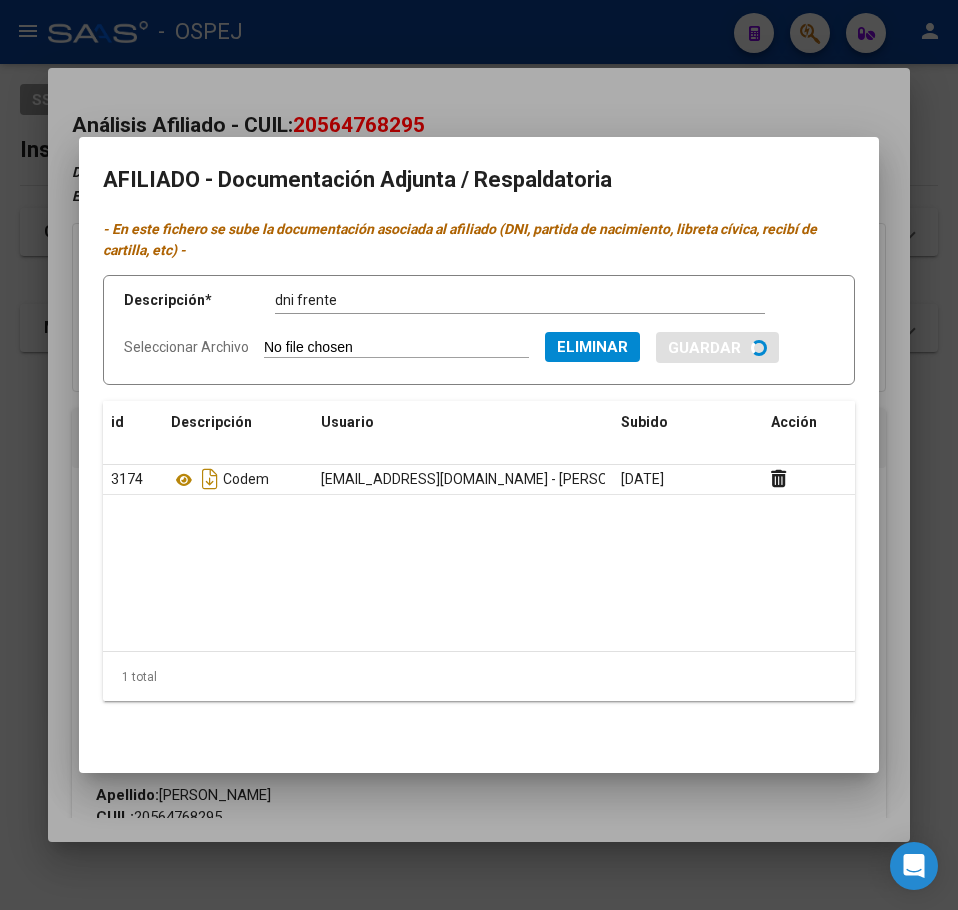 type 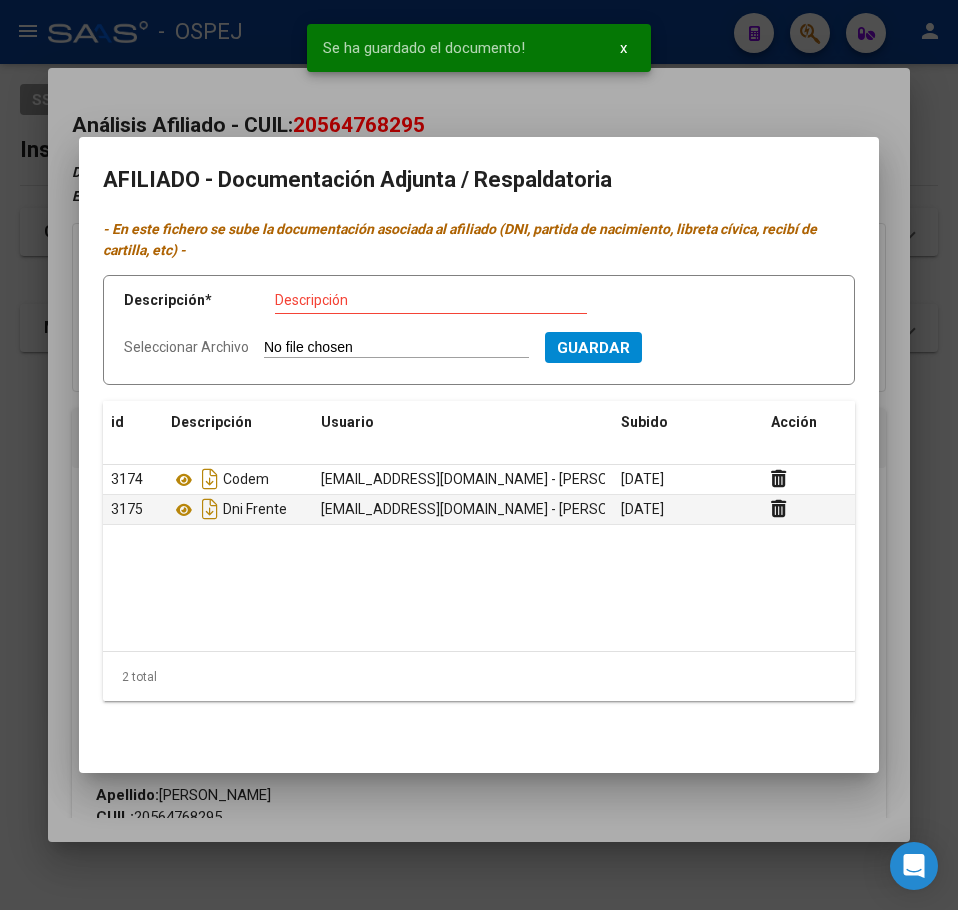 type on "C:\fakepath\WhatsApp Image [DATE] 14.31.53 (1).jpeg" 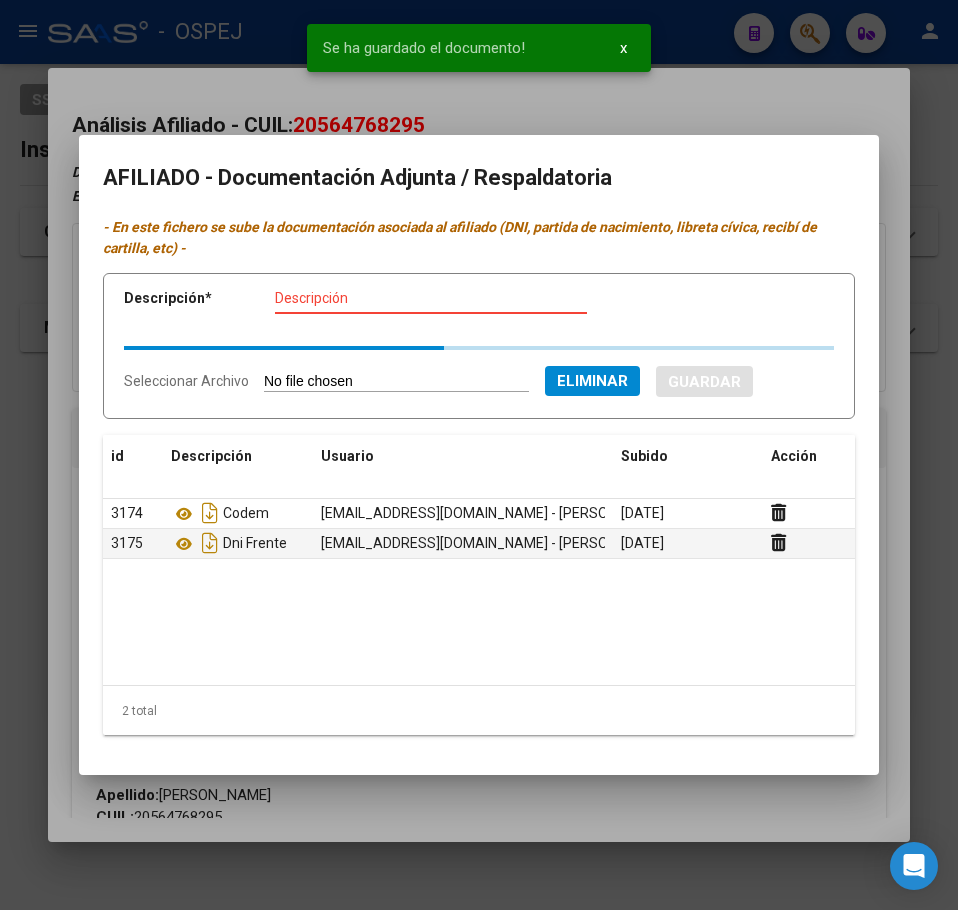 click on "Descripción" at bounding box center [431, 298] 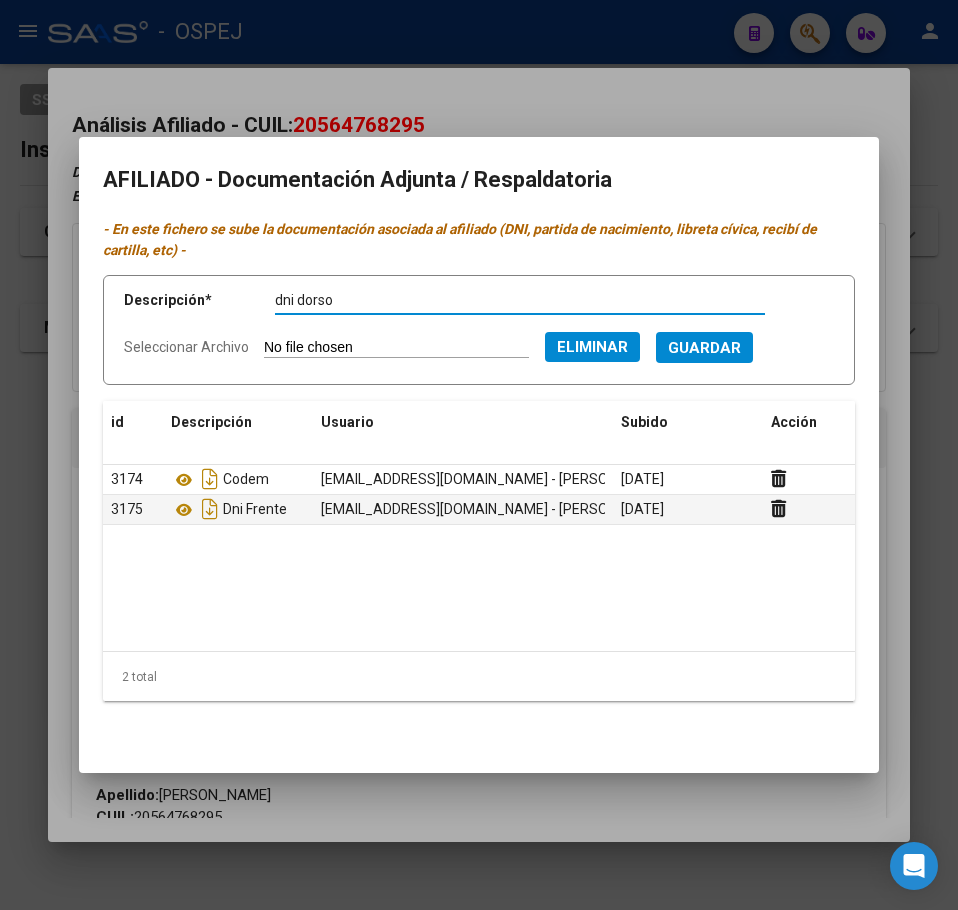 type on "dni dorso" 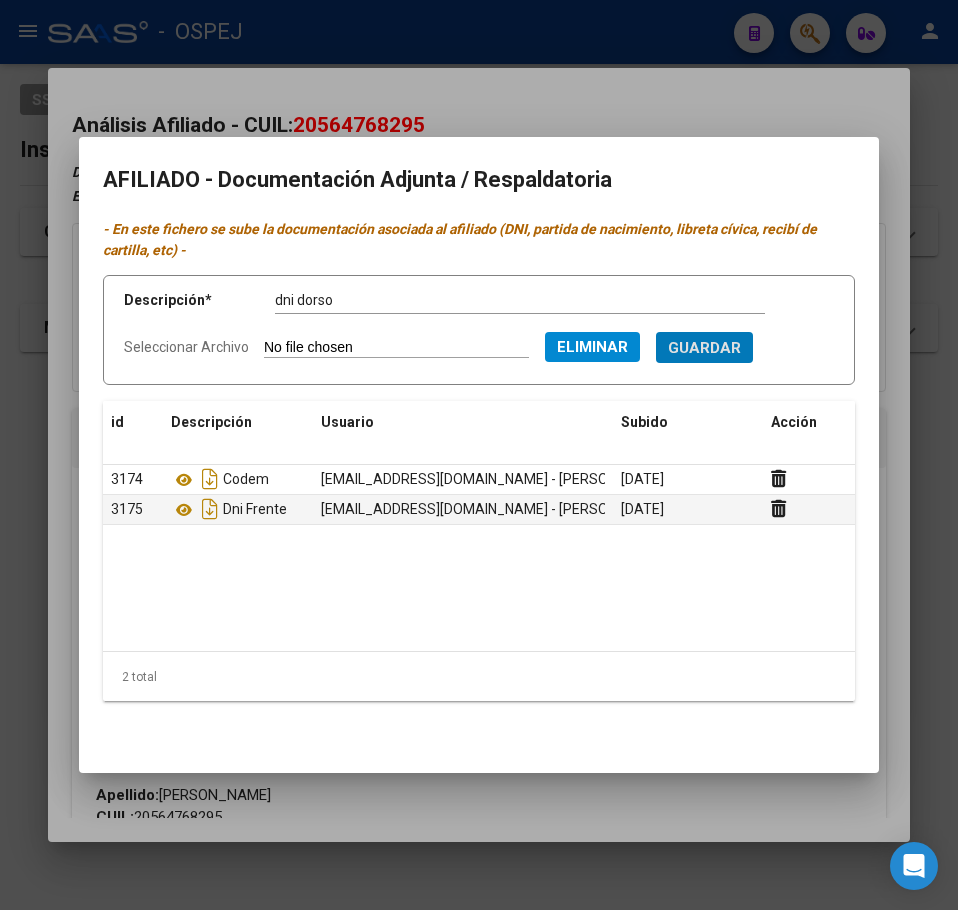 click on "Guardar" at bounding box center [704, 347] 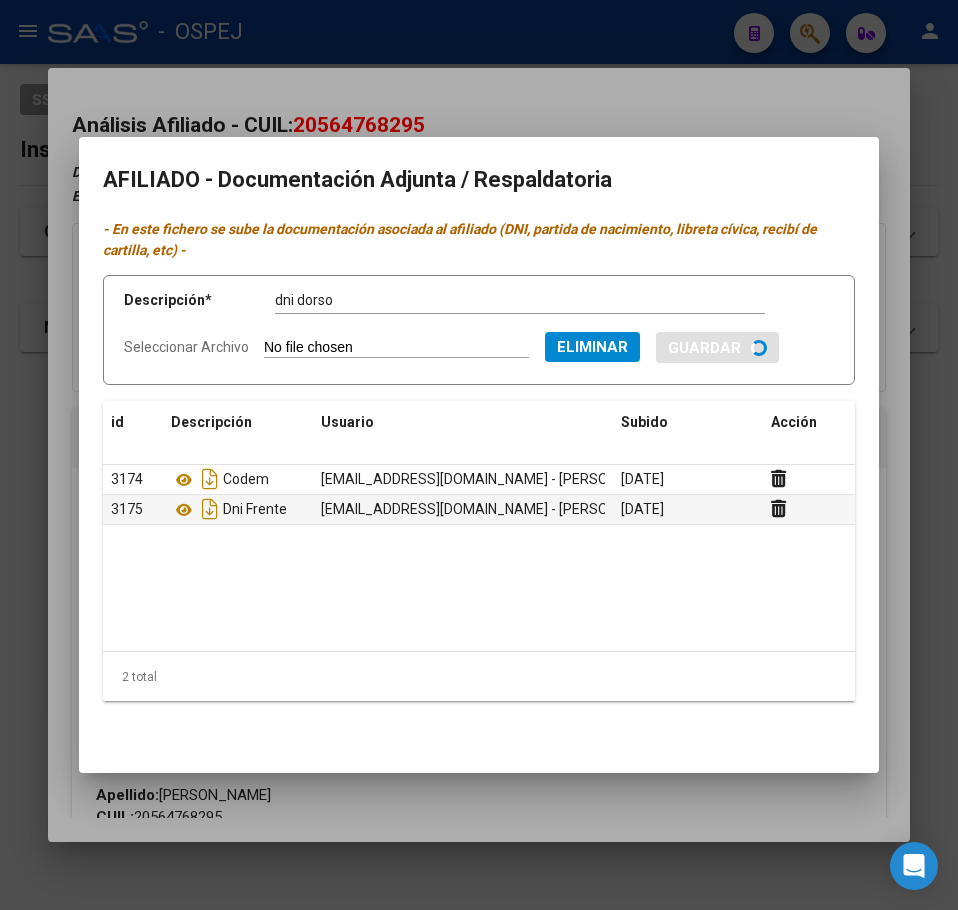 type 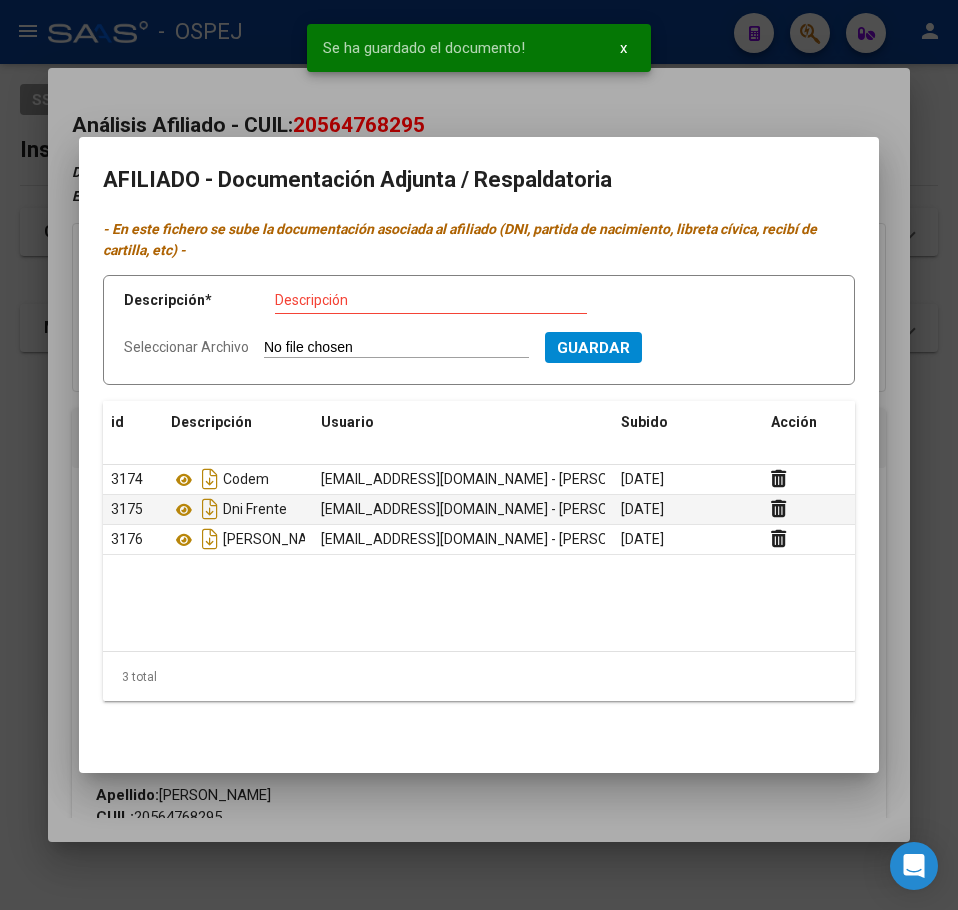 click at bounding box center (479, 455) 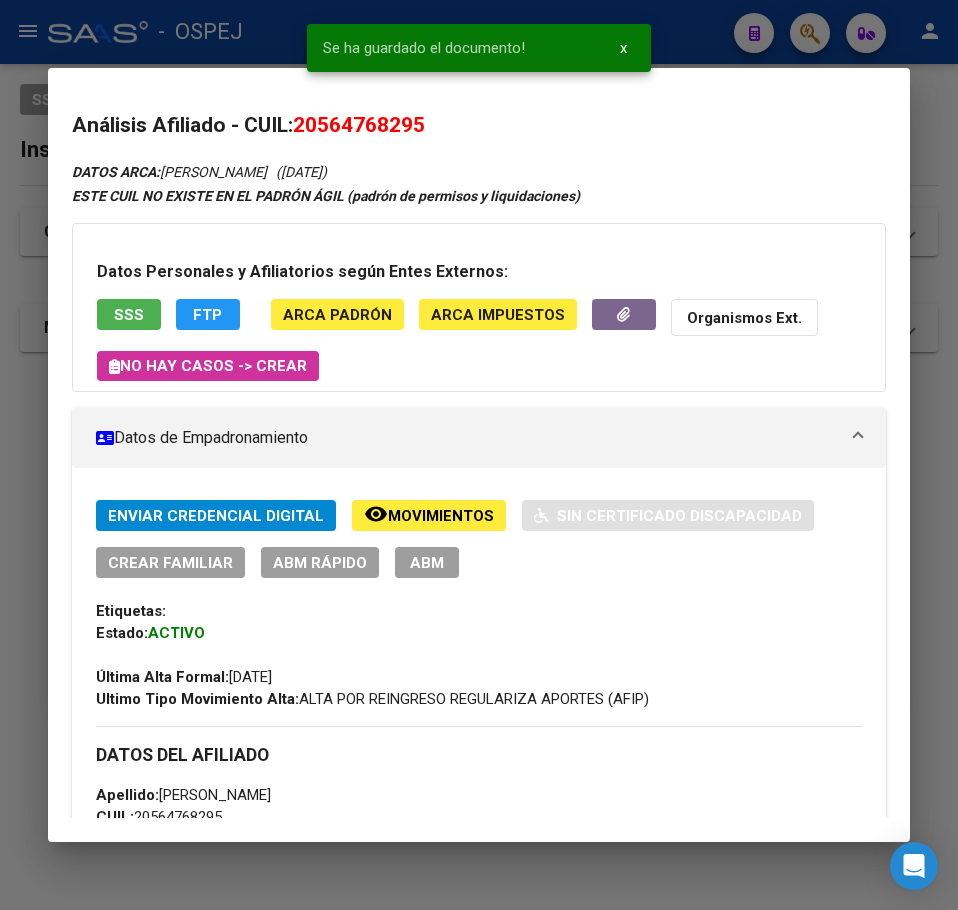 click at bounding box center (479, 455) 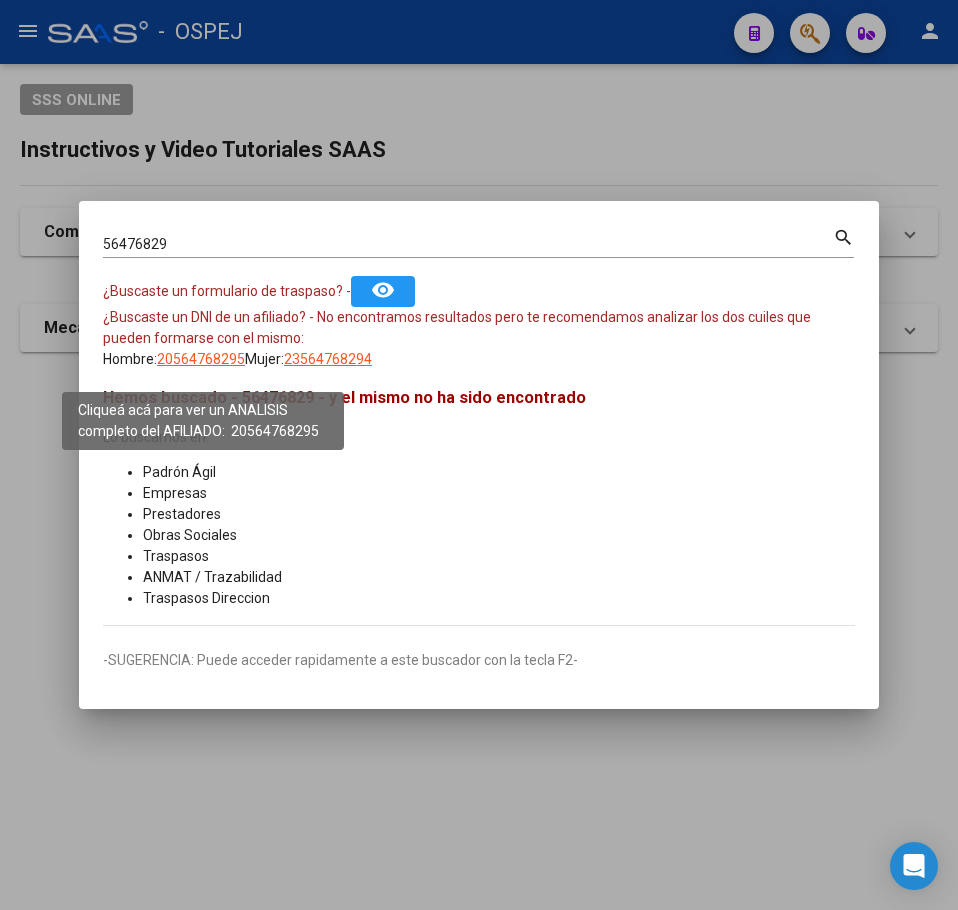 click on "20564768295" at bounding box center (201, 359) 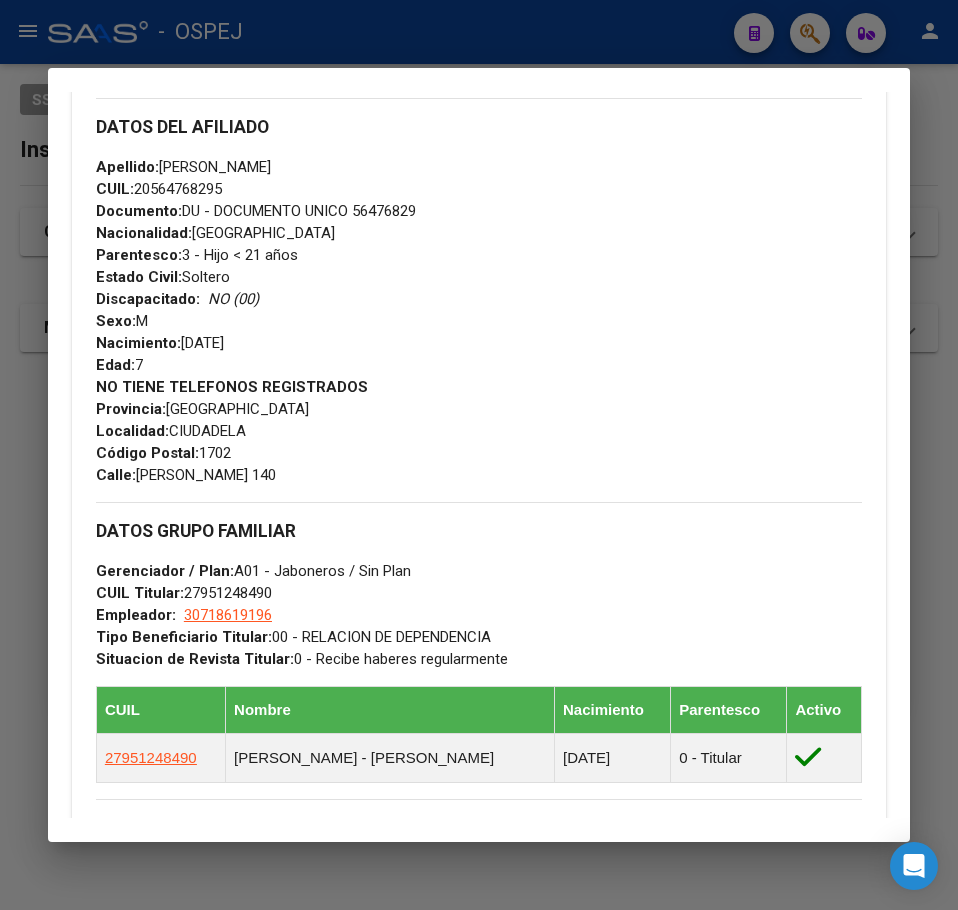 scroll, scrollTop: 1200, scrollLeft: 0, axis: vertical 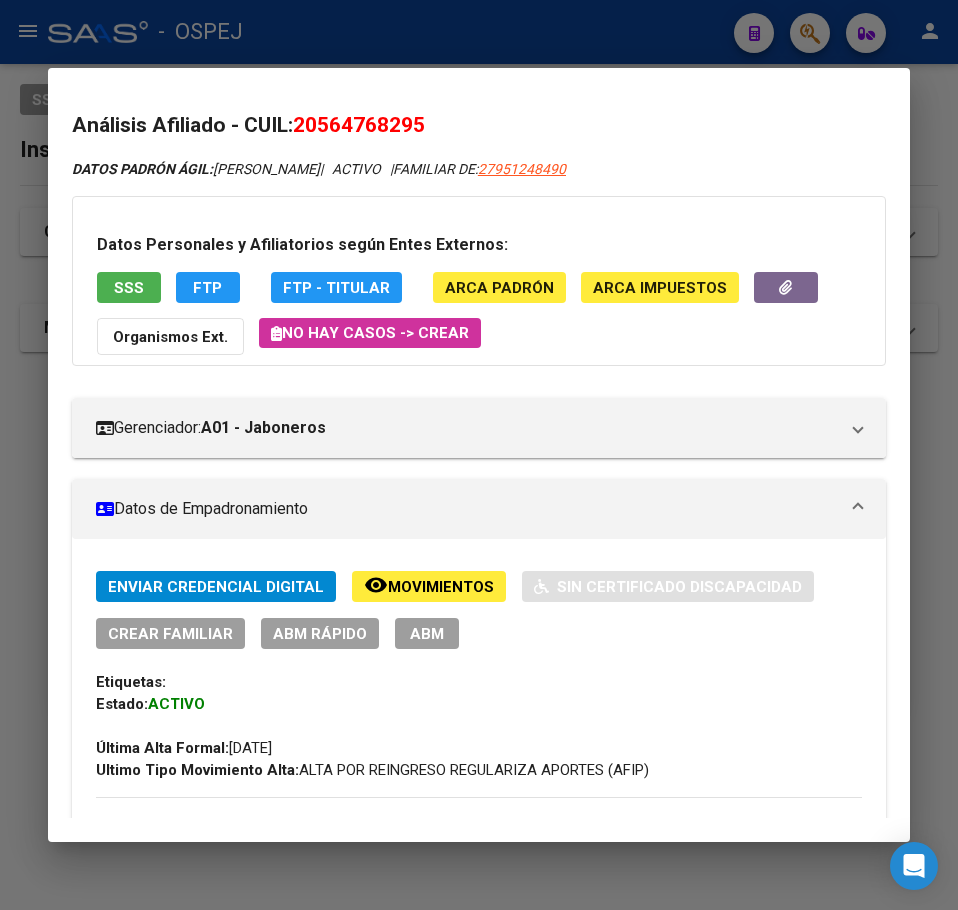 click 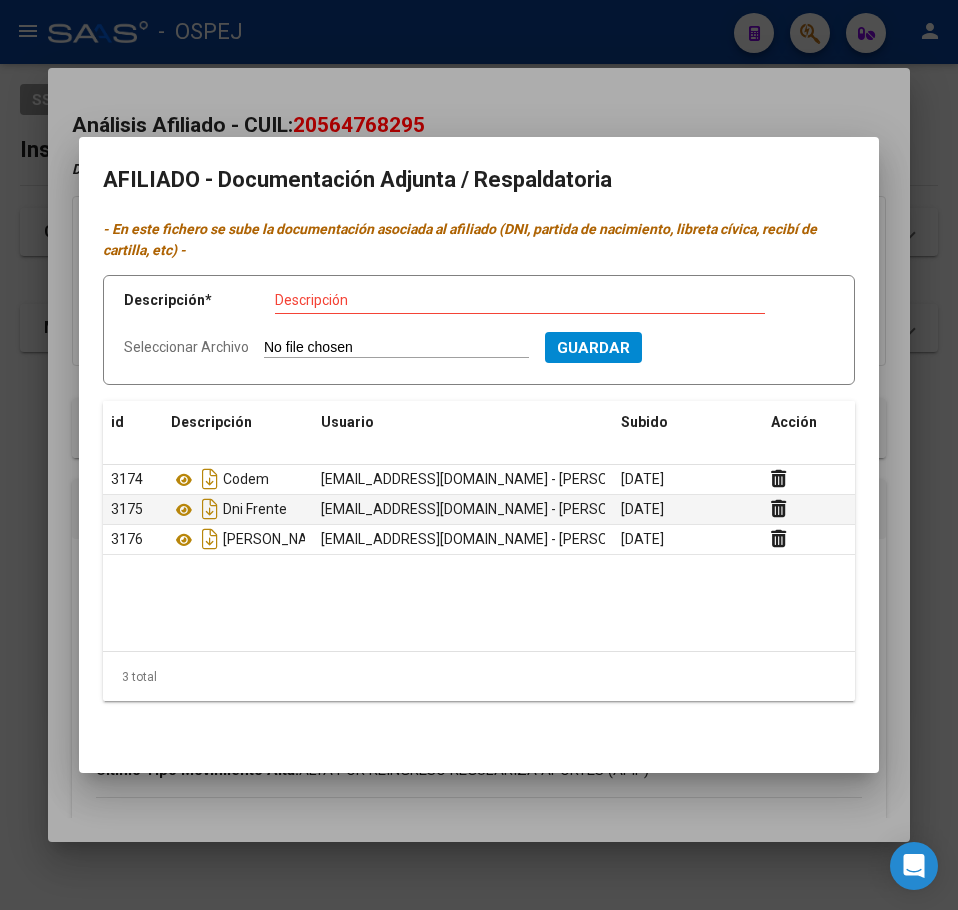 type on "C:\fakepath\WhatsApp Image [DATE] 14.50.30.jpeg" 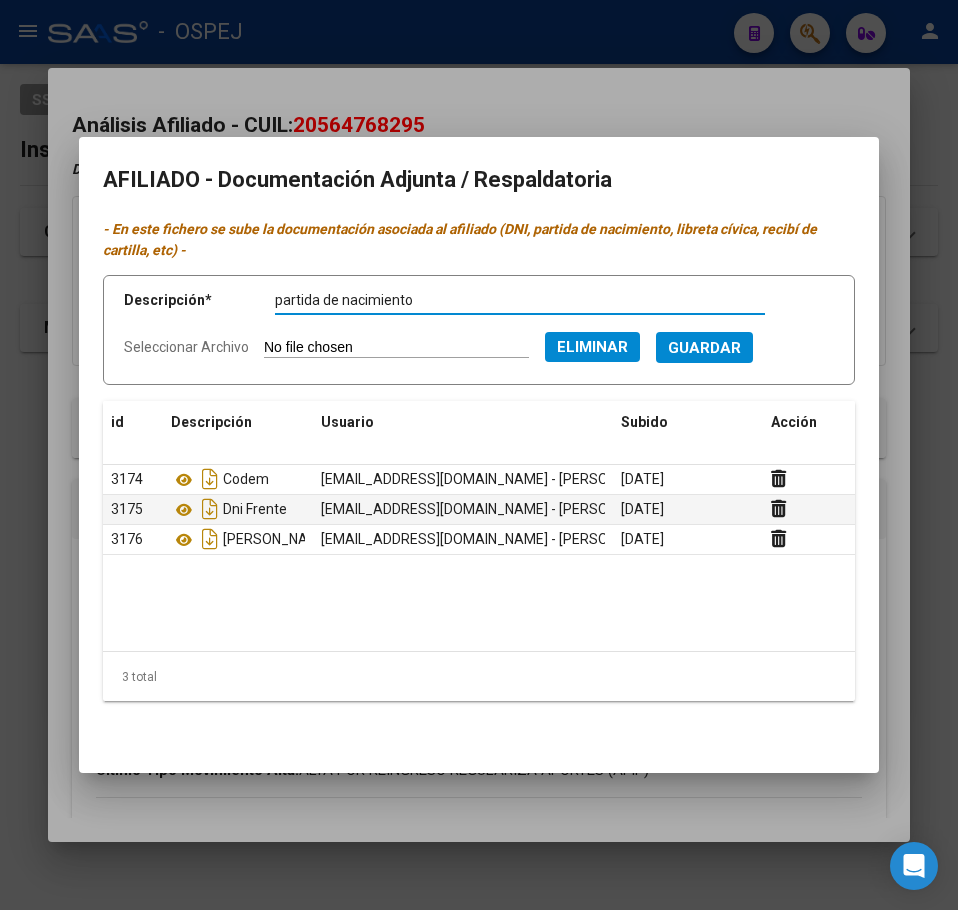 type on "partida de nacimiento" 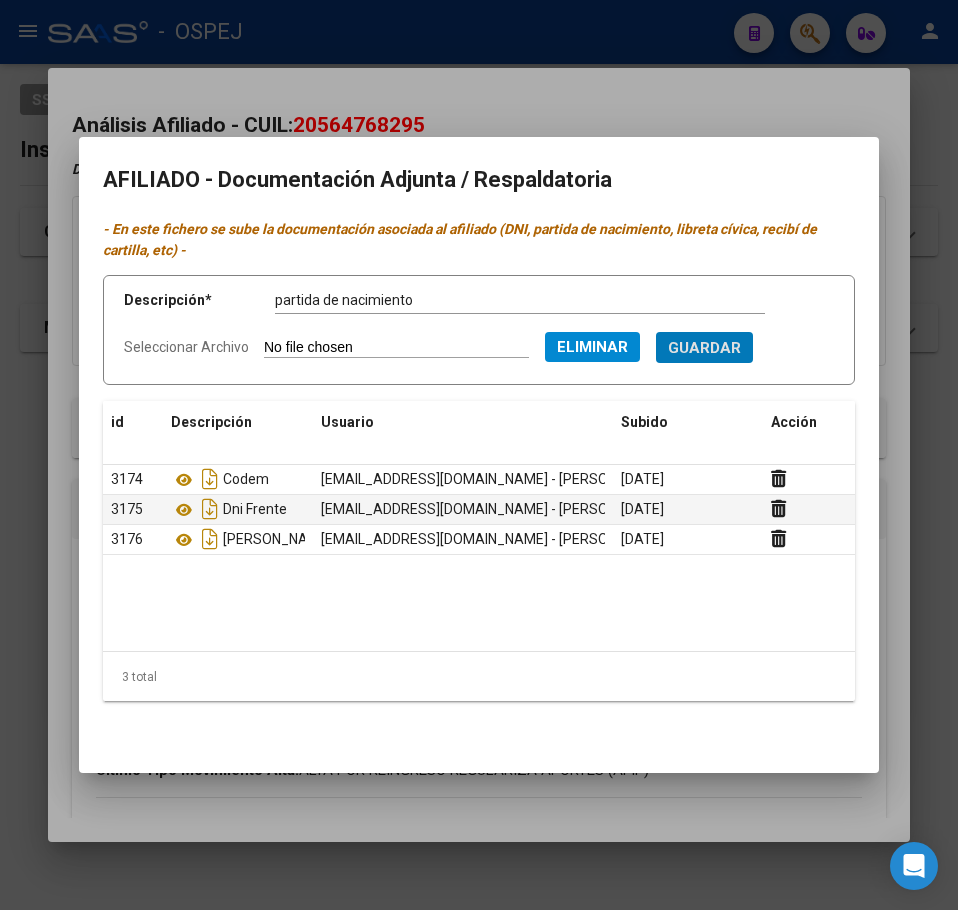 type 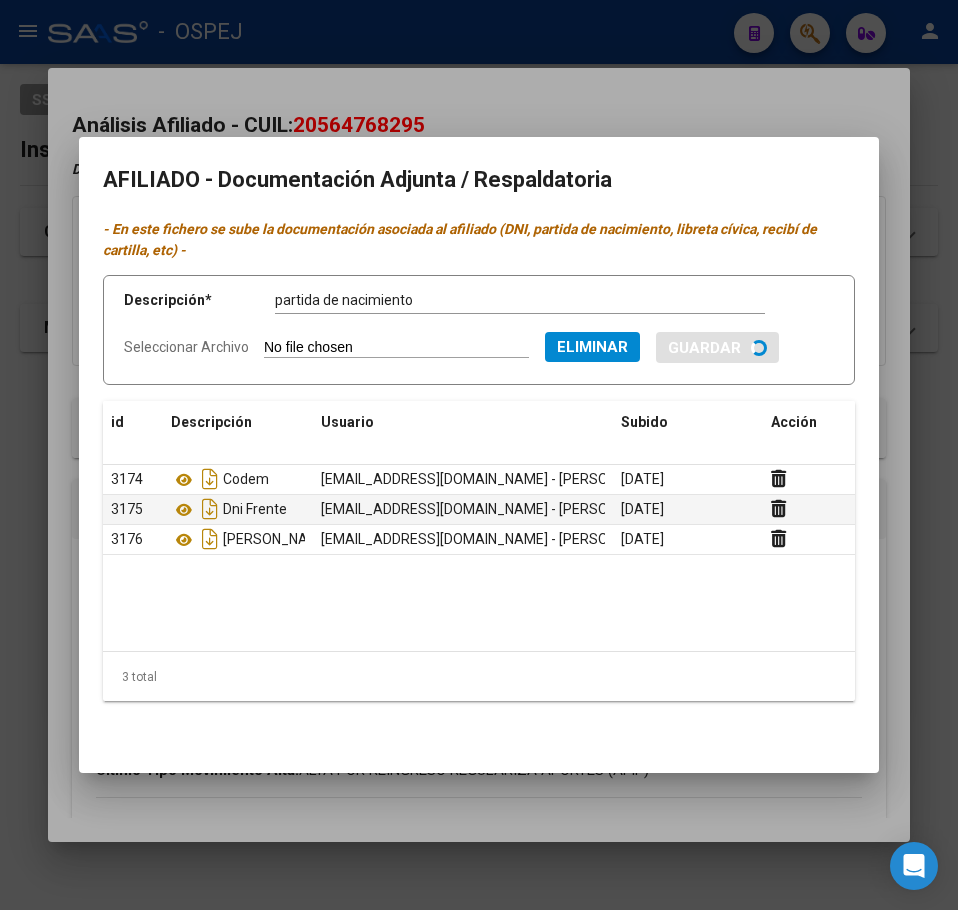 type 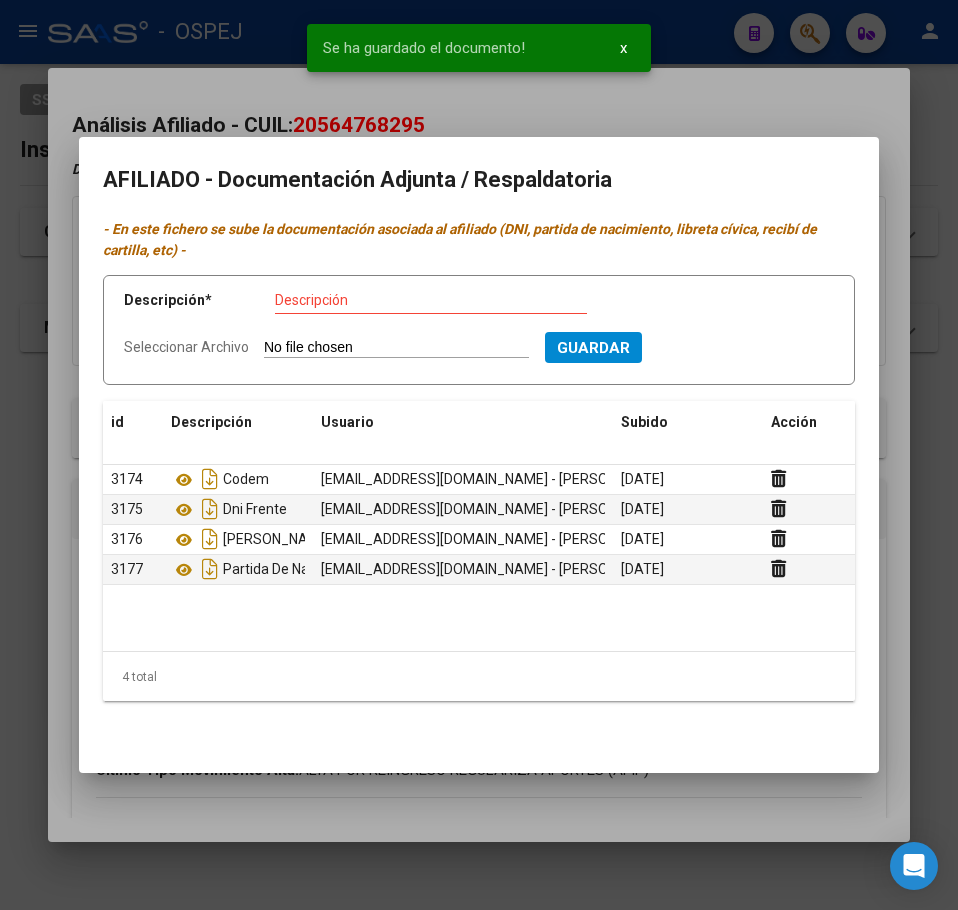click at bounding box center (479, 455) 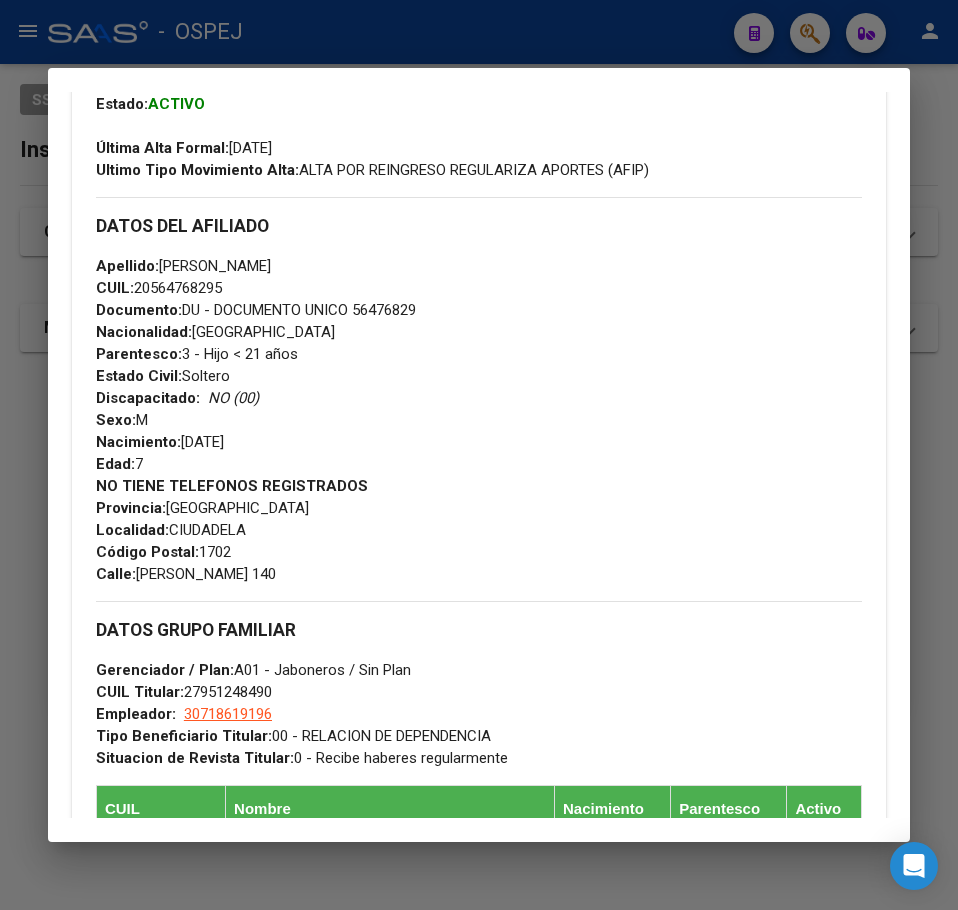 scroll, scrollTop: 900, scrollLeft: 0, axis: vertical 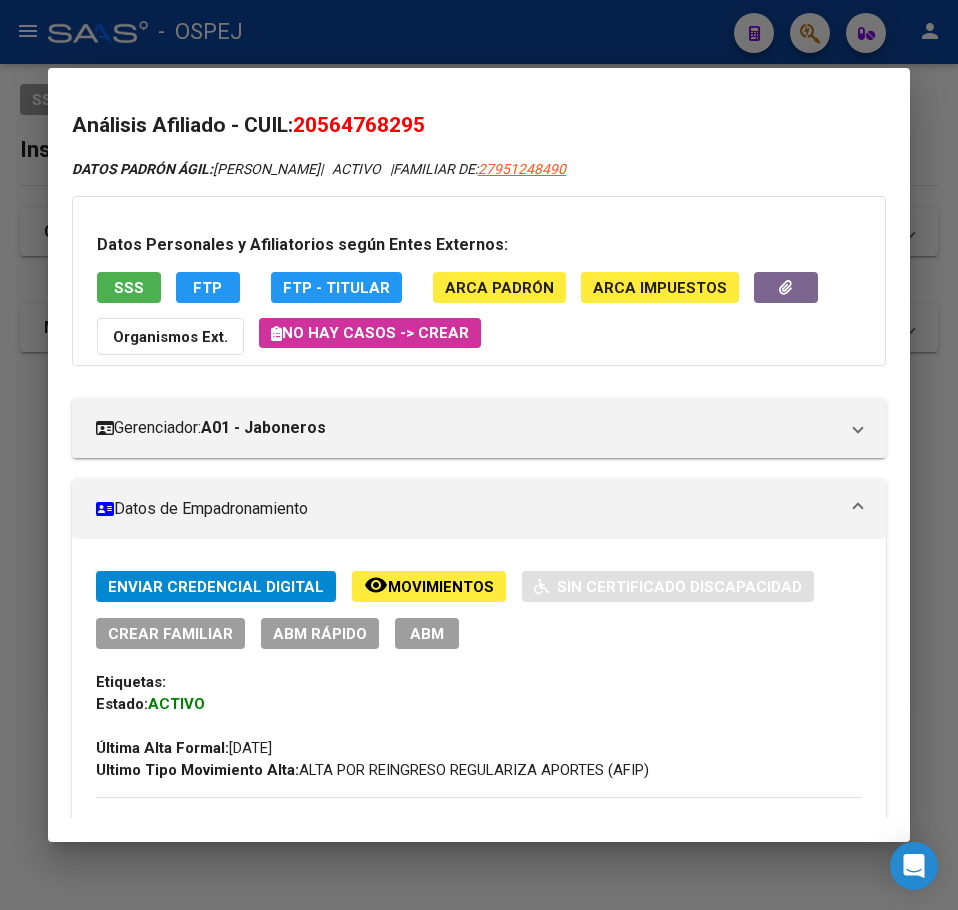click on "Análisis Afiliado - CUIL:  20564768295 DATOS PADRÓN ÁGIL:  [PERSON_NAME]     |   ACTIVO   |     FAMILIAR DE:  27951248490 Datos Personales y Afiliatorios según Entes Externos: SSS FTP  FTP - Titular ARCA Padrón ARCA Impuestos Organismos Ext.   No hay casos -> Crear
Gerenciador:      A01 - Jaboneros Atención telefónica: Atención emergencias: Otros Datos Útiles:    Datos de Empadronamiento  Enviar Credencial Digital remove_red_eye Movimientos    Sin Certificado Discapacidad Crear Familiar ABM Rápido ABM Etiquetas: Estado: ACTIVO Última Alta Formal:  [DATE] Ultimo Tipo Movimiento Alta:  ALTA POR REINGRESO REGULARIZA APORTES (AFIP) DATOS DEL AFILIADO Apellido:  [PERSON_NAME] CUIL:  20564768295 Documento:  DU - DOCUMENTO UNICO 56476829  Nacionalidad:  [DEMOGRAPHIC_DATA] Parentesco:  3 - Hijo < 21 años Estado Civil:  [DEMOGRAPHIC_DATA] Discapacitado:    NO (00) Sexo:  M Nacimiento:  [DEMOGRAPHIC_DATA] Edad:  7  NO TIENE TELEFONOS REGISTRADOS Provincia:  [GEOGRAPHIC_DATA] Localidad:  CIUDADELA Id" at bounding box center (479, 455) 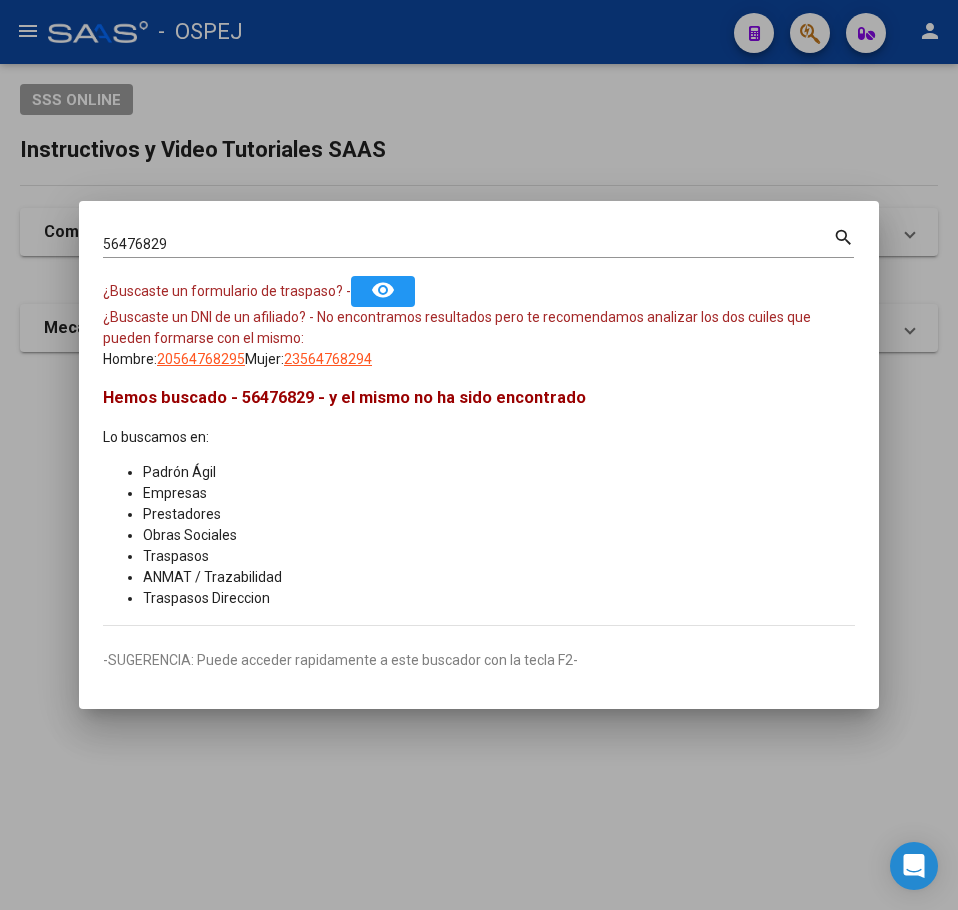 click on "56476829" at bounding box center (468, 244) 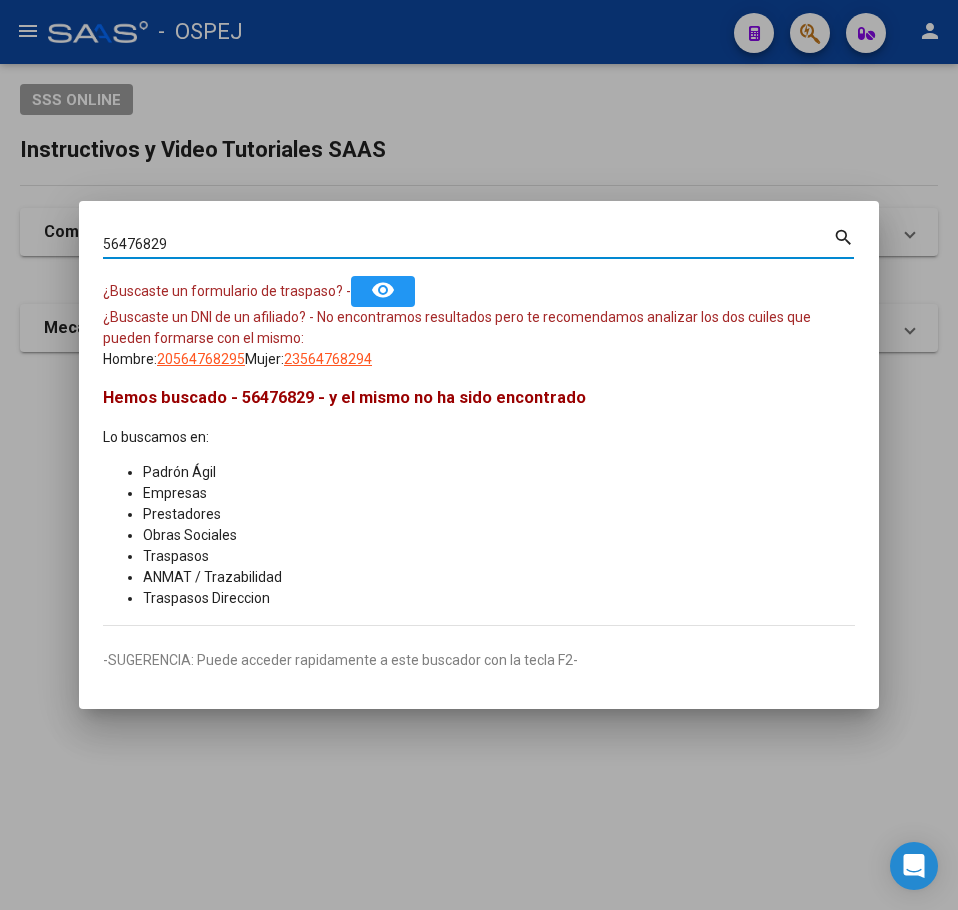 click on "56476829" at bounding box center (468, 244) 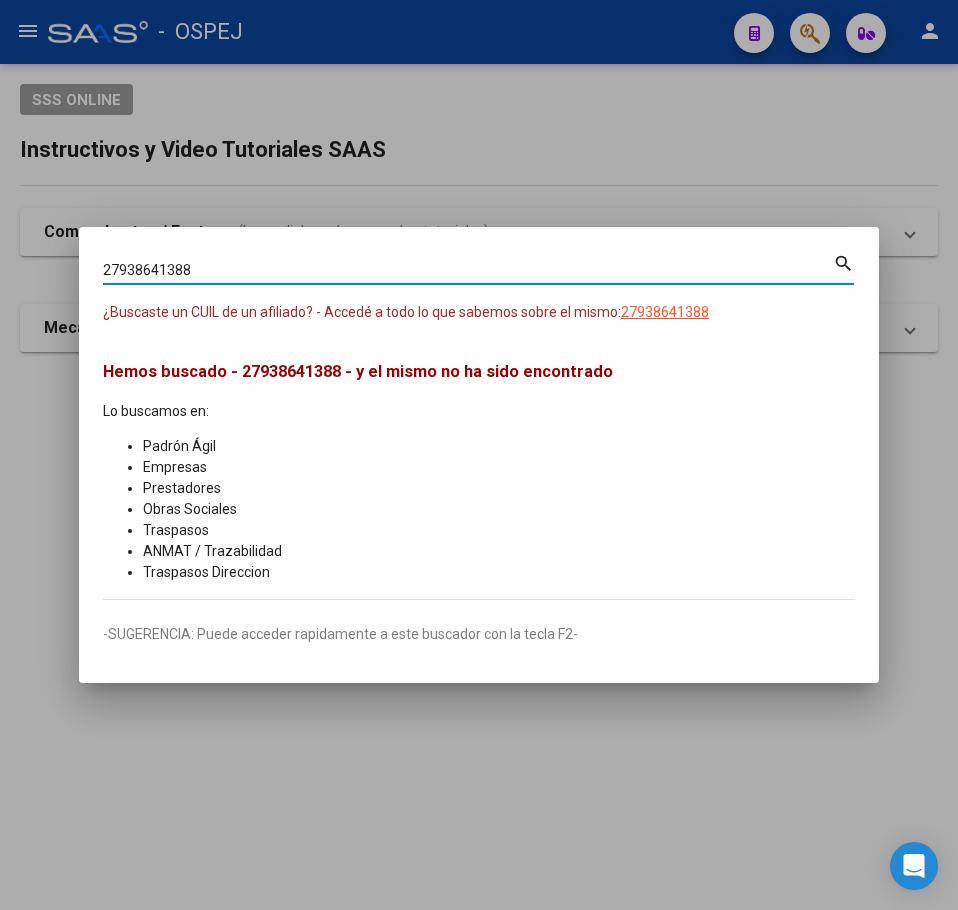 click on "27938641388" at bounding box center [468, 270] 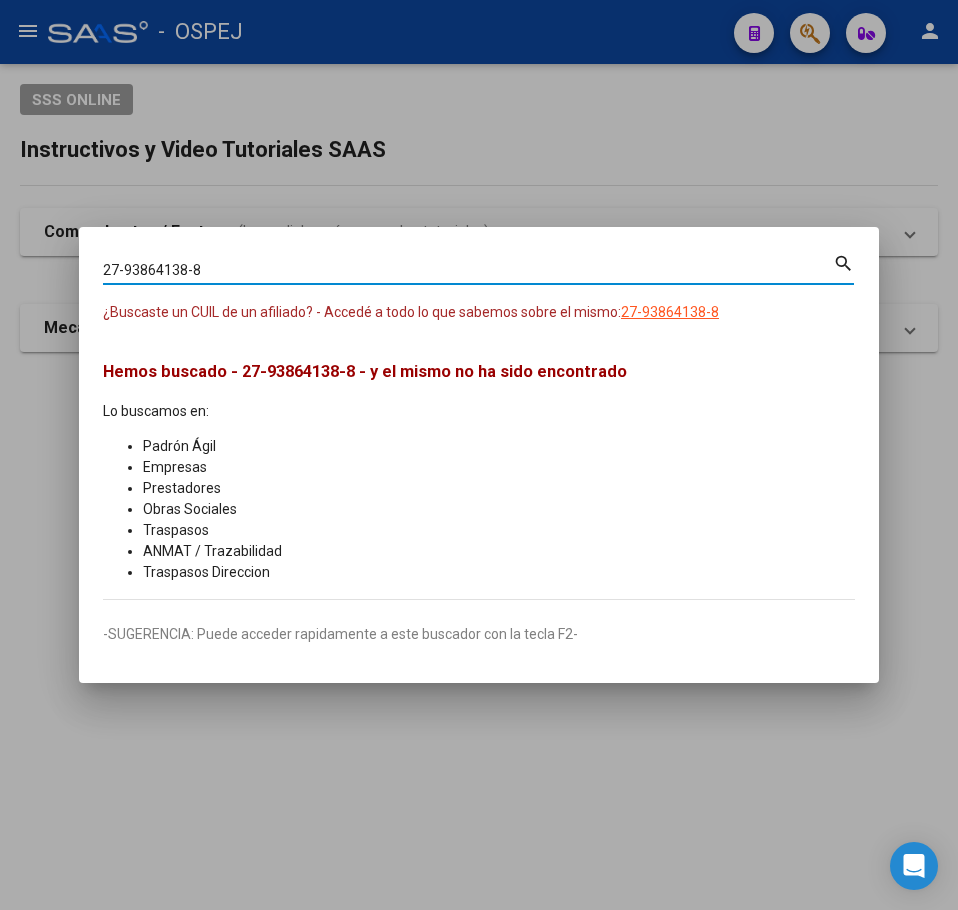 type on "27938641388" 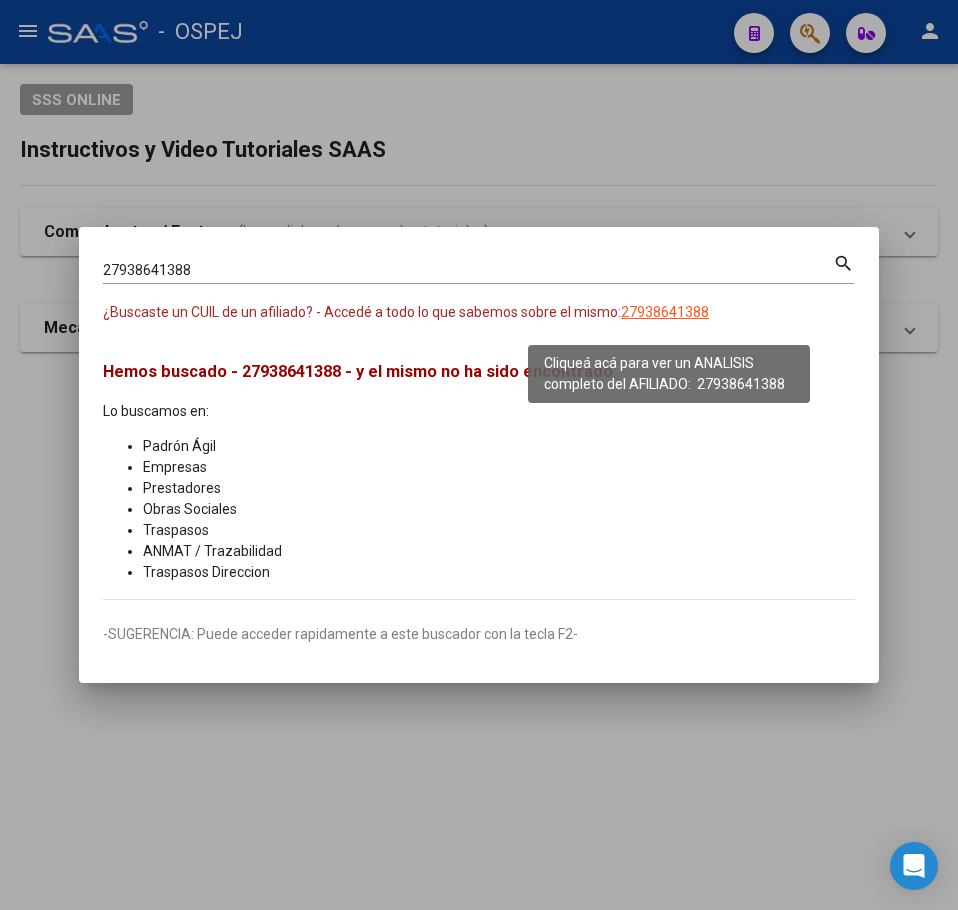 click on "27938641388" at bounding box center [665, 312] 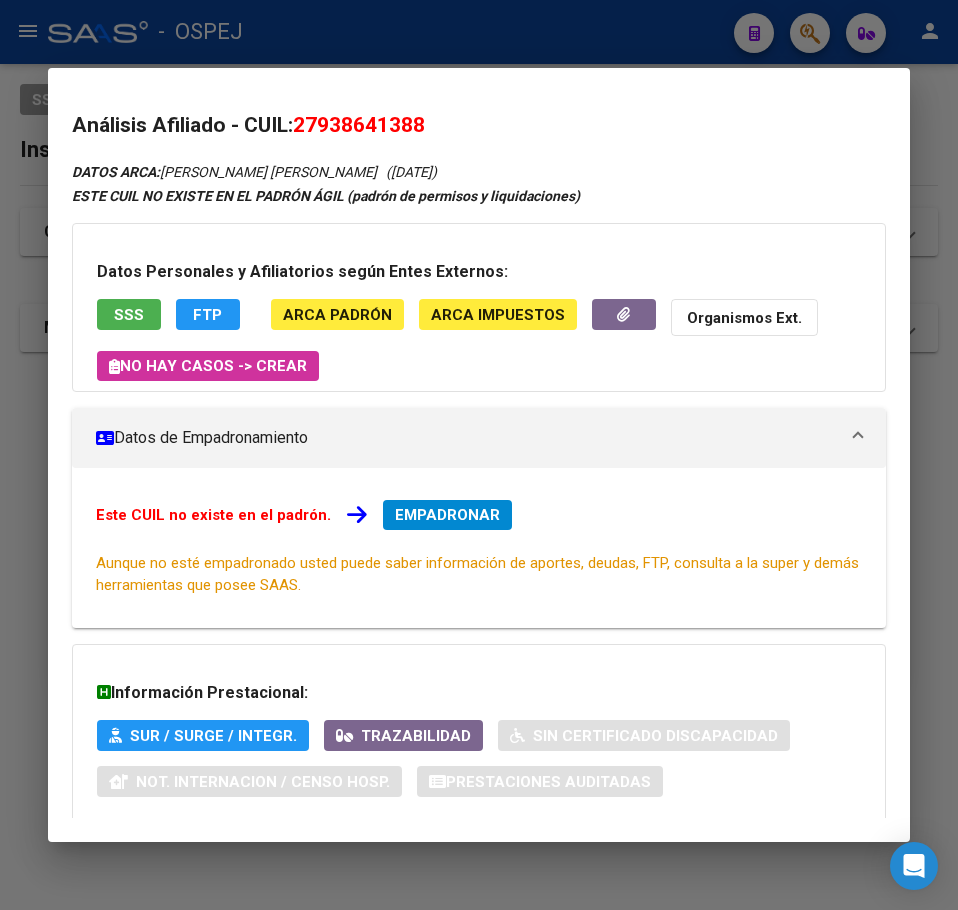 click on "Datos Personales y Afiliatorios según Entes Externos: SSS FTP ARCA Padrón ARCA Impuestos Organismos Ext.   No hay casos -> Crear" at bounding box center [479, 307] 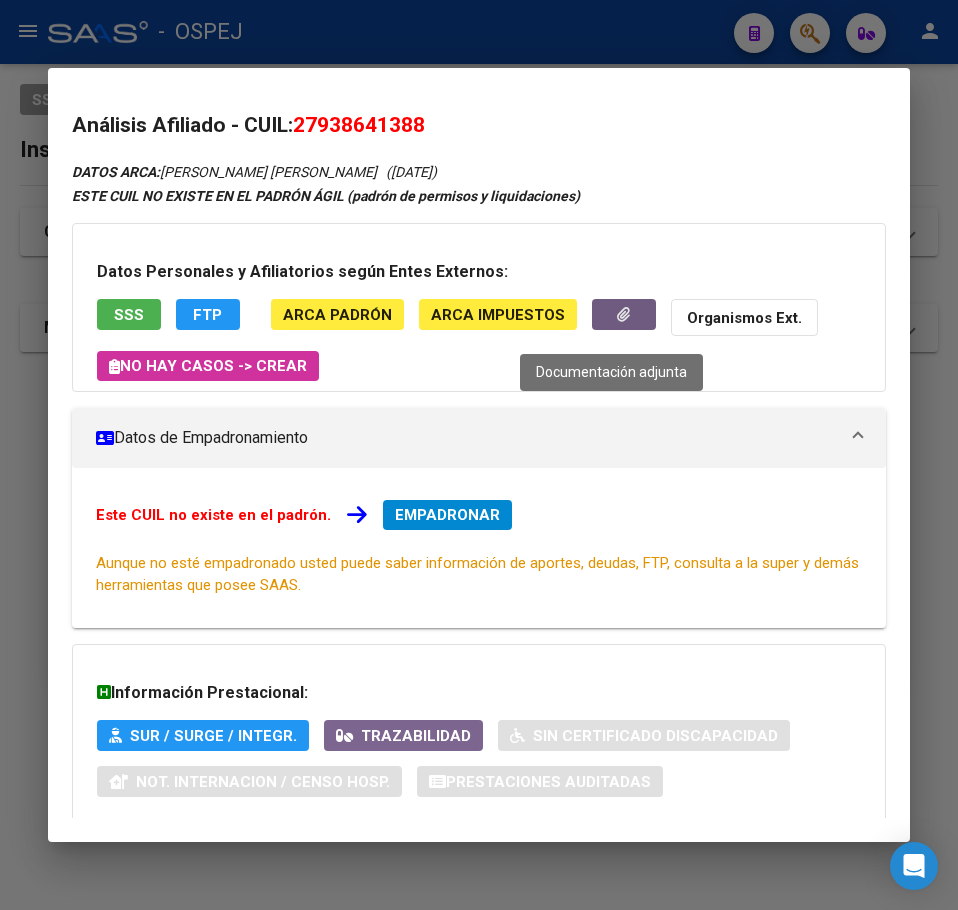 click 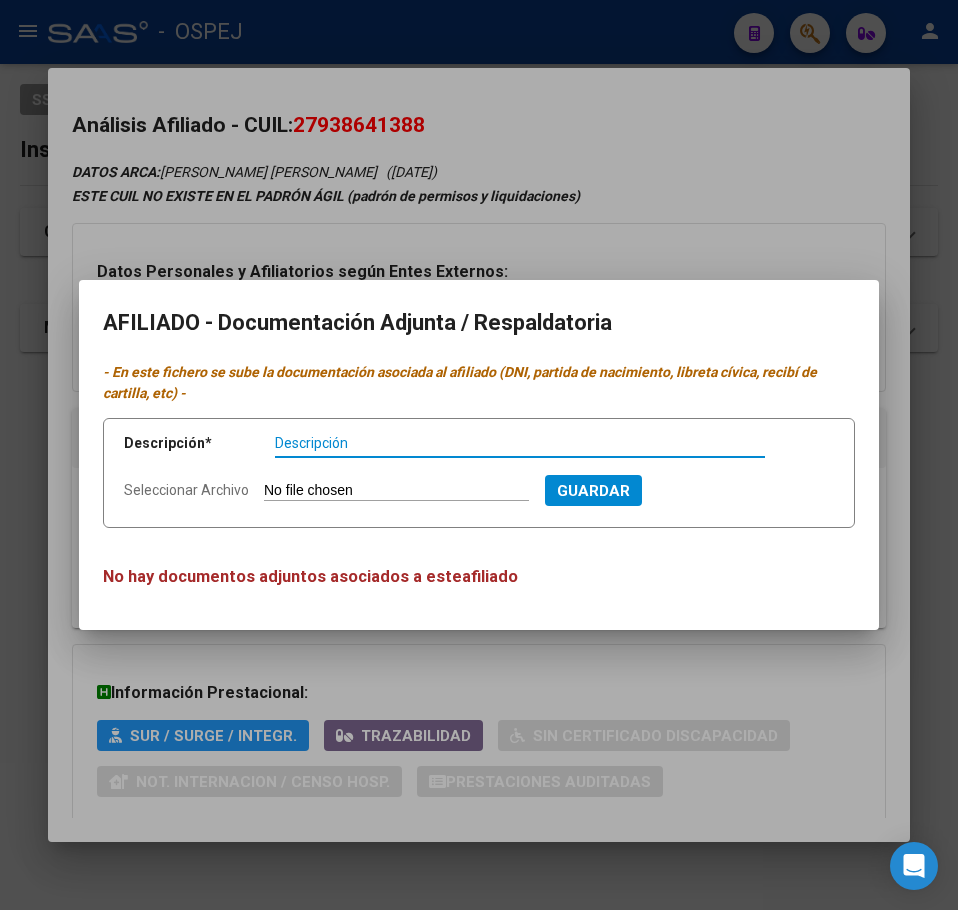 click at bounding box center [479, 455] 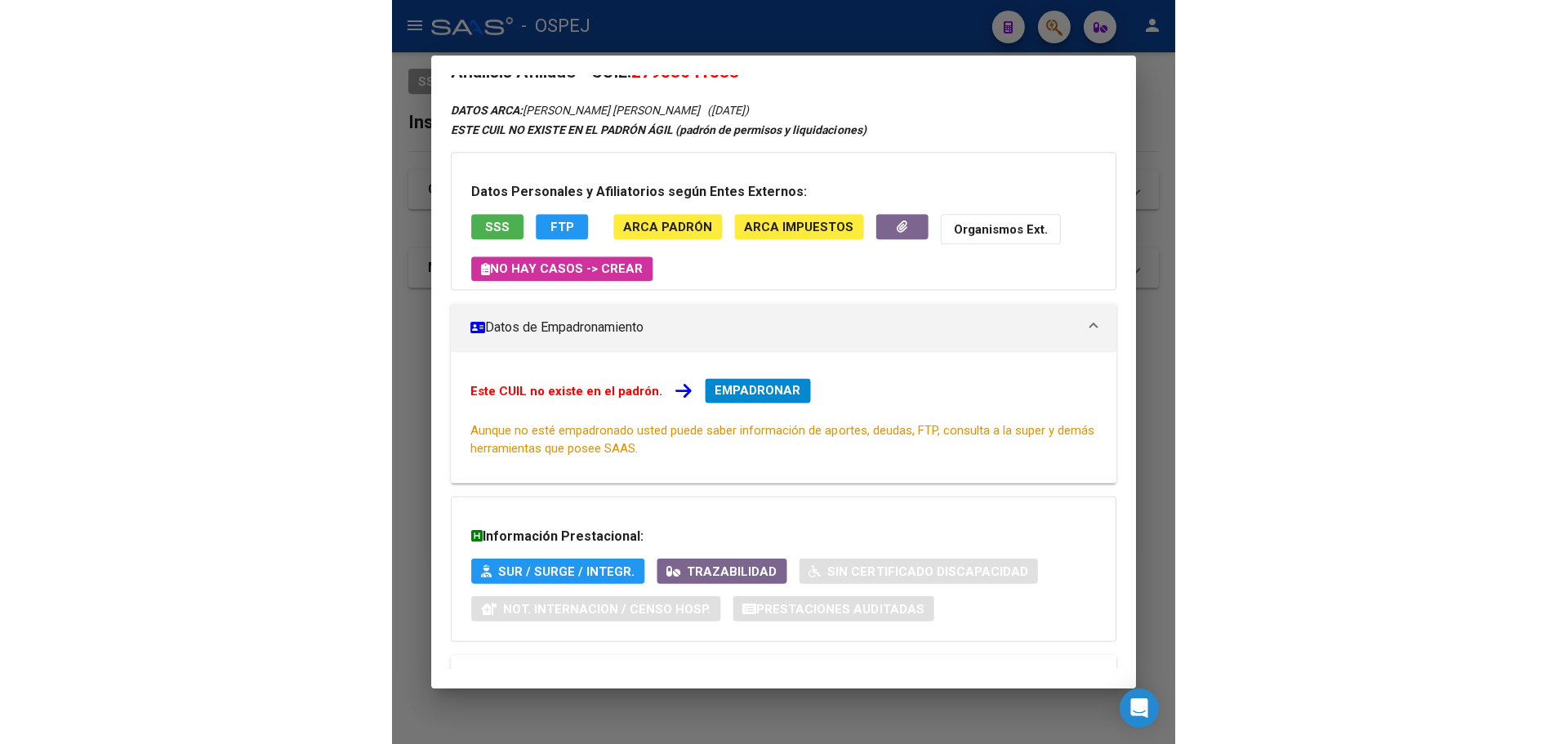 scroll, scrollTop: 0, scrollLeft: 0, axis: both 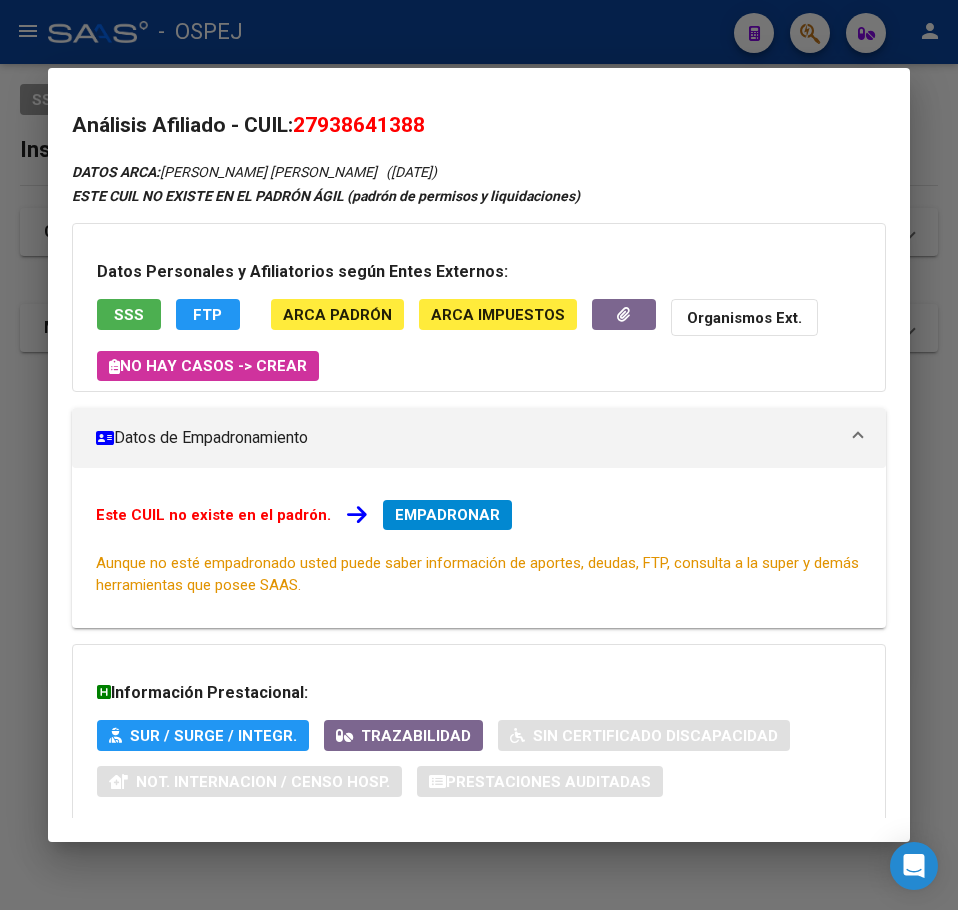 click on "27938641388" at bounding box center (359, 125) 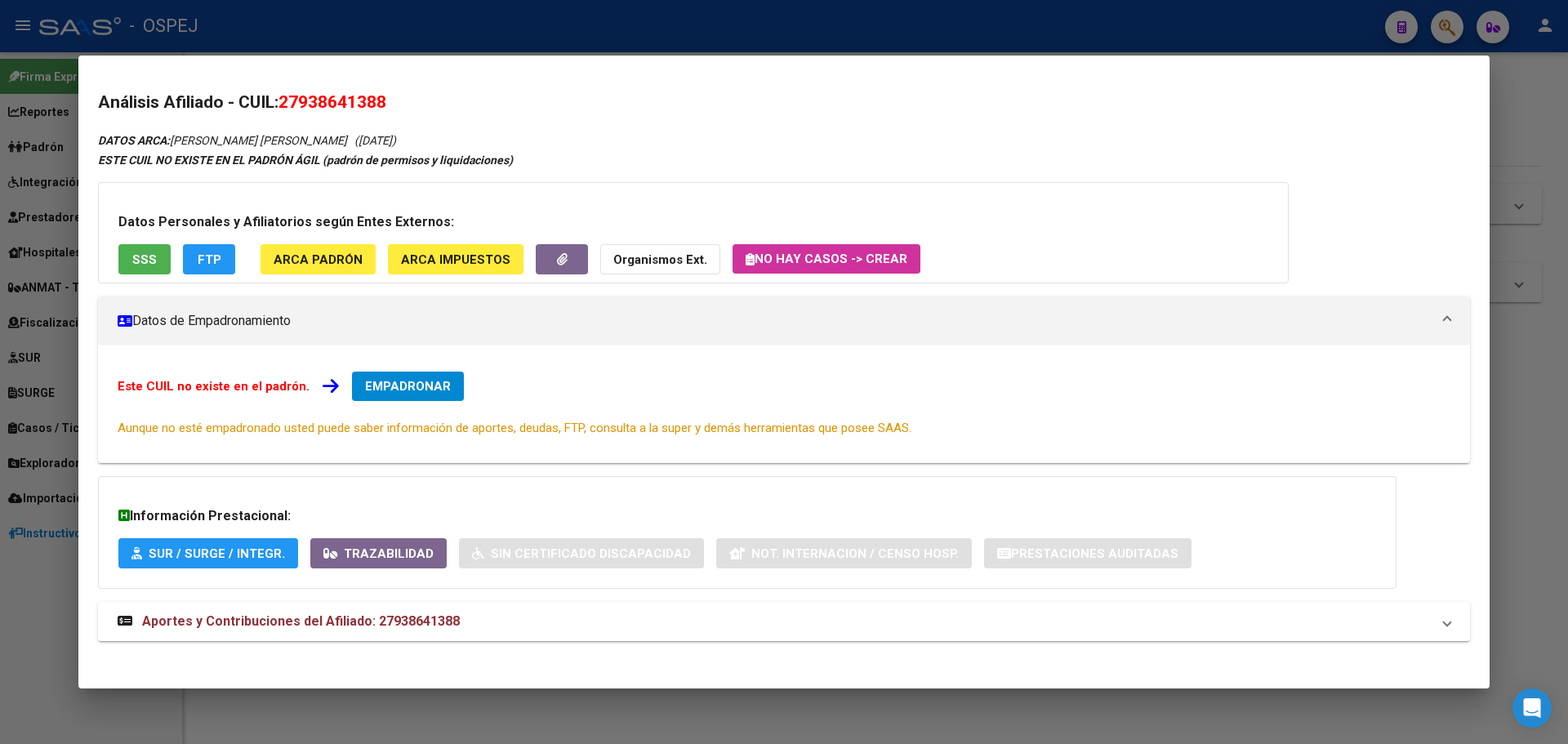 click at bounding box center [784, 372] 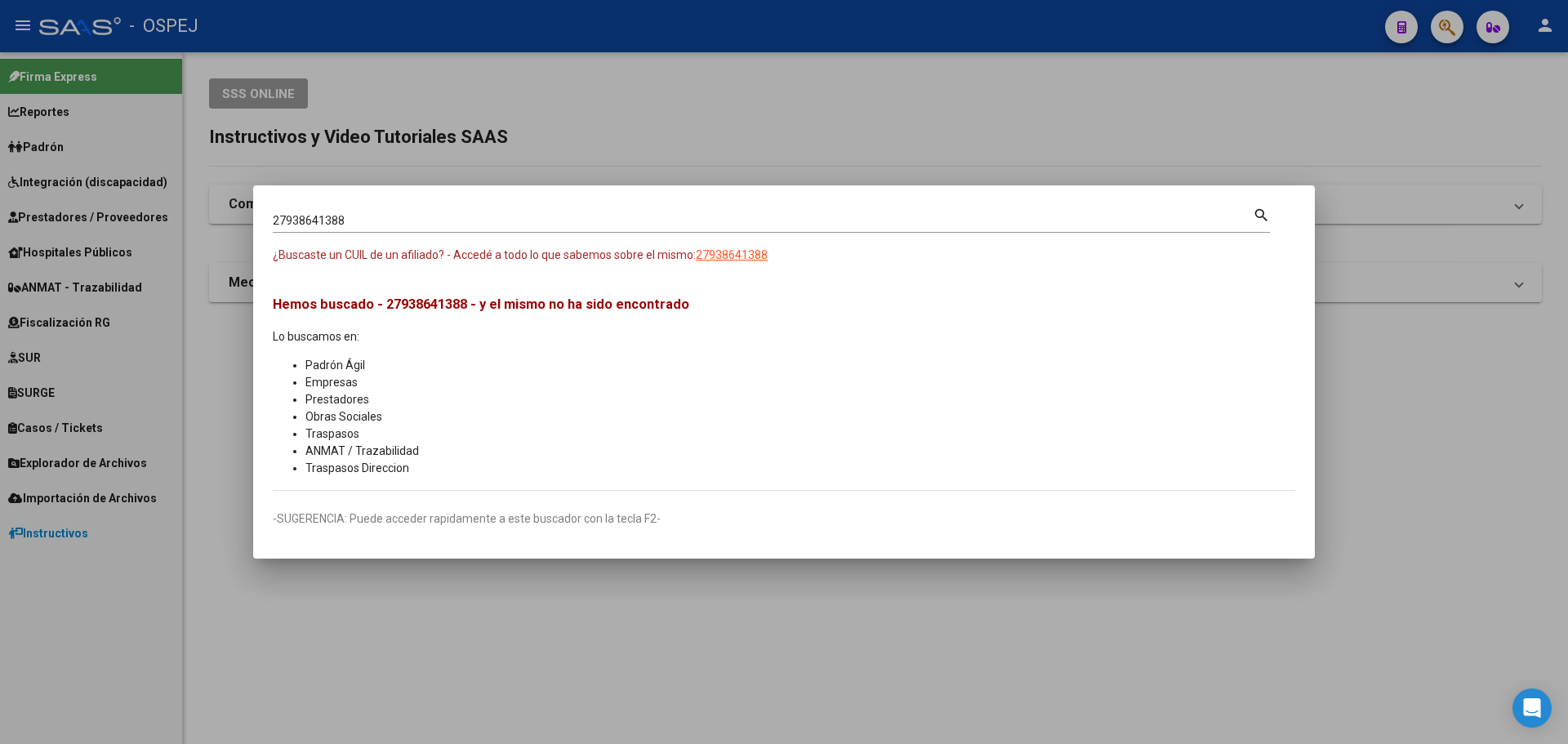 click at bounding box center [784, 372] 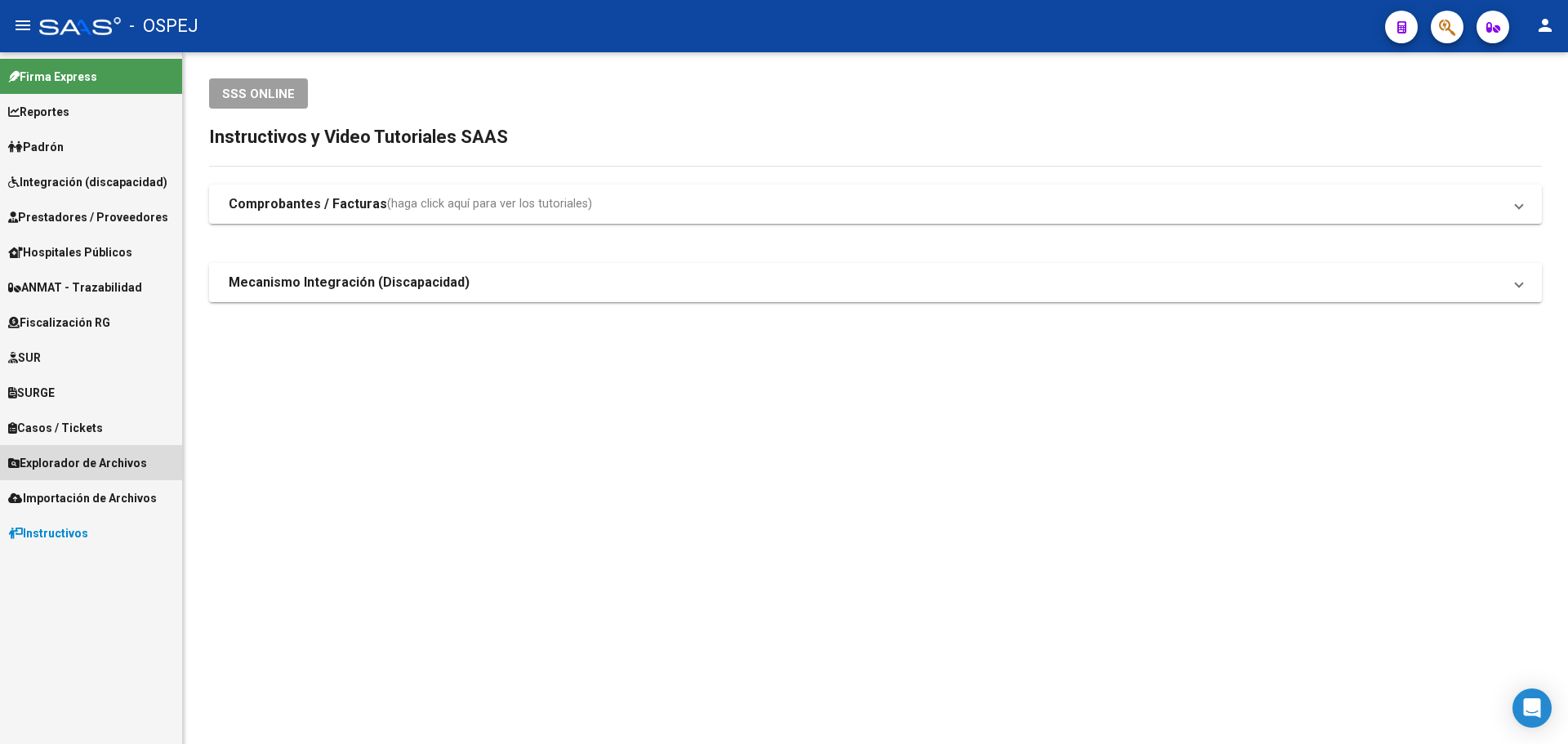 click on "Explorador de Archivos" at bounding box center [78, 463] 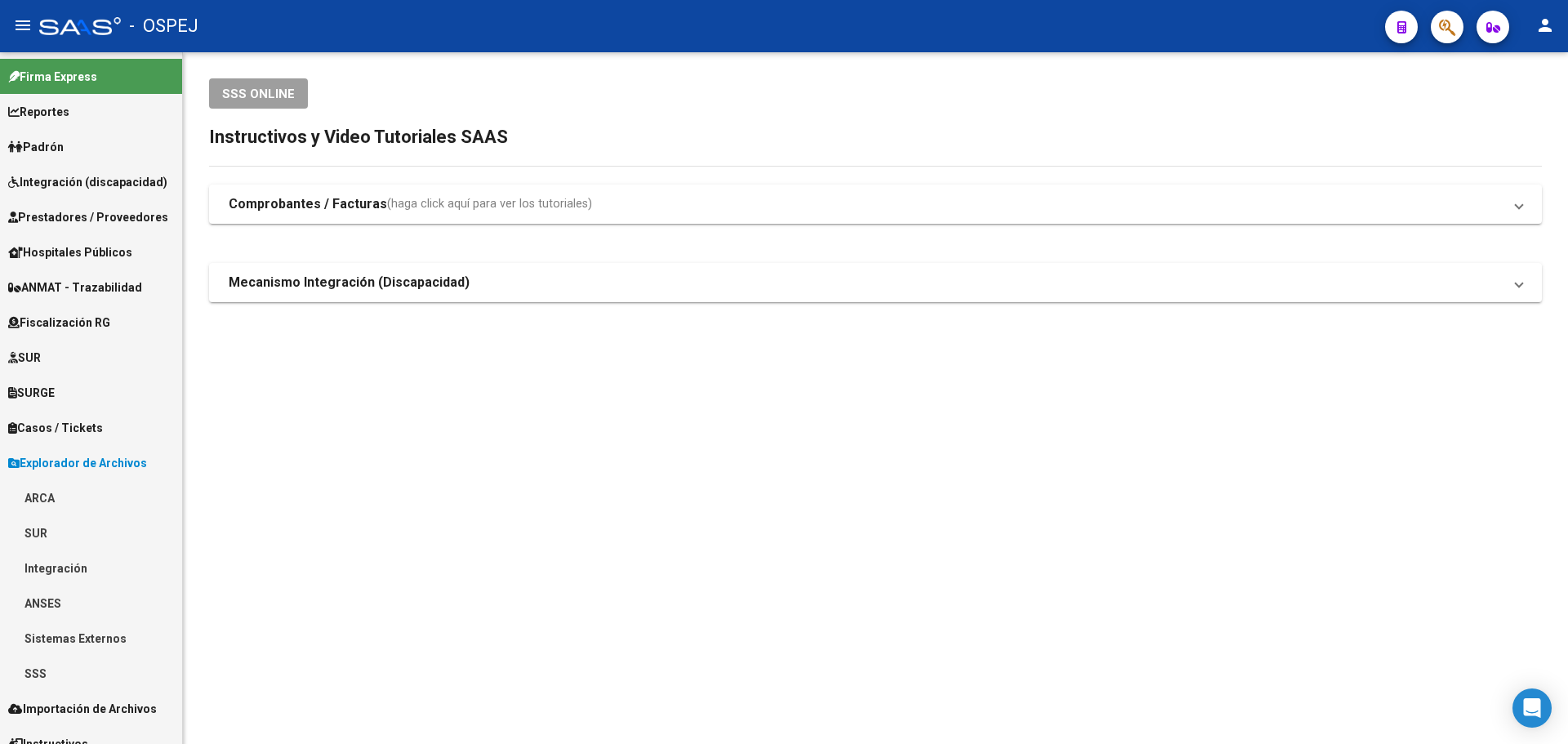 click on "ANSES" at bounding box center [91, 603] 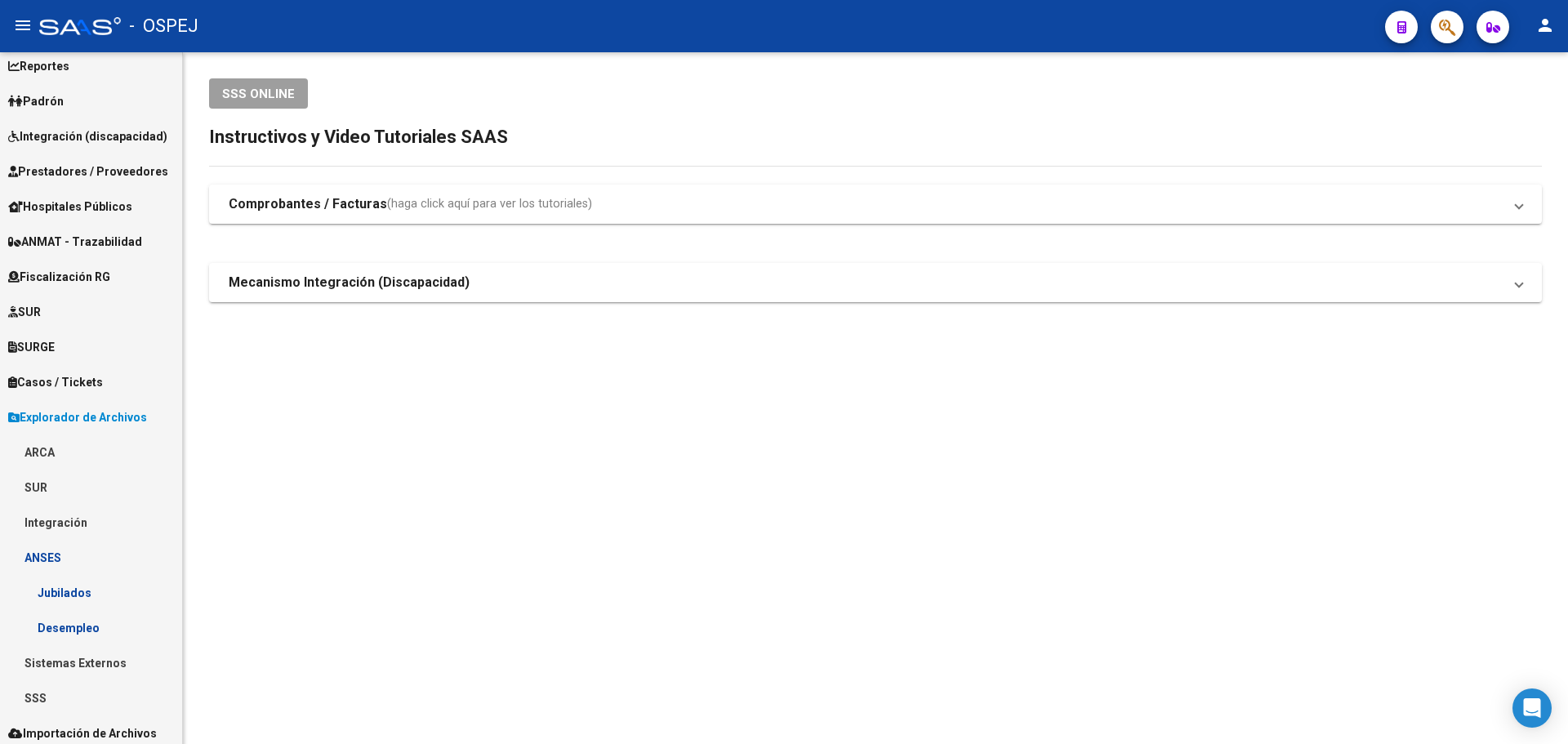 scroll, scrollTop: 87, scrollLeft: 0, axis: vertical 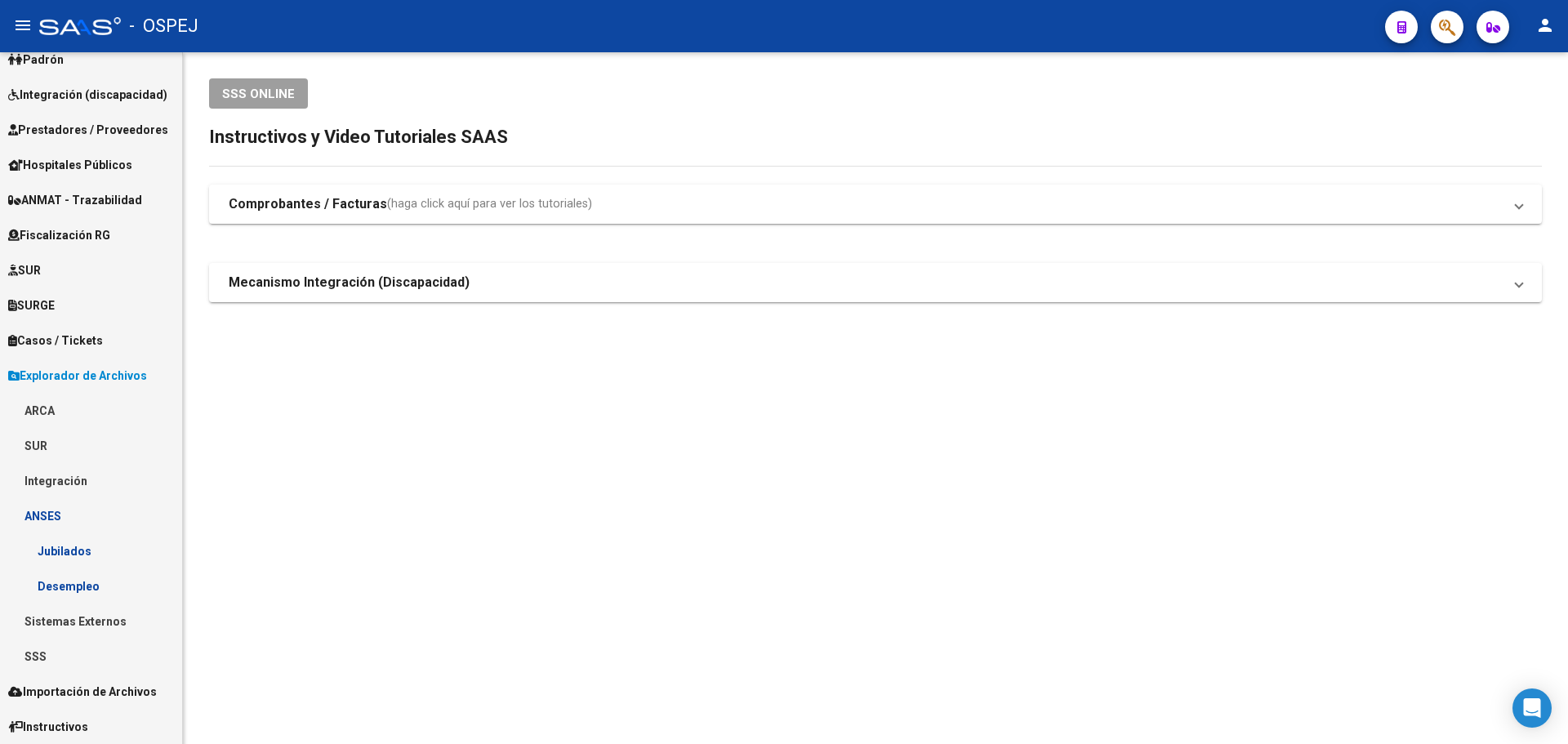click on "Desempleo" at bounding box center [91, 586] 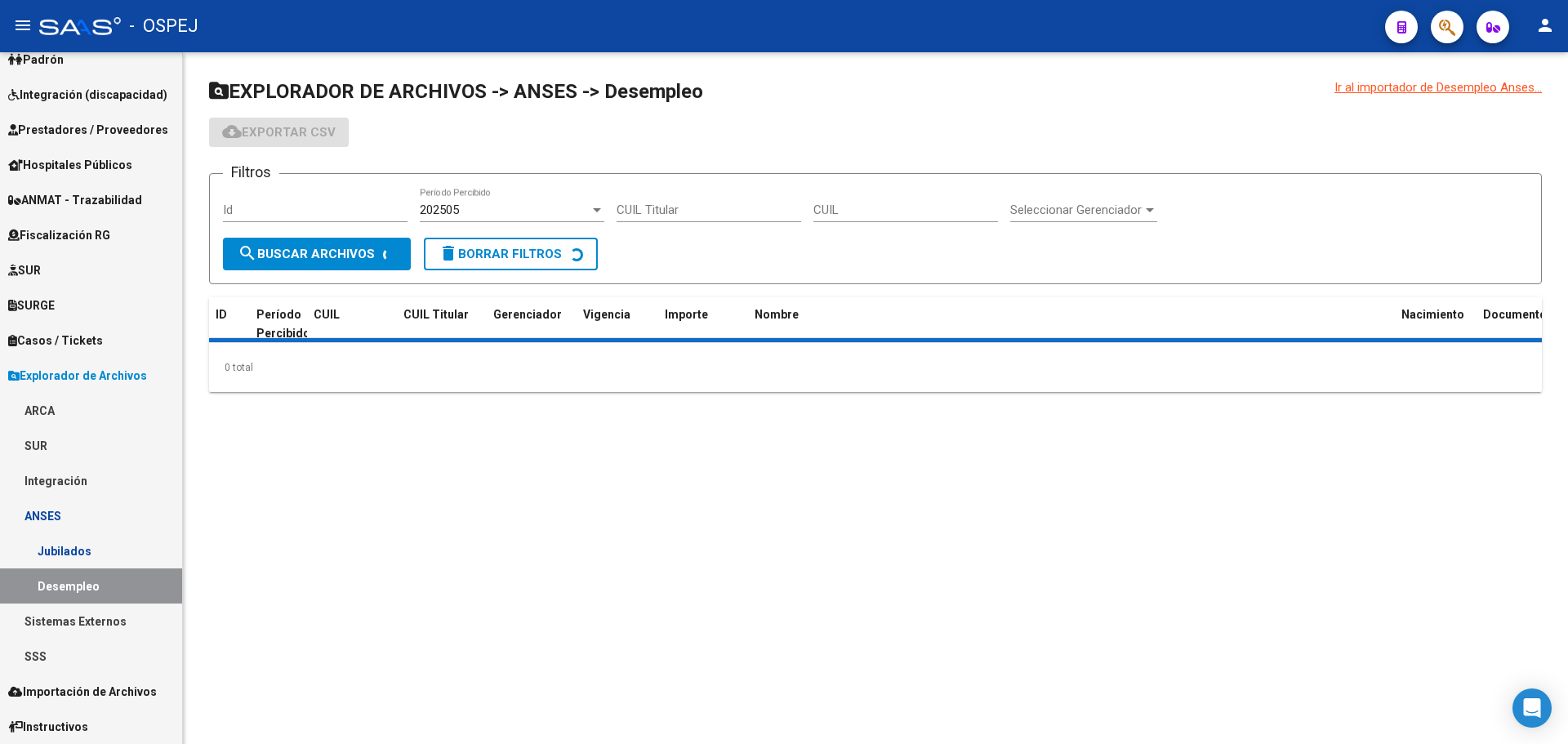 click on "Ir al importador de Desempleo Anses...
EXPLORADOR DE ARCHIVOS -> ANSES -> Desempleo cloud_download  Exportar CSV  Filtros Id 202505  Período Percibido CUIL Titular CUIL Seleccionar Gerenciador Seleccionar Gerenciador search  Buscar Archivos  delete  Borrar Filtros  ID Período Percibido CUIL CUIL Titular Gerenciador Vigencia Importe Nombre Nacimiento Documento  0 total   1" 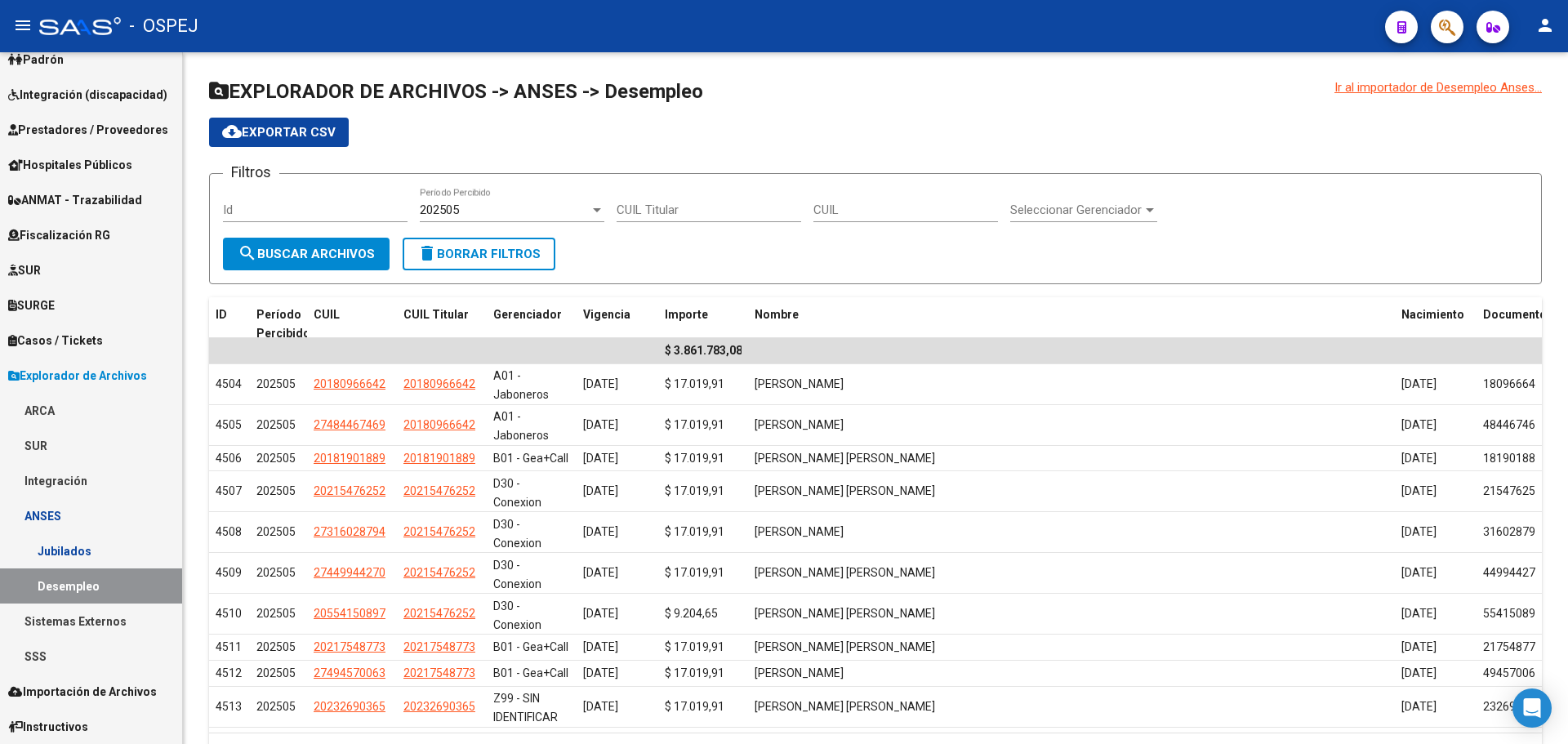 click on "EXPLORADOR DE ARCHIVOS -> ANSES -> Desempleo" 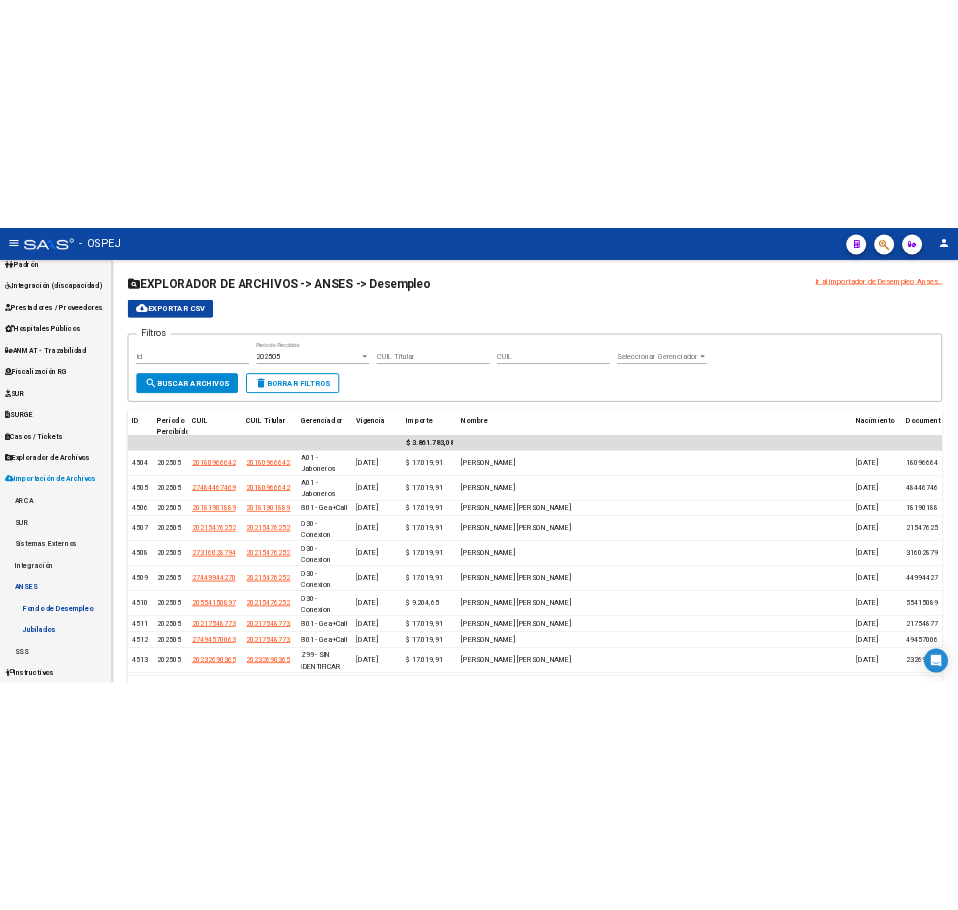 scroll, scrollTop: 107, scrollLeft: 0, axis: vertical 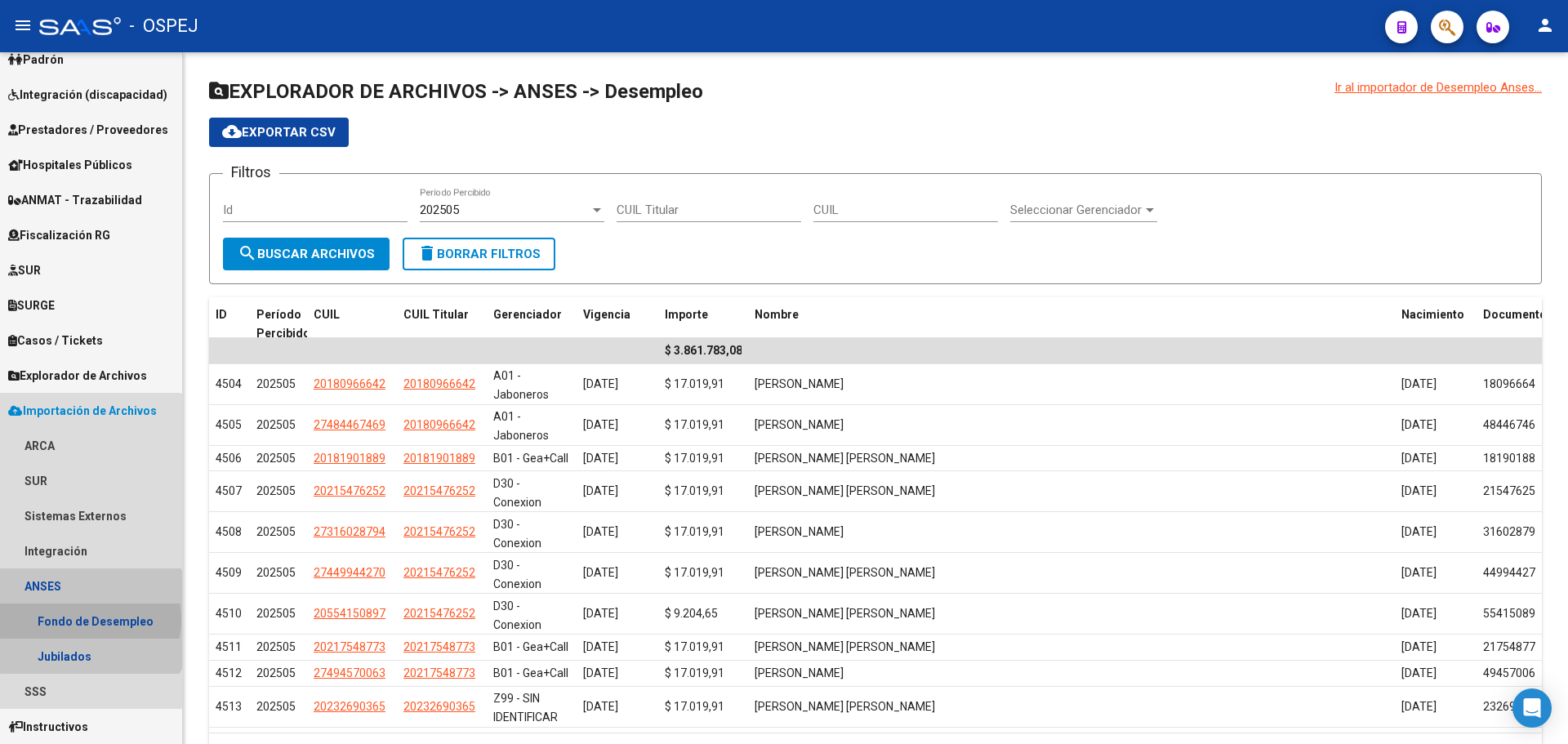 click on "Fondo de Desempleo" at bounding box center (91, 621) 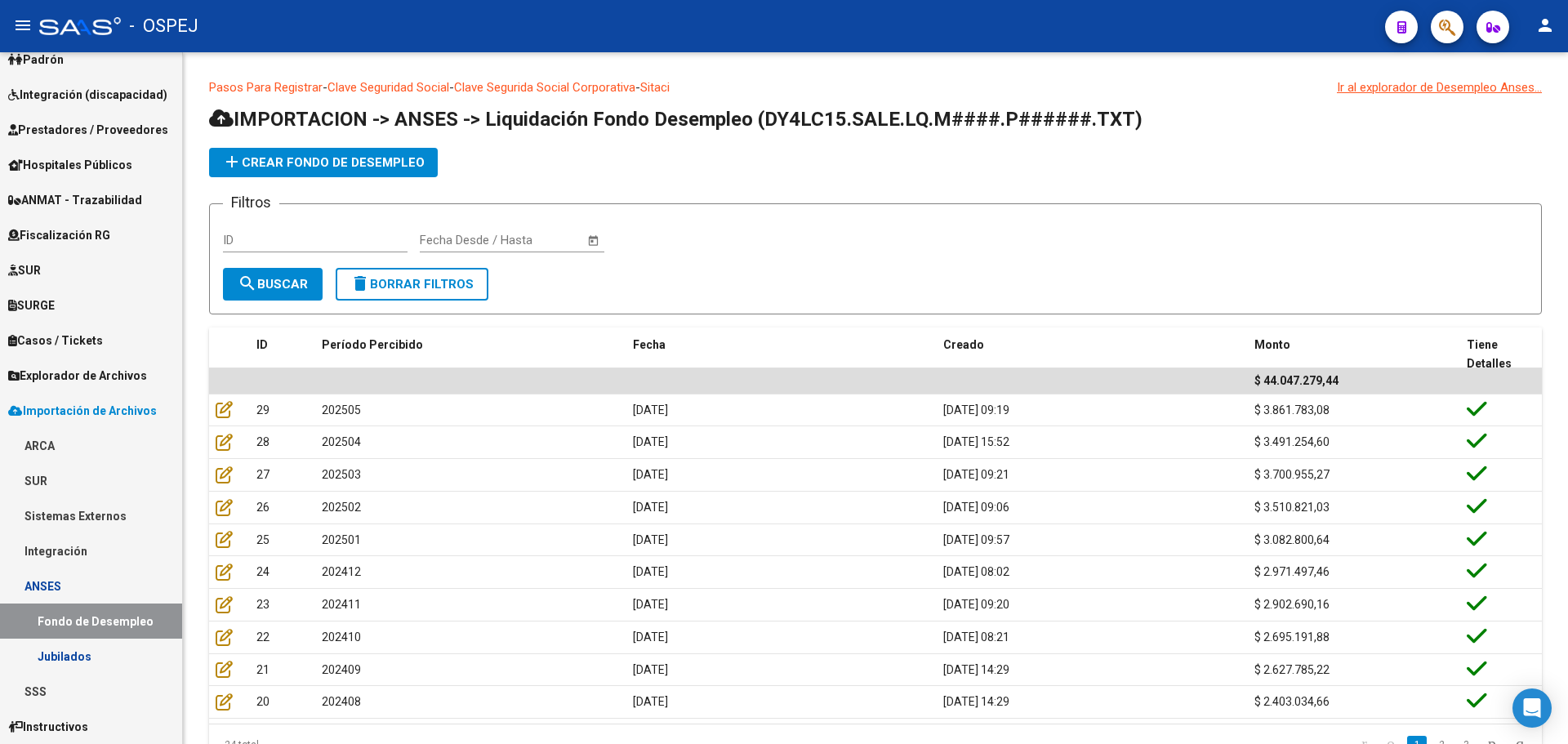 click on "add  Crear Fondo de Desempleo" 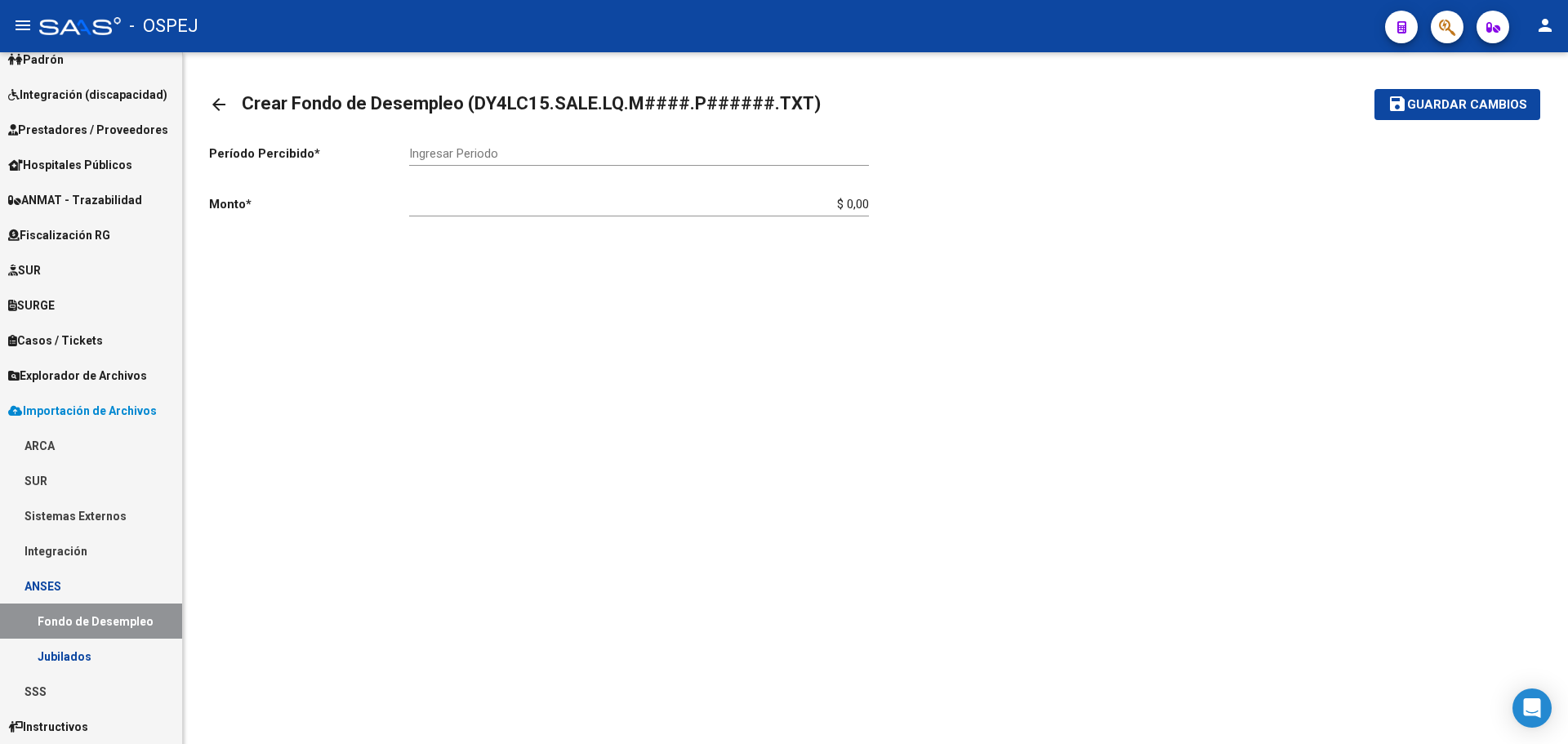 click on "Ingresar Periodo" 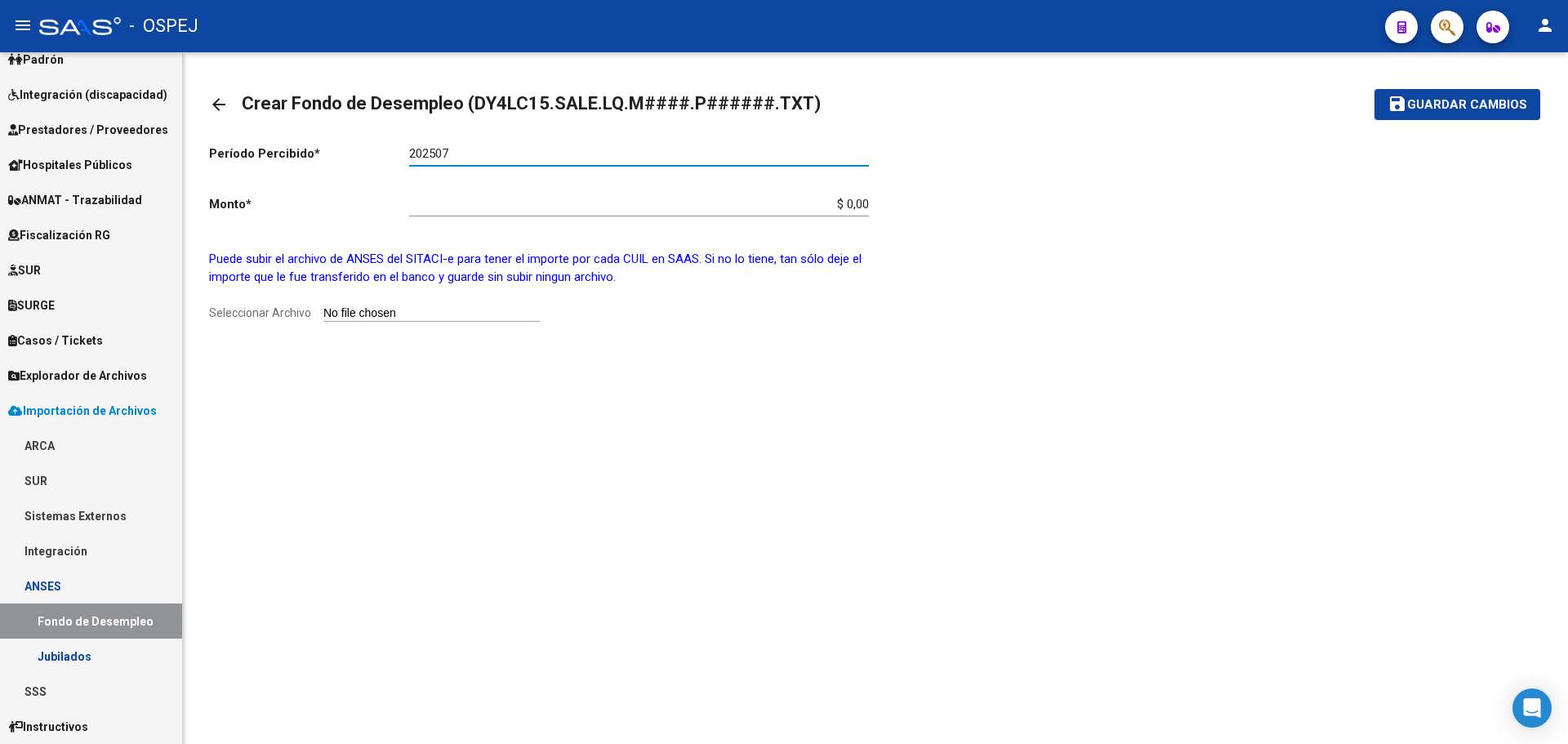 type on "202507" 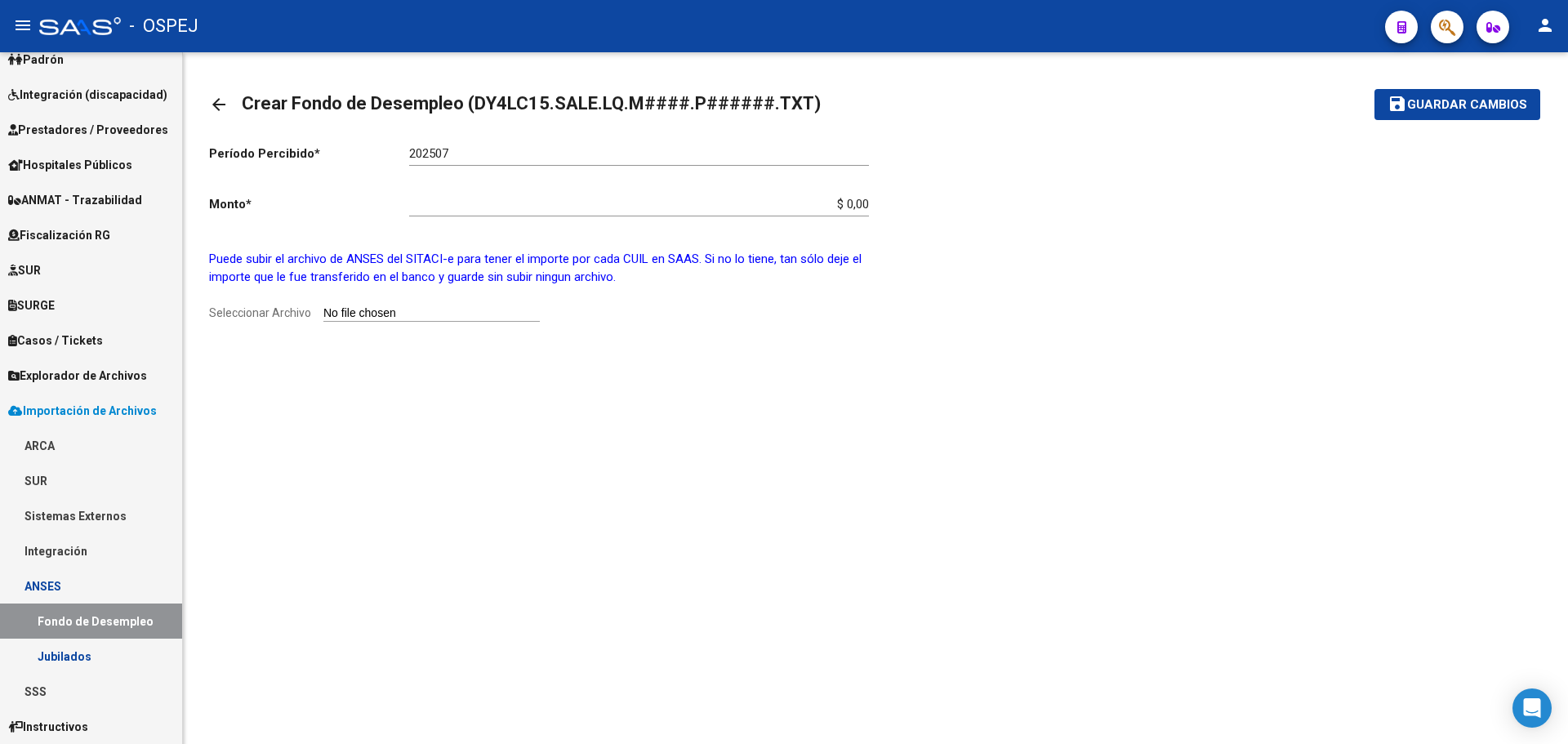 drag, startPoint x: 1472, startPoint y: 309, endPoint x: 1449, endPoint y: 301, distance: 24.351591 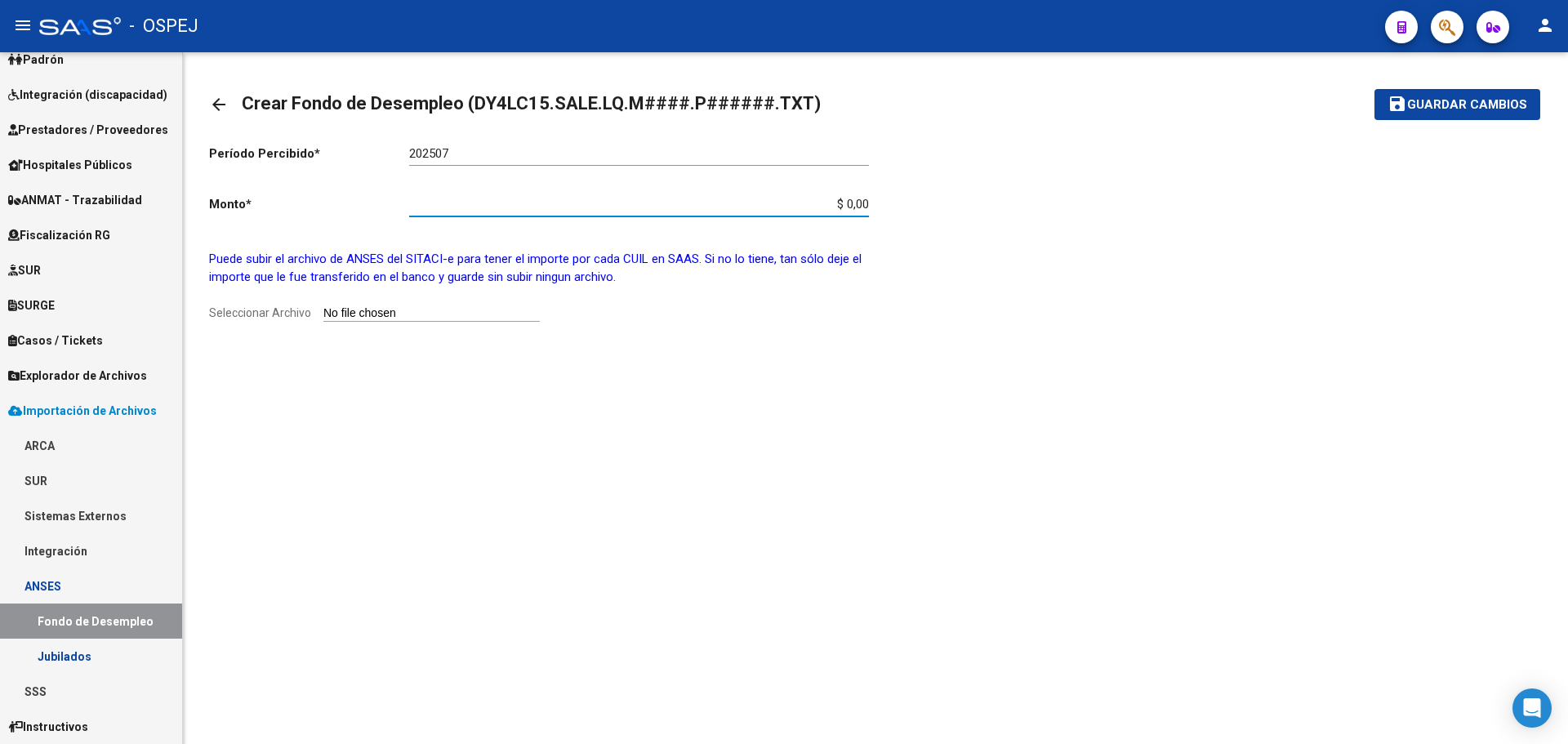 click on "Período Percibido  *   202507 Ingresar Periodo  Monto  *   $ 0,00 Ingresar monto   Puede subir el archivo de ANSES del SITACI-e para tener el importe por cada CUIL en SAAS. Si no lo tiene, tan sólo deje el importe que le fue transferido en el banco y guarde sin subir ningun archivo.  Seleccionar Archivo" 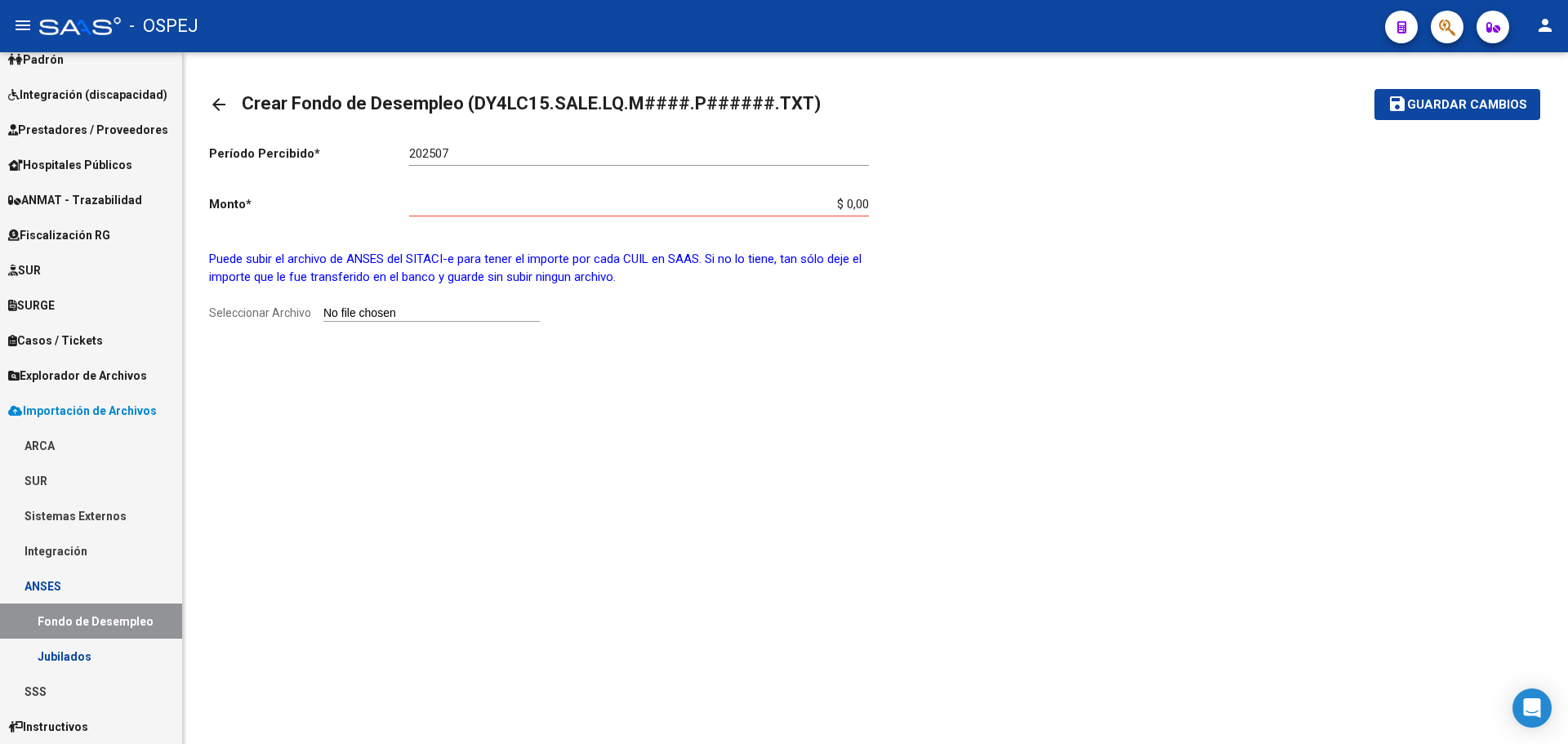 click on "Período Percibido  *   202507 Ingresar Periodo  Monto  *   $ 0,00 Ingresar monto   Puede subir el archivo de ANSES del SITACI-e para tener el importe por cada CUIL en SAAS. Si no lo tiene, tan sólo deje el importe que le fue transferido en el banco y guarde sin subir ningun archivo.  Seleccionar Archivo" 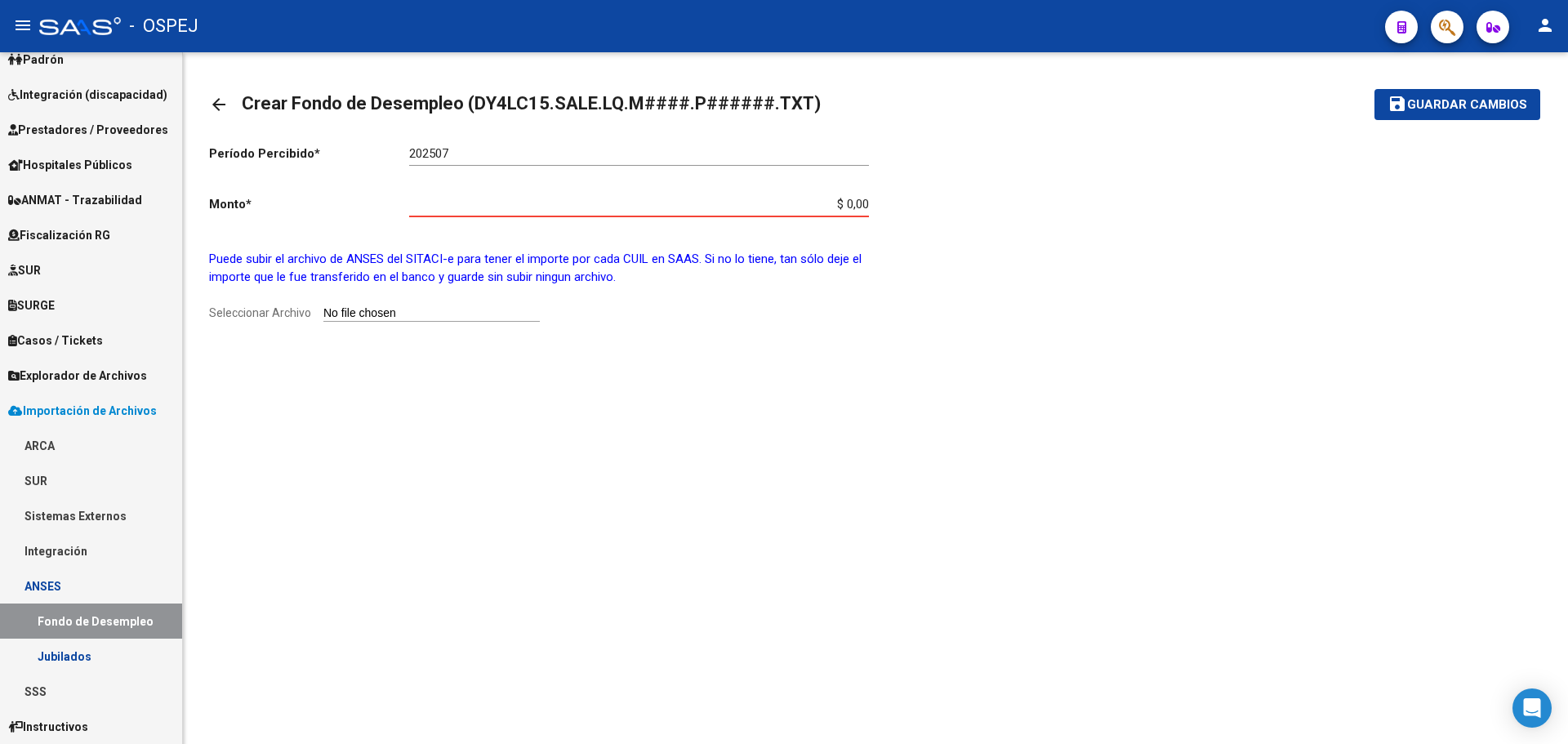 click on "$ 0,00" at bounding box center (639, 204) 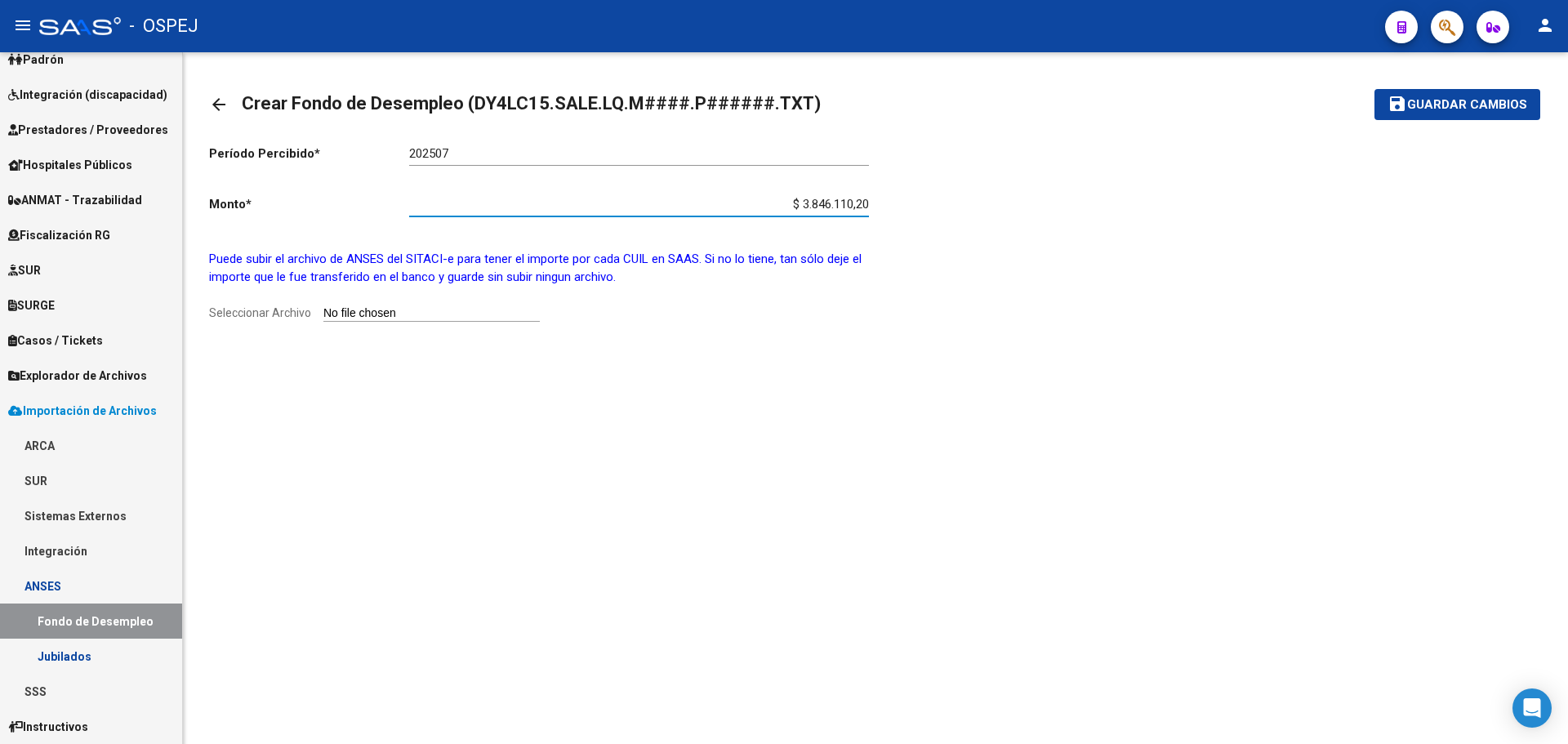 type on "$ 3.846.110,20" 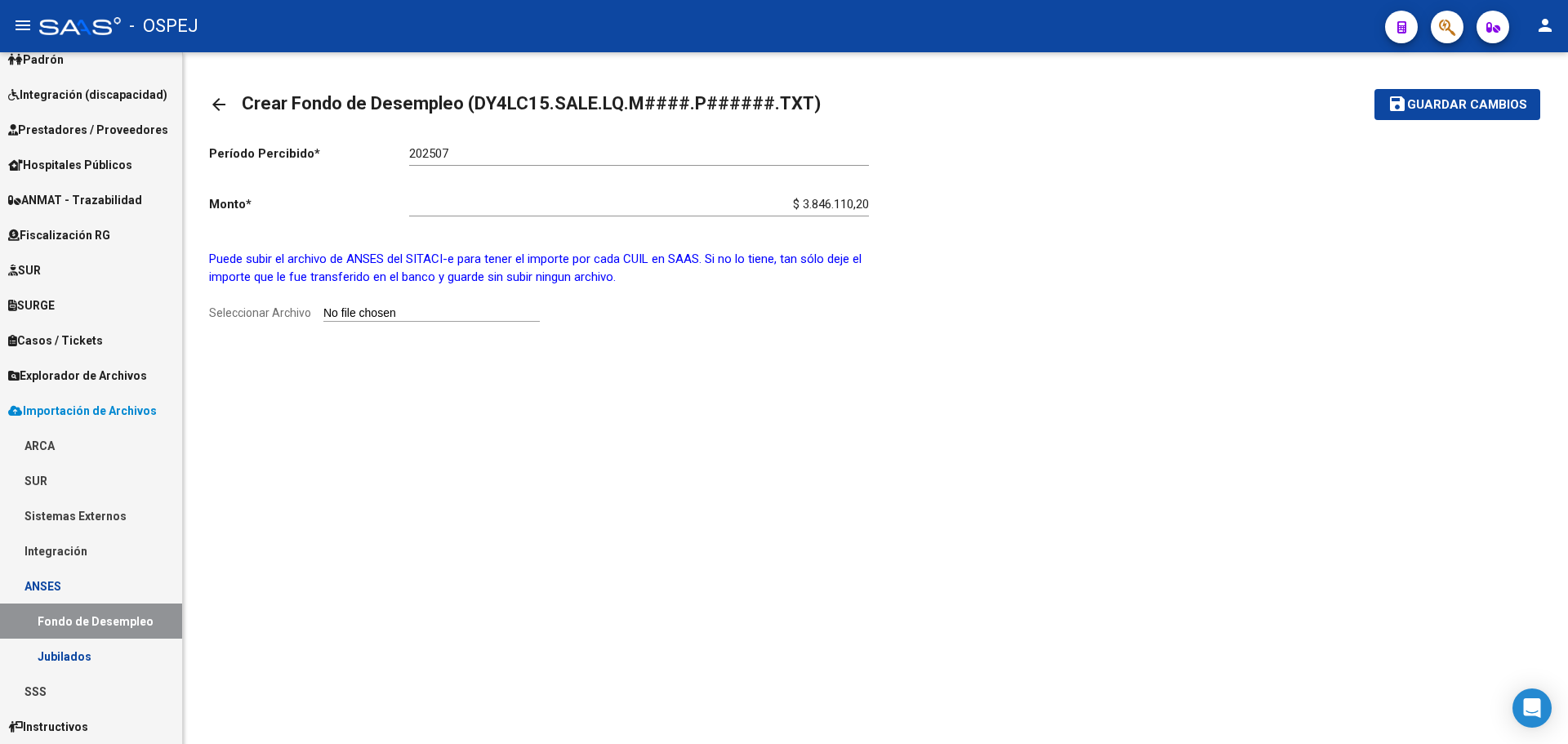 click on "Seleccionar Archivo" at bounding box center [431, 314] 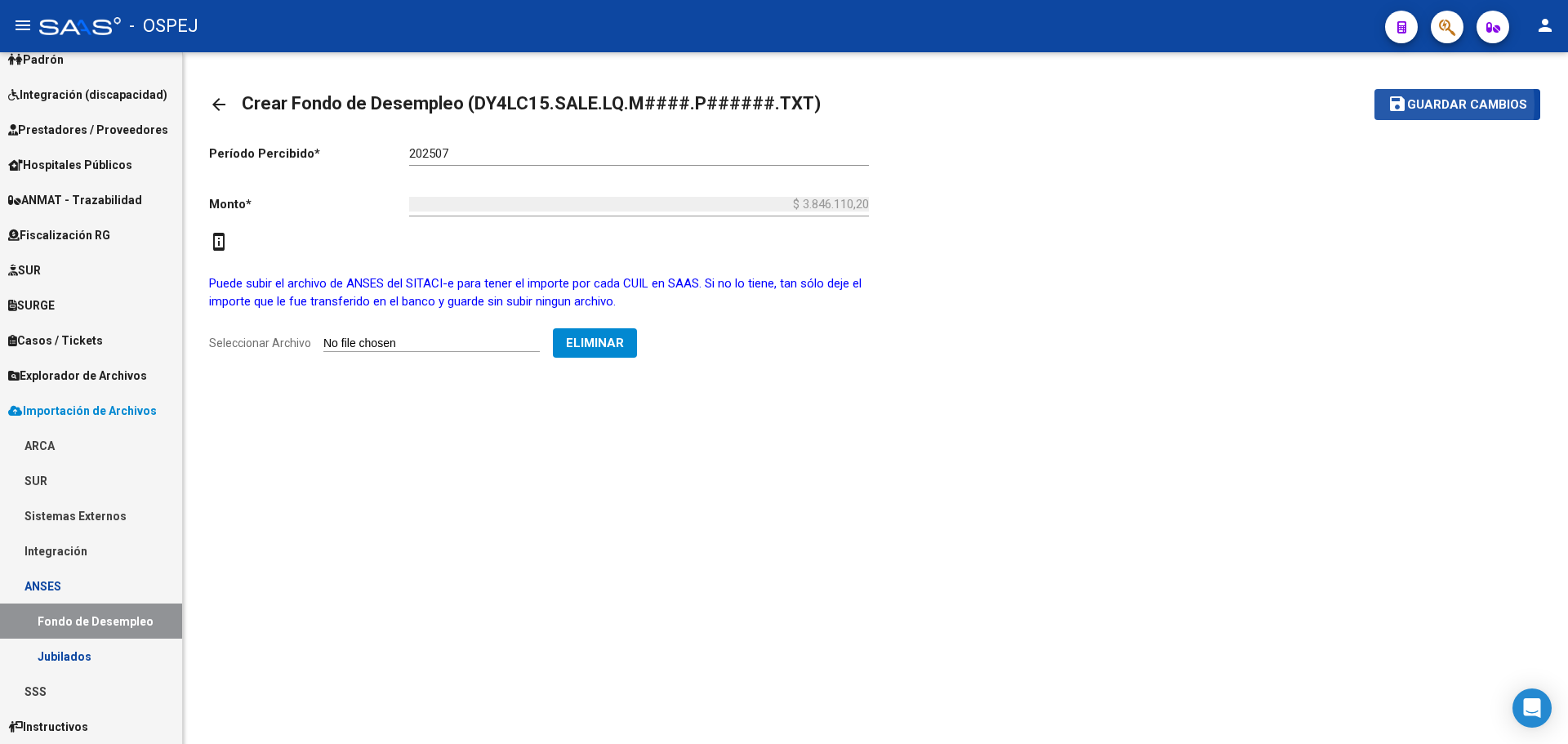 click on "Guardar cambios" 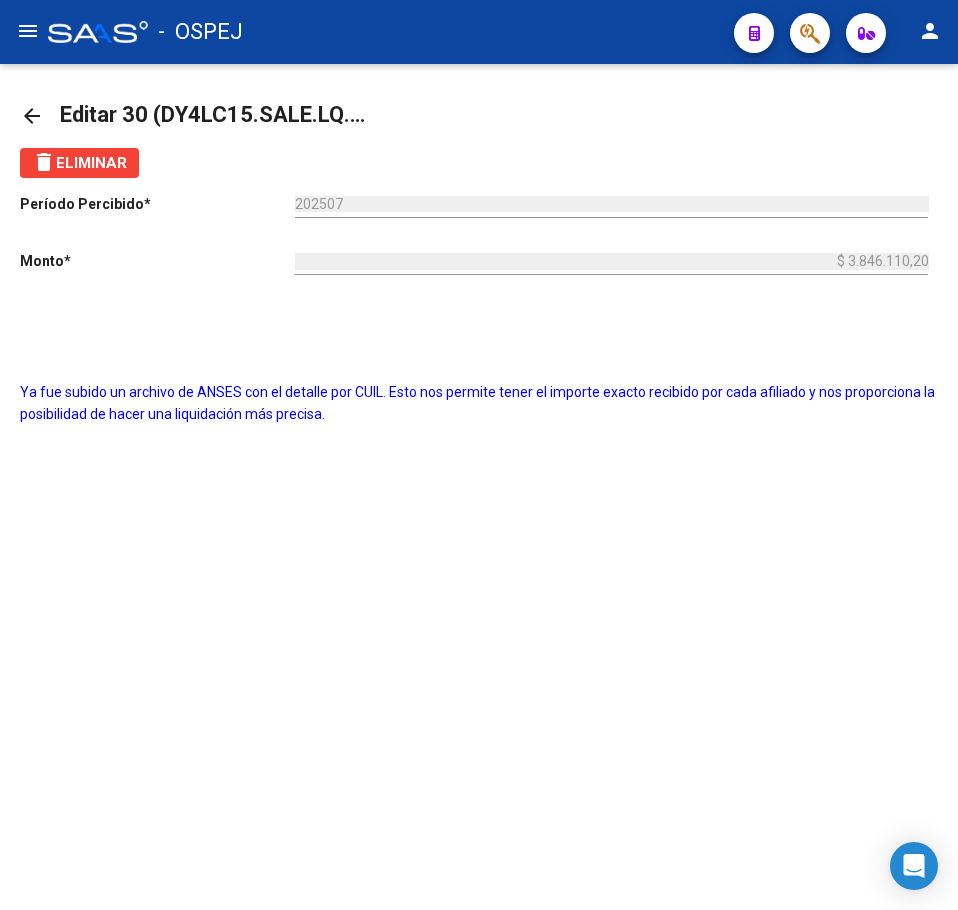 click 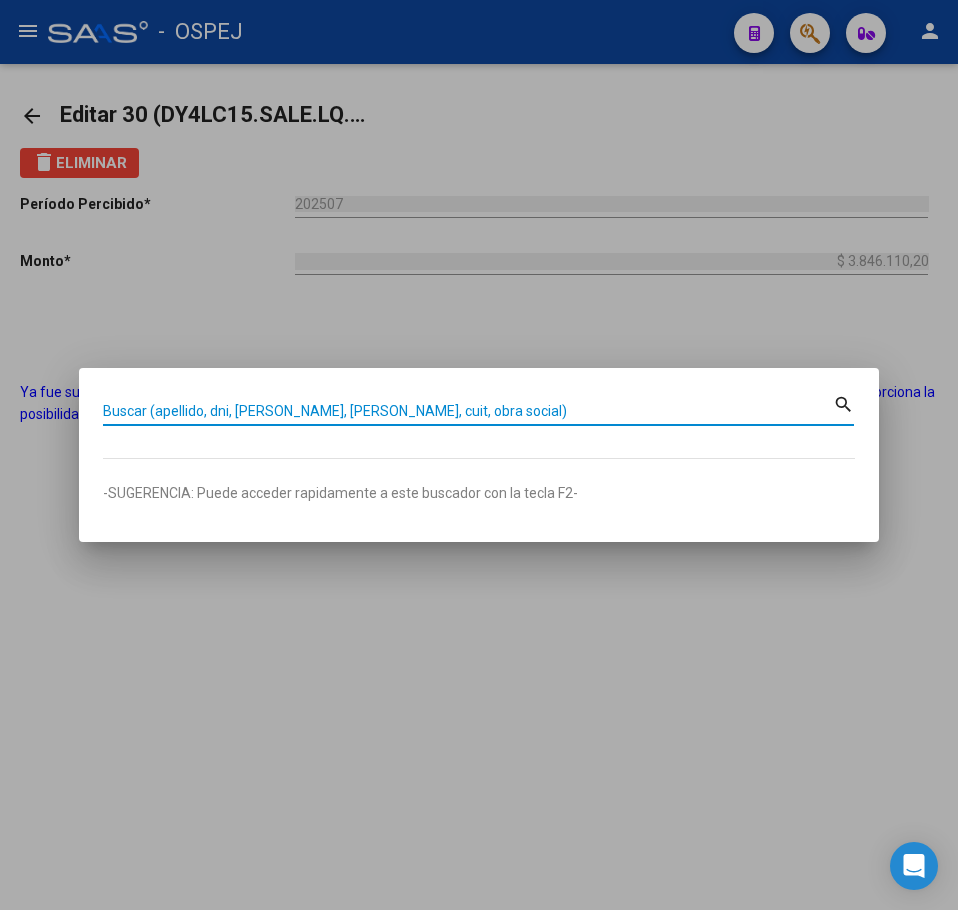 click on "Buscar (apellido, dni, [PERSON_NAME], [PERSON_NAME], cuit, obra social)" at bounding box center [468, 411] 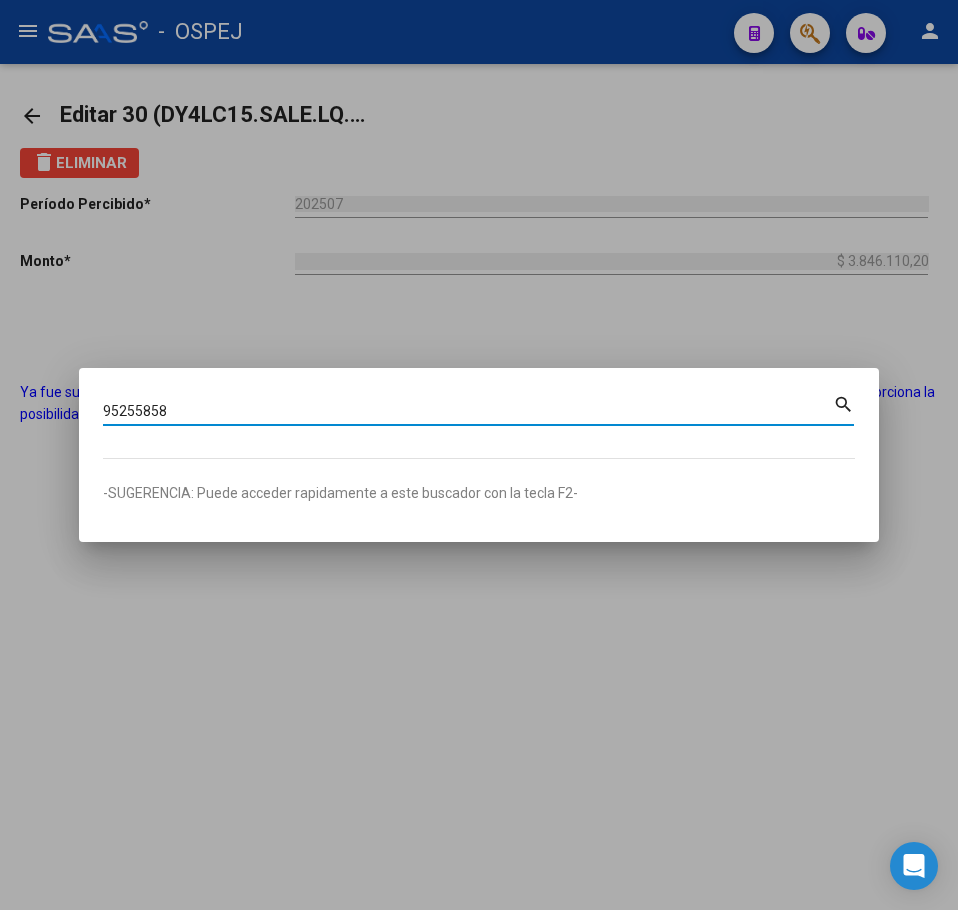 type on "95255858" 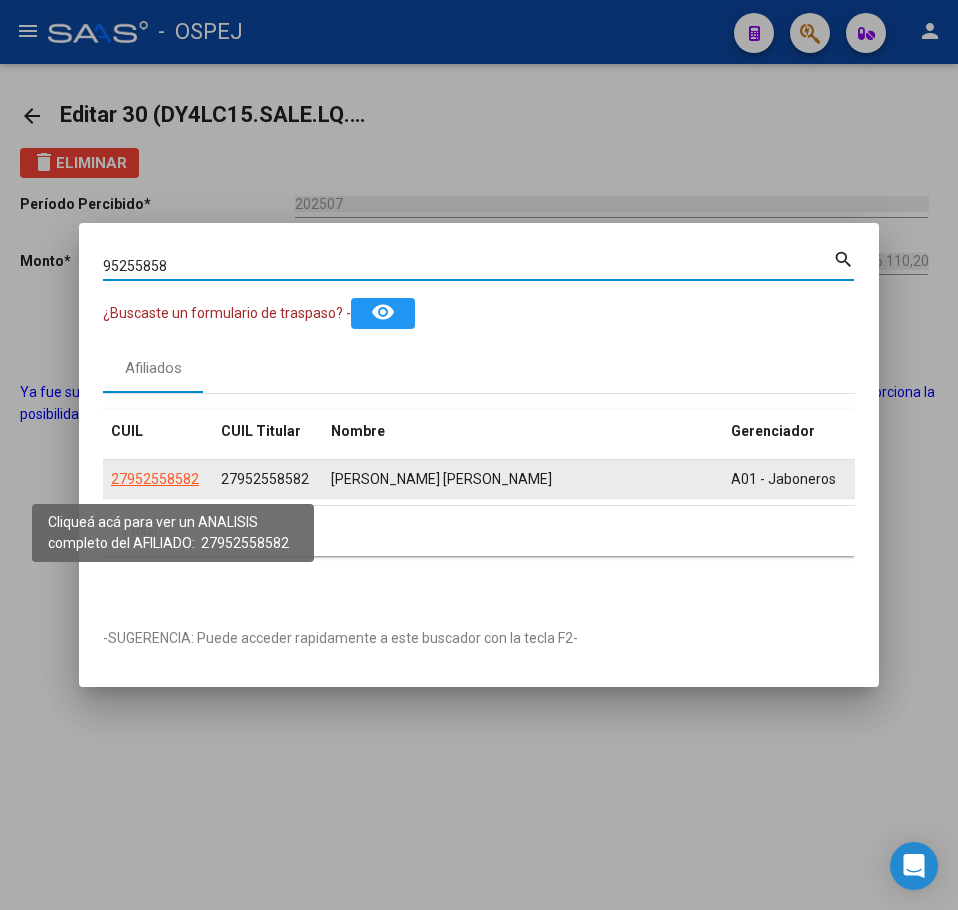 click on "27952558582" 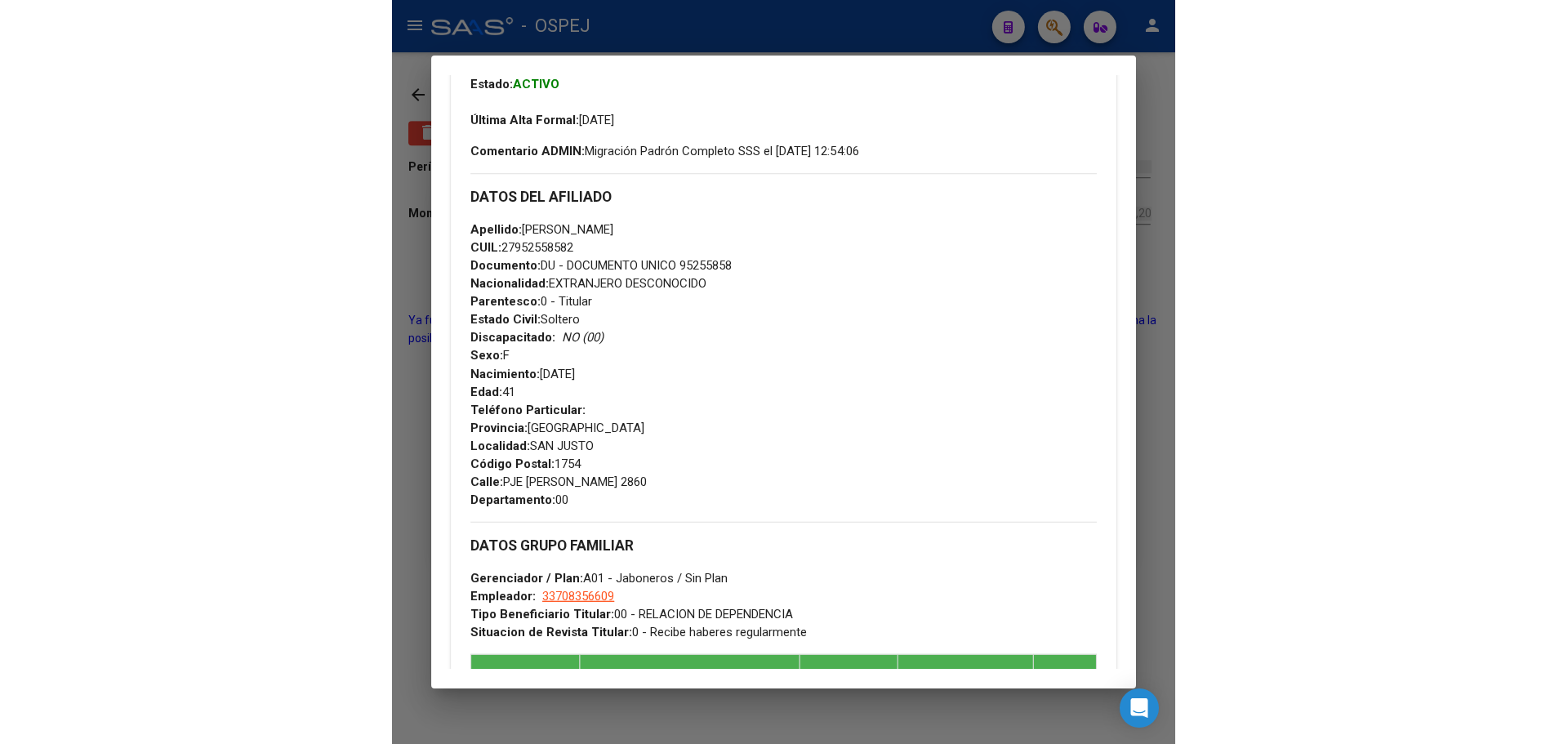 scroll, scrollTop: 898, scrollLeft: 0, axis: vertical 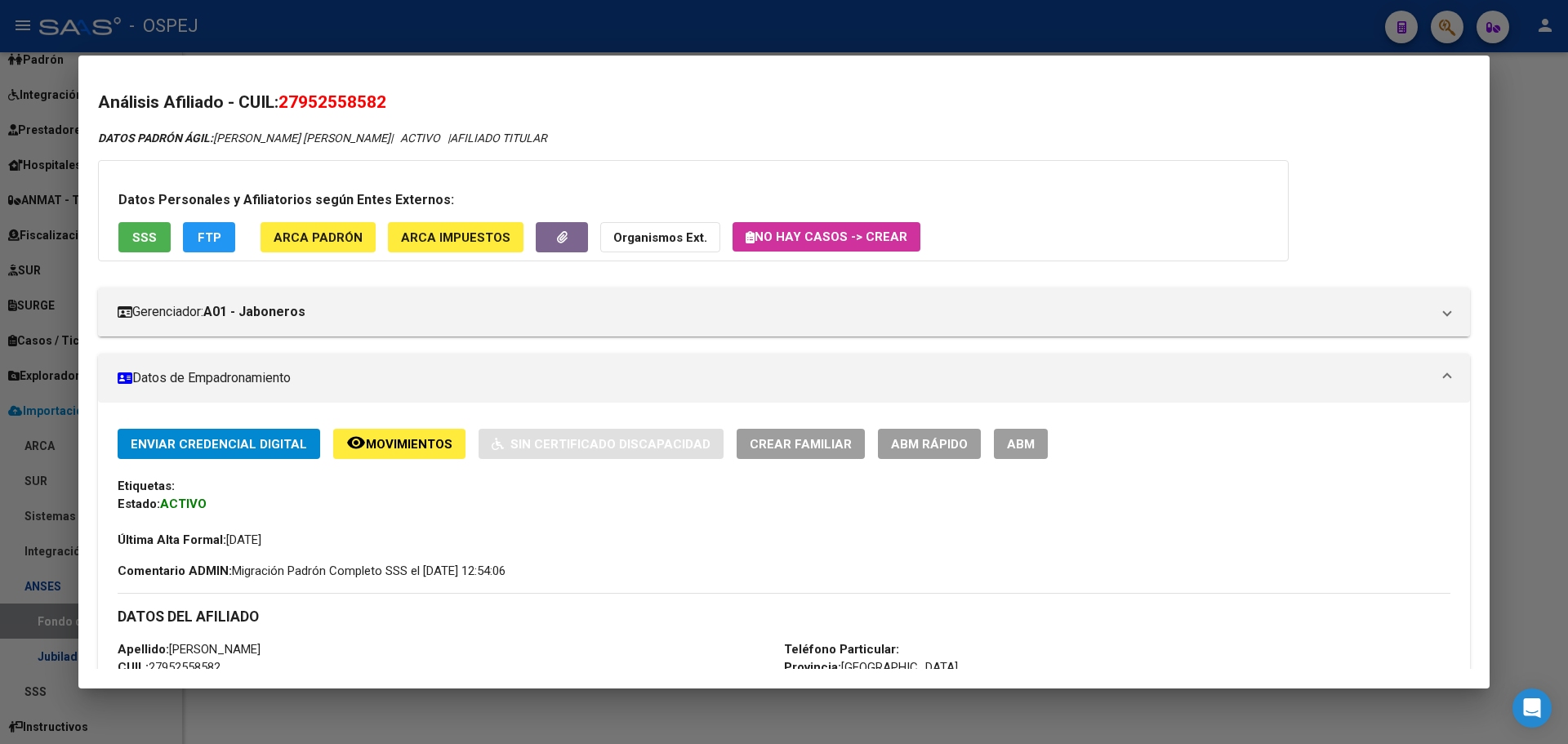 click on "Análisis Afiliado - CUIL:  27952558582 DATOS PADRÓN ÁGIL:  [PERSON_NAME] [PERSON_NAME]     |   ACTIVO   |     AFILIADO TITULAR  Datos Personales y Afiliatorios según Entes Externos: SSS FTP ARCA Padrón ARCA Impuestos Organismos Ext.   No hay casos -> Crear
Gerenciador:      A01 - Jaboneros Atención telefónica: Atención emergencias: Otros Datos Útiles:    Datos de Empadronamiento  Enviar Credencial Digital remove_red_eye Movimientos    Sin Certificado Discapacidad Crear Familiar ABM Rápido ABM Etiquetas: Estado: ACTIVO Última Alta Formal:  [DATE] Comentario ADMIN:  Migración Padrón Completo SSS el [DATE] 12:54:06 DATOS DEL AFILIADO Apellido:  [PERSON_NAME]  CUIL:  27952558582 Documento:  DU - DOCUMENTO UNICO 95255858  Nacionalidad:  EXTRANJERO DESCONOCIDO Parentesco:  0 - Titular Estado Civil:  [DEMOGRAPHIC_DATA] Discapacitado:    NO (00) Sexo:  F Nacimiento:  [DEMOGRAPHIC_DATA] Edad:  41  Teléfono Particular:                       Provincia:  [GEOGRAPHIC_DATA] Localidad:  1754" at bounding box center (784, 372) 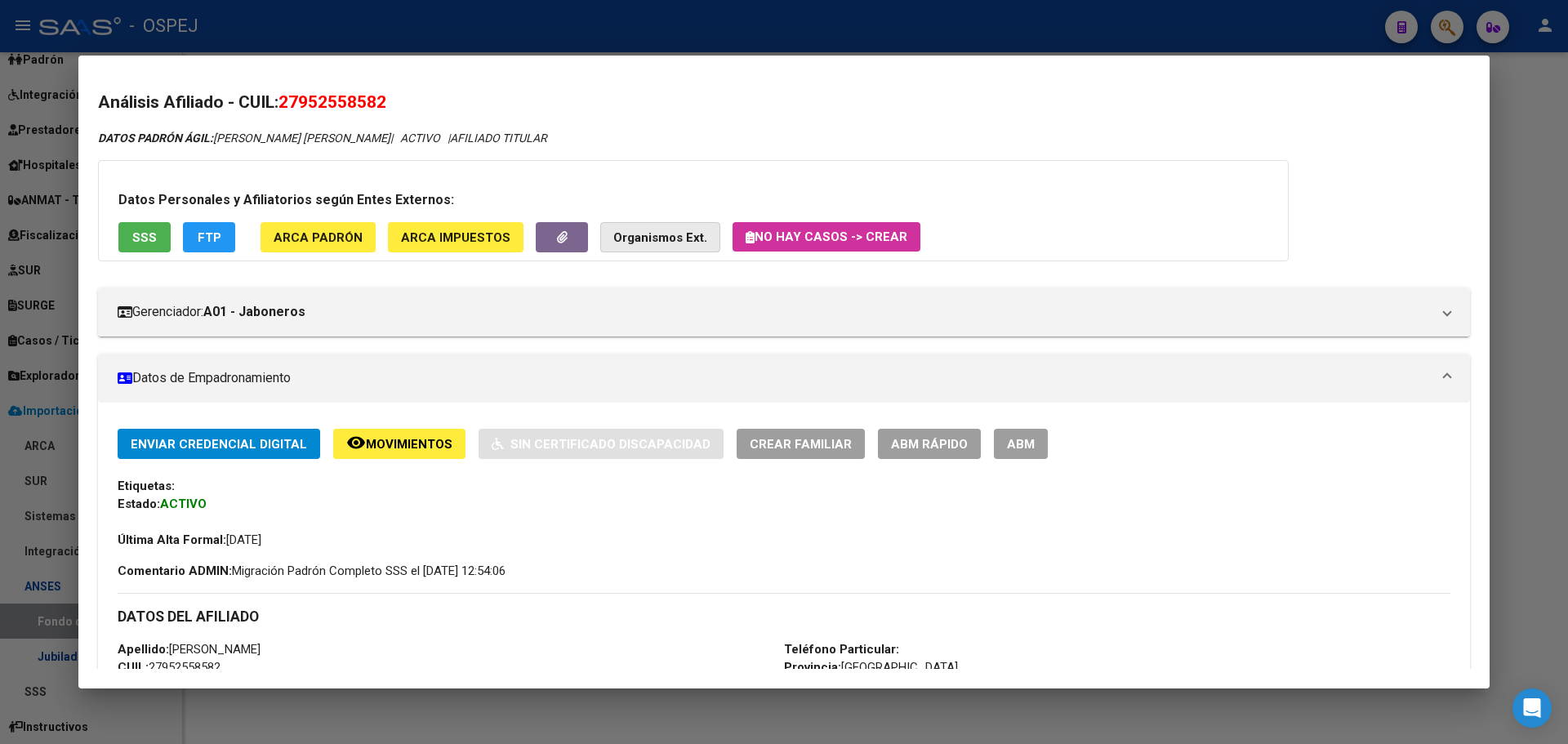 click on "Organismos Ext." 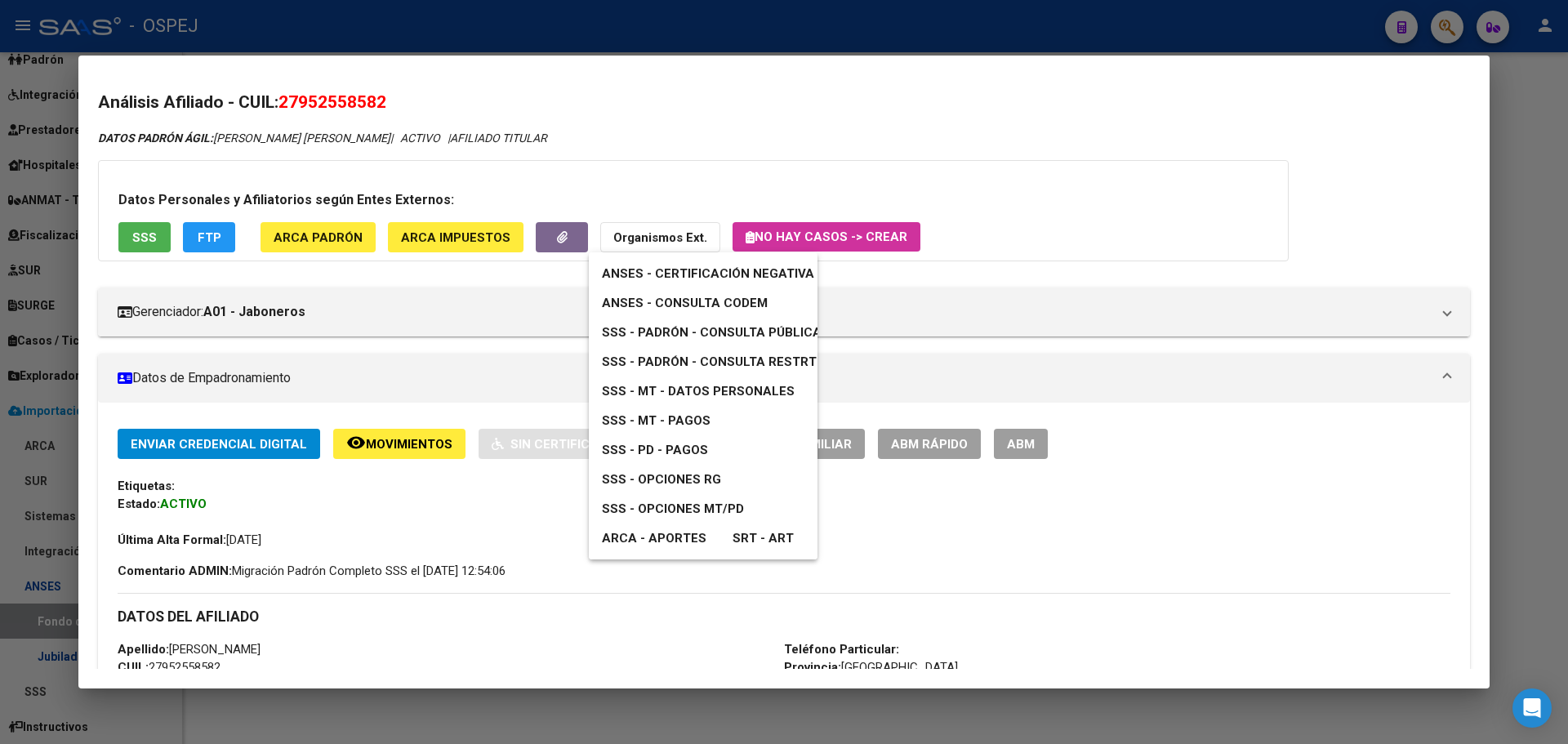 click on "ANSES - Consulta CODEM" at bounding box center [684, 303] 